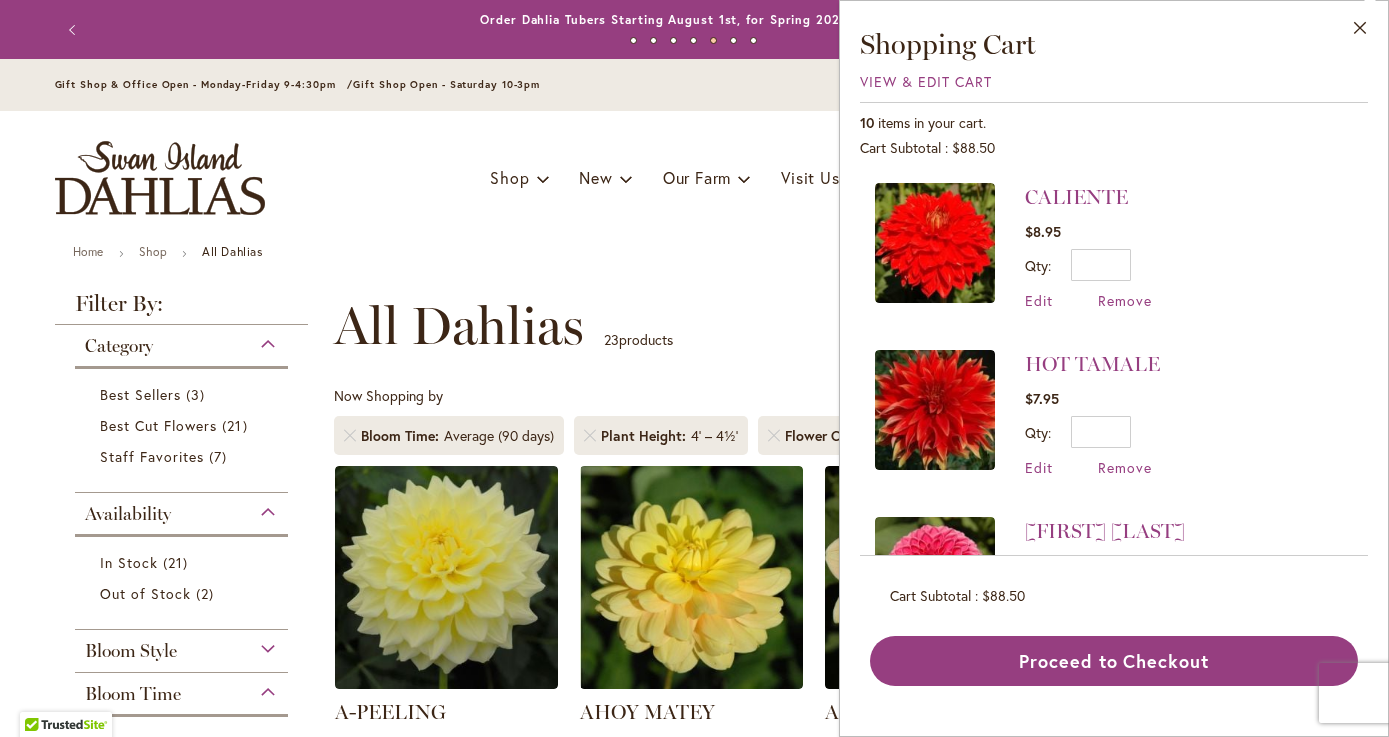 scroll, scrollTop: 0, scrollLeft: 0, axis: both 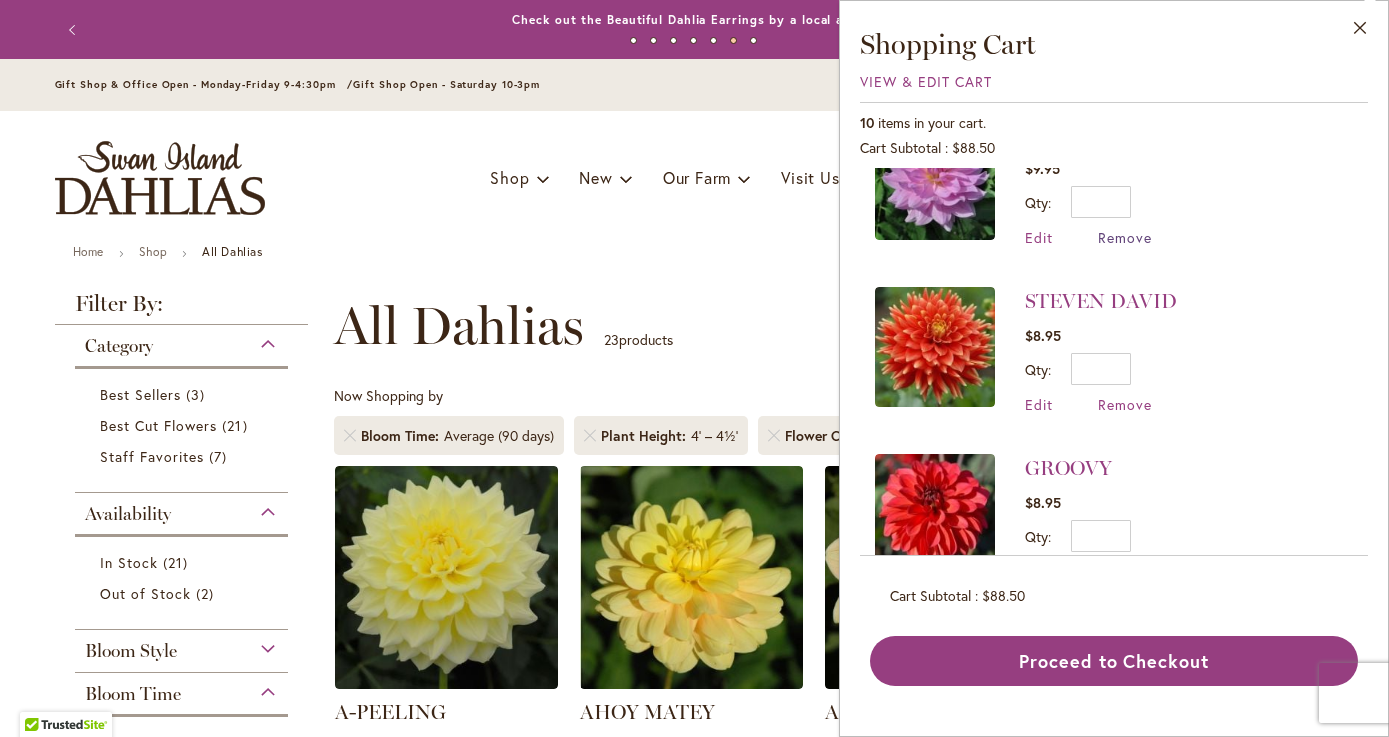 click on "Remove" at bounding box center (1125, 237) 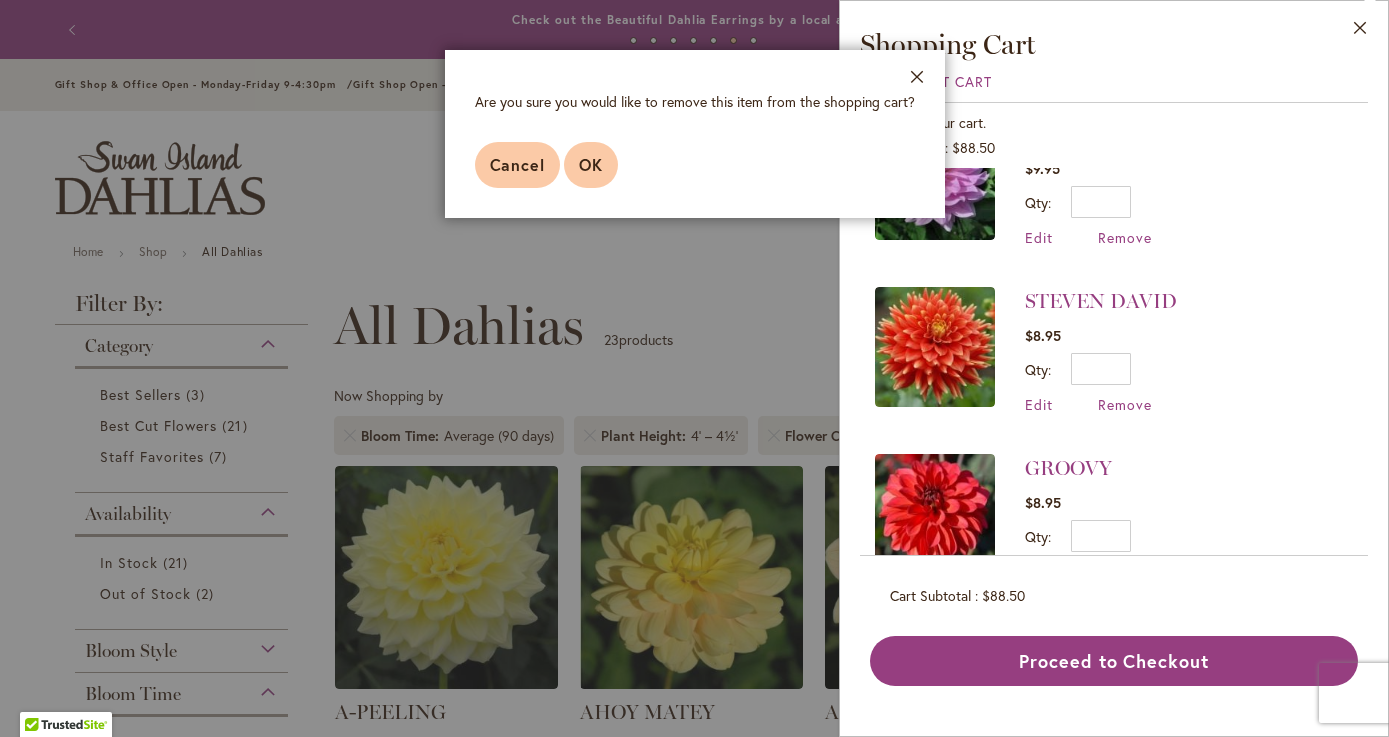 click on "OK" at bounding box center [591, 164] 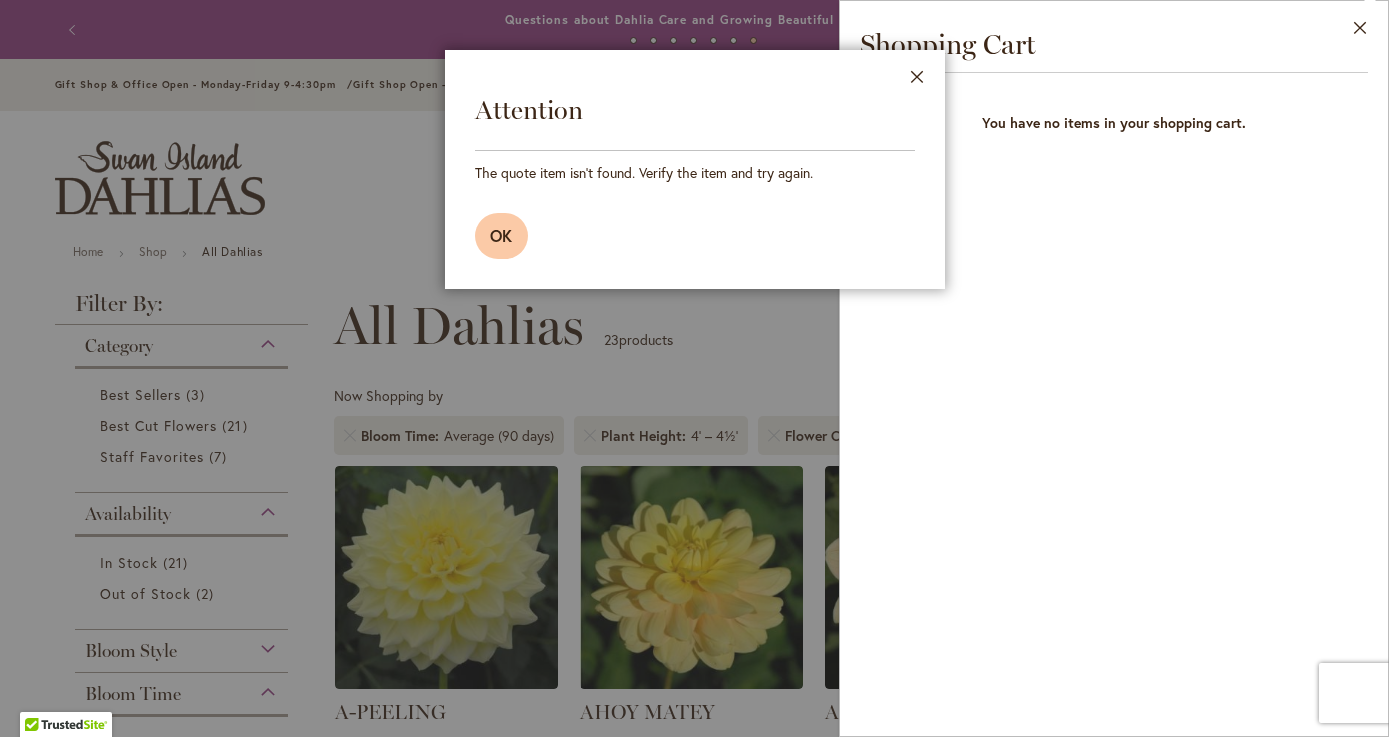 click on "OK" at bounding box center (502, 236) 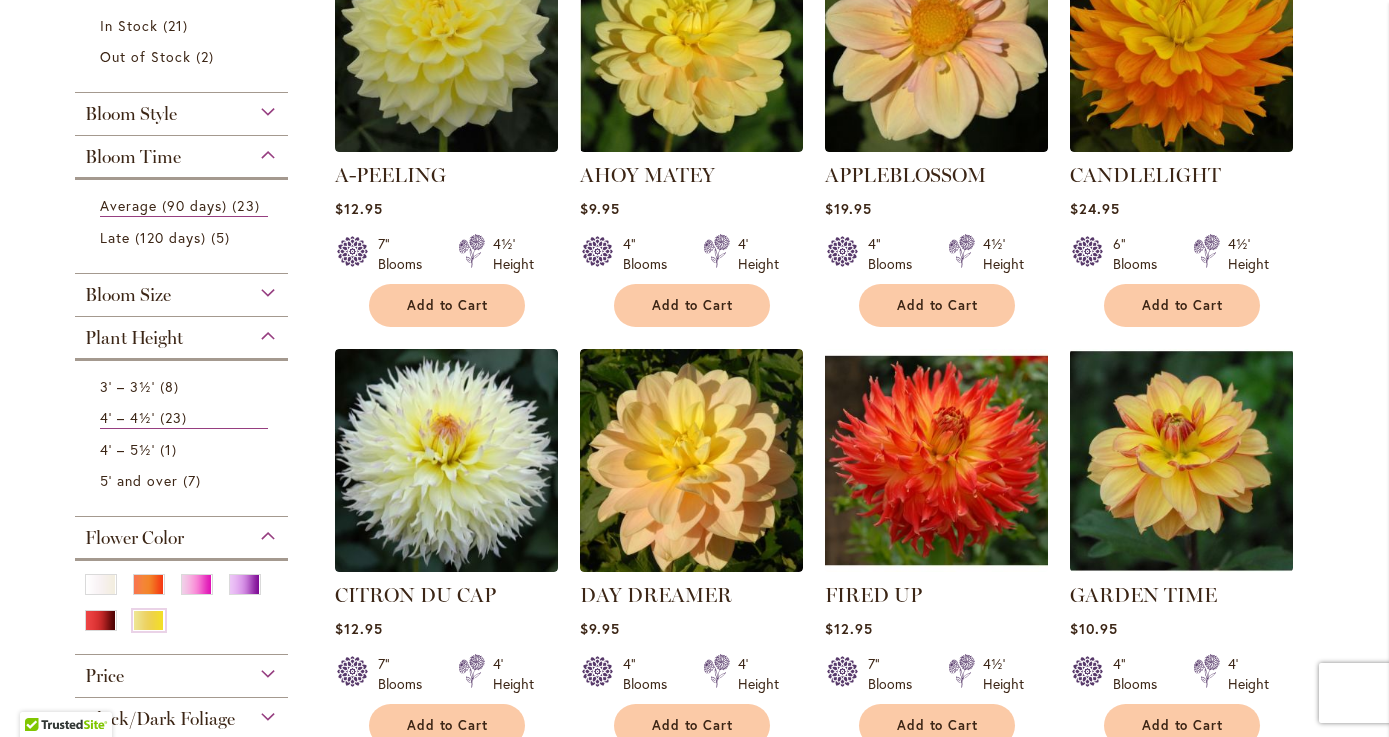 scroll, scrollTop: 532, scrollLeft: 0, axis: vertical 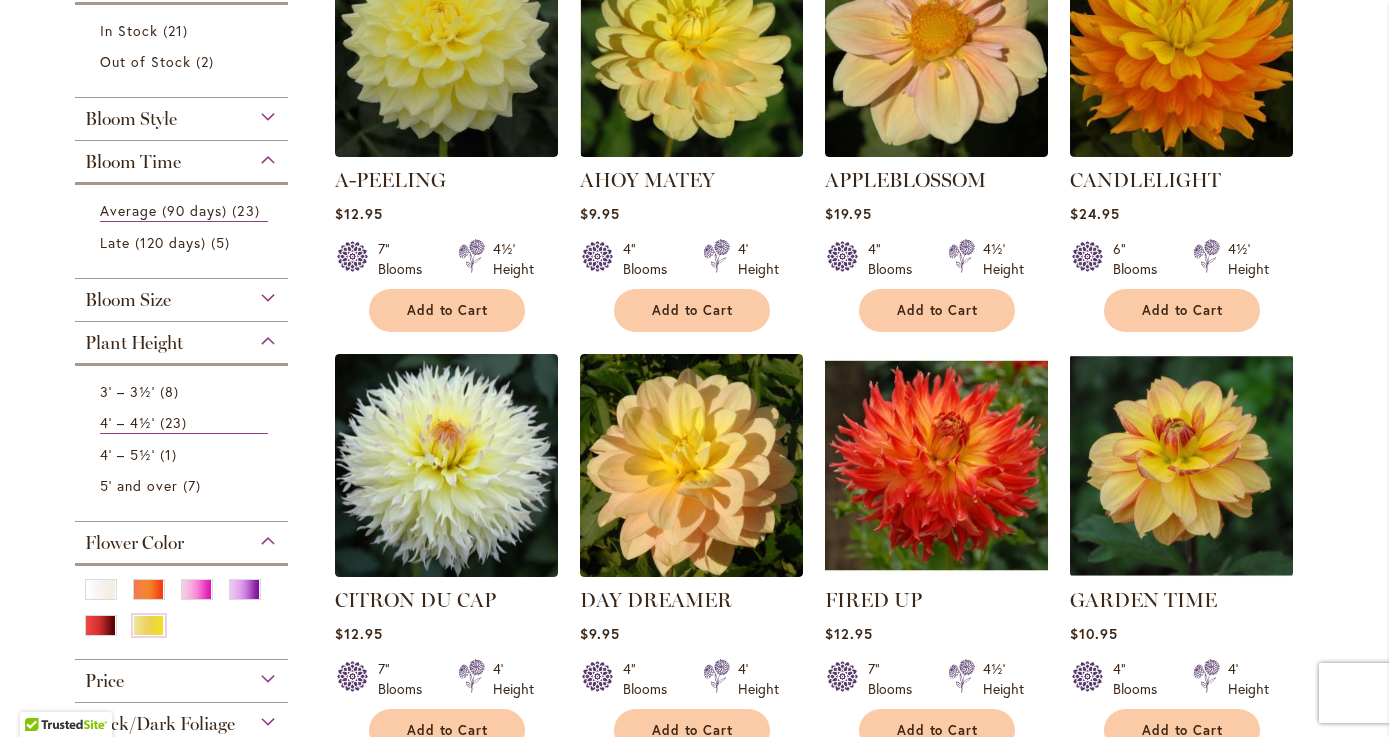 click on "Bloom Size" at bounding box center [182, 295] 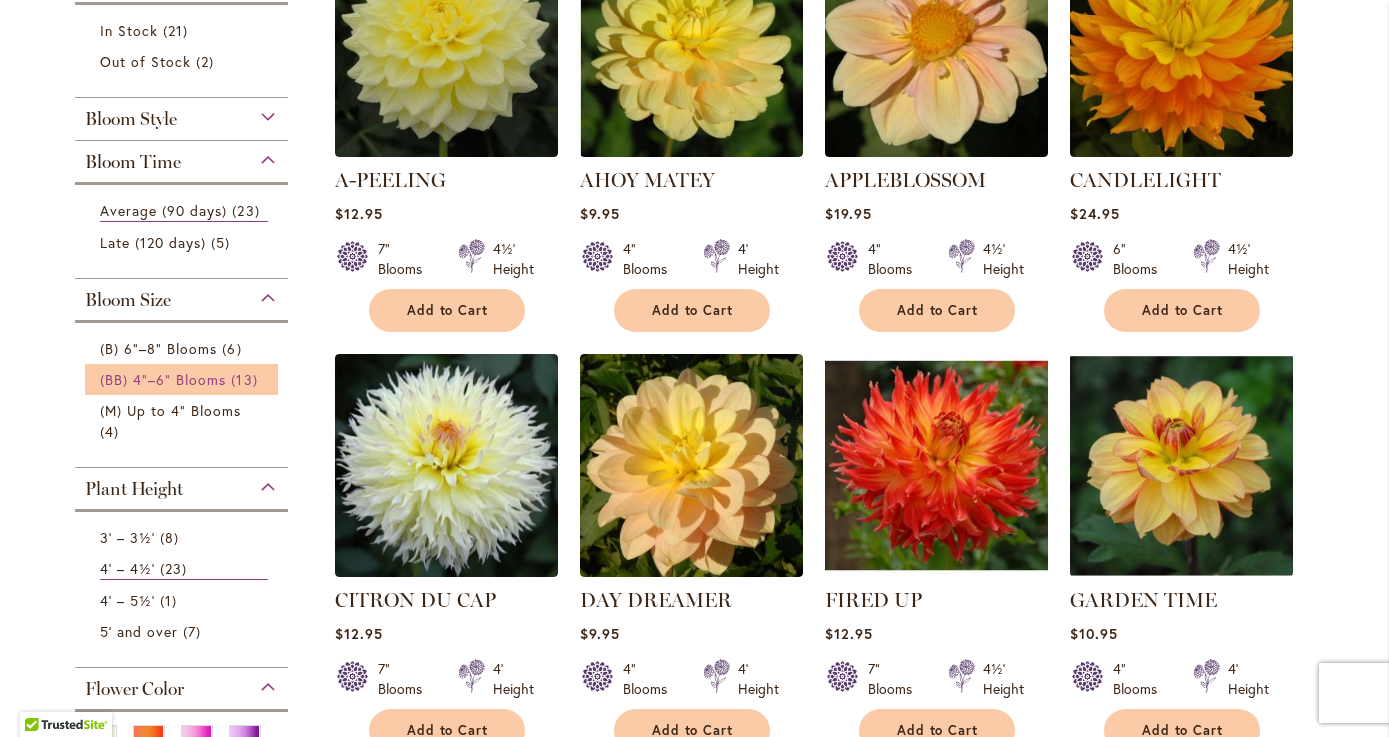 click on "(BB) 4"–6" Blooms" at bounding box center (163, 379) 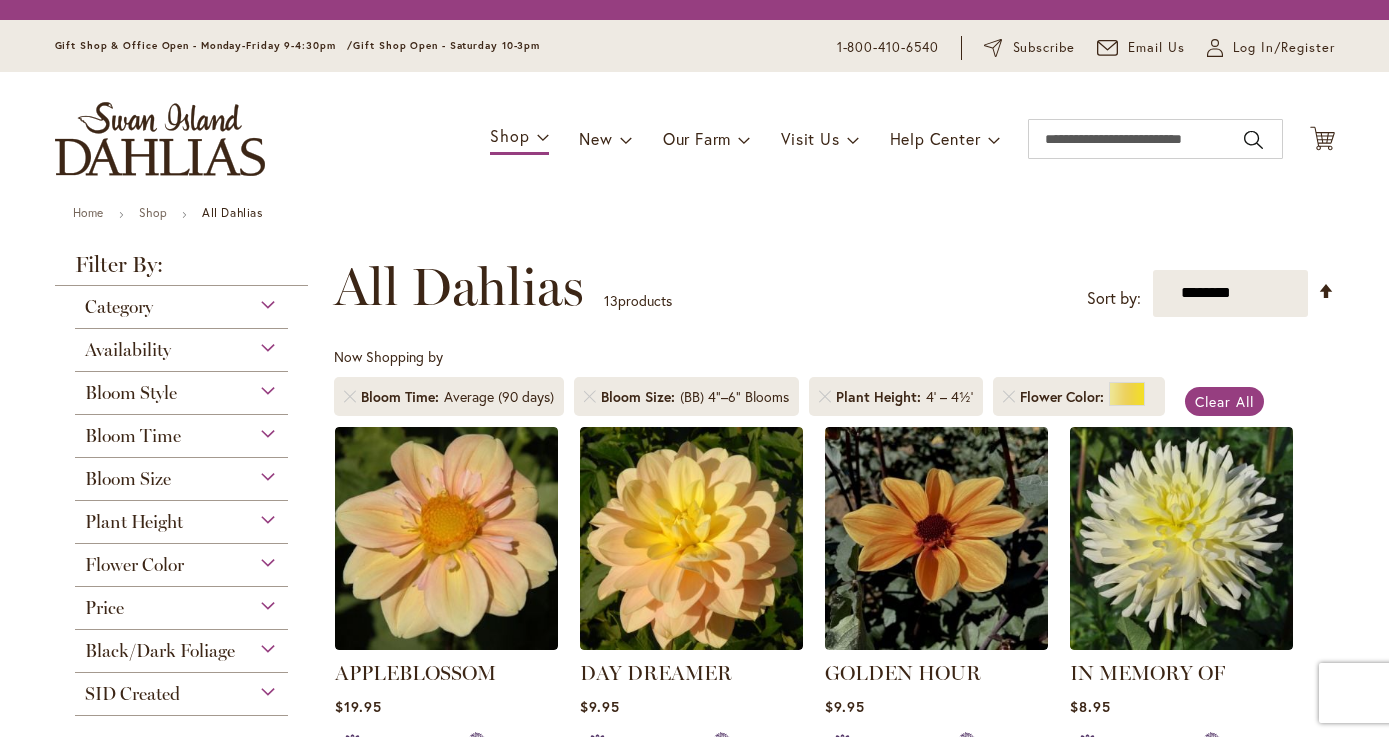 scroll, scrollTop: 0, scrollLeft: 0, axis: both 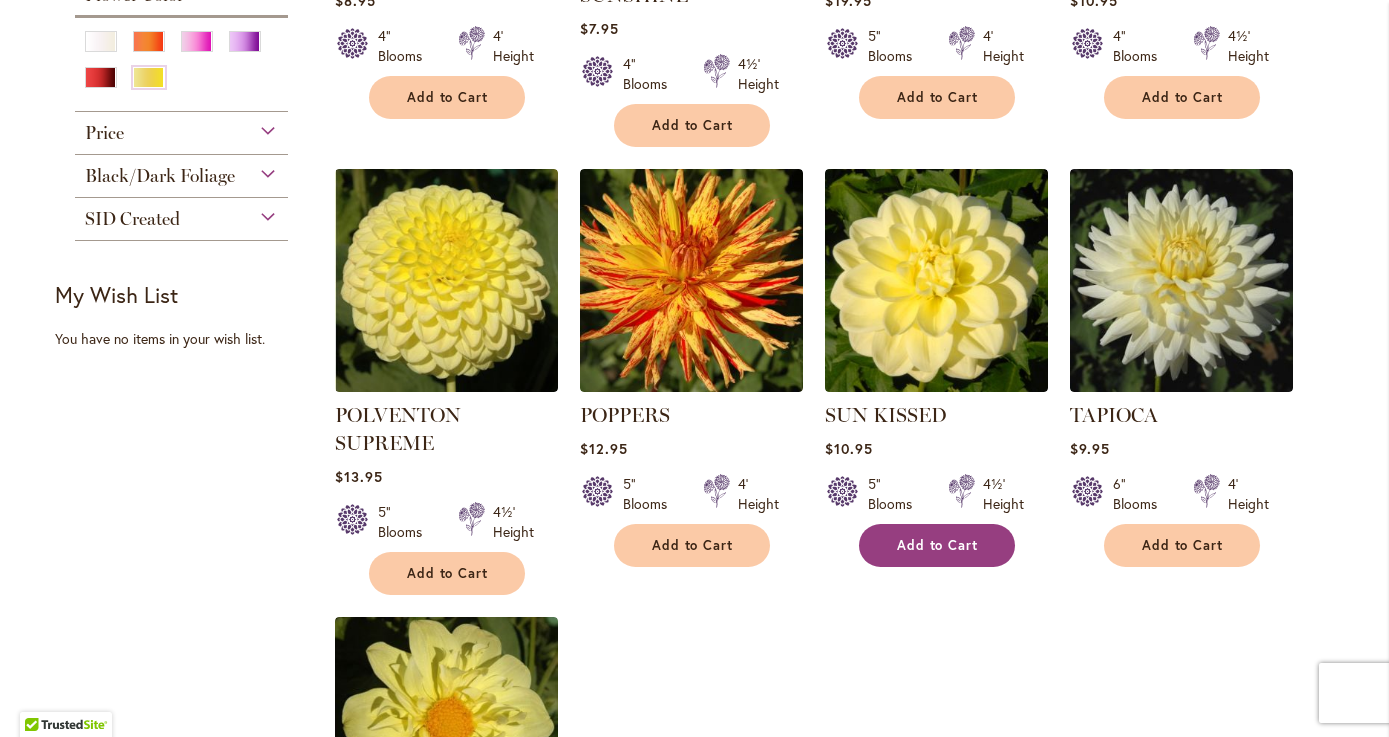 click on "Add to Cart" at bounding box center (938, 545) 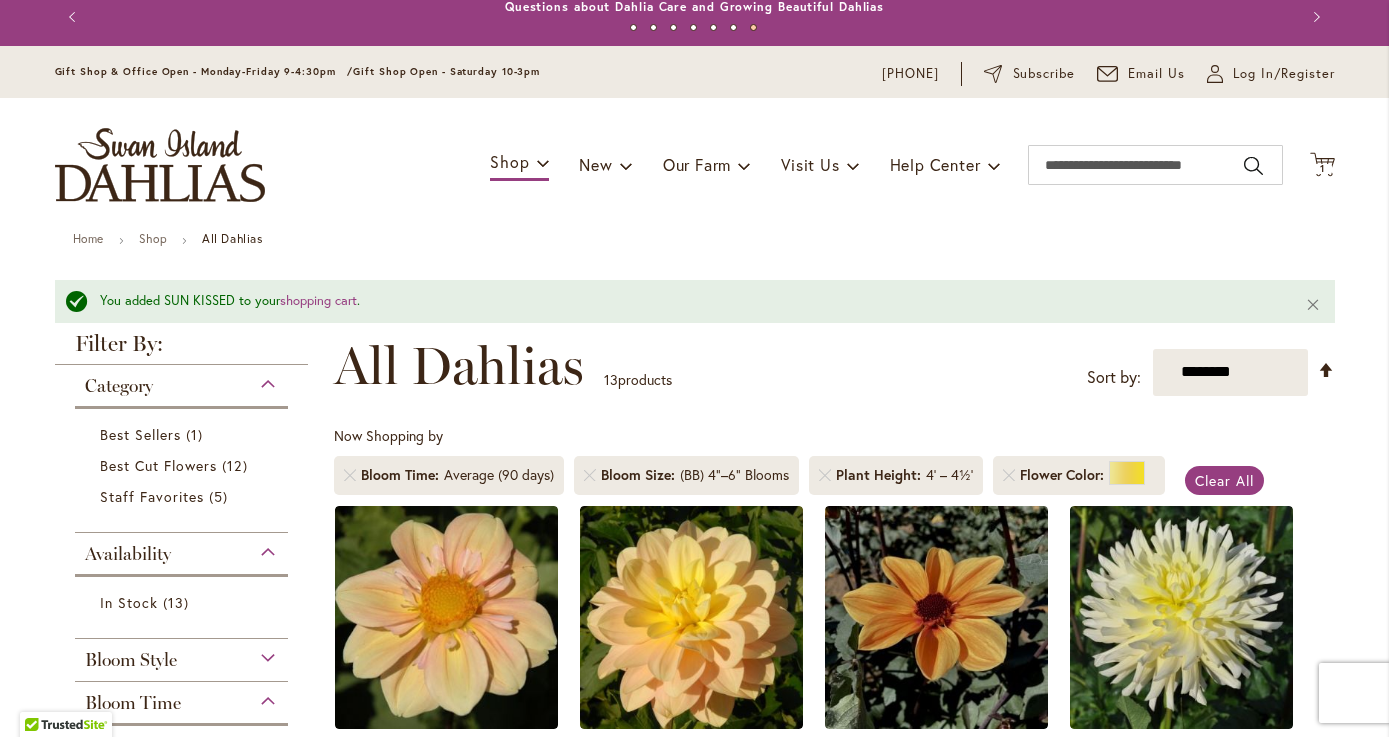 scroll, scrollTop: 0, scrollLeft: 0, axis: both 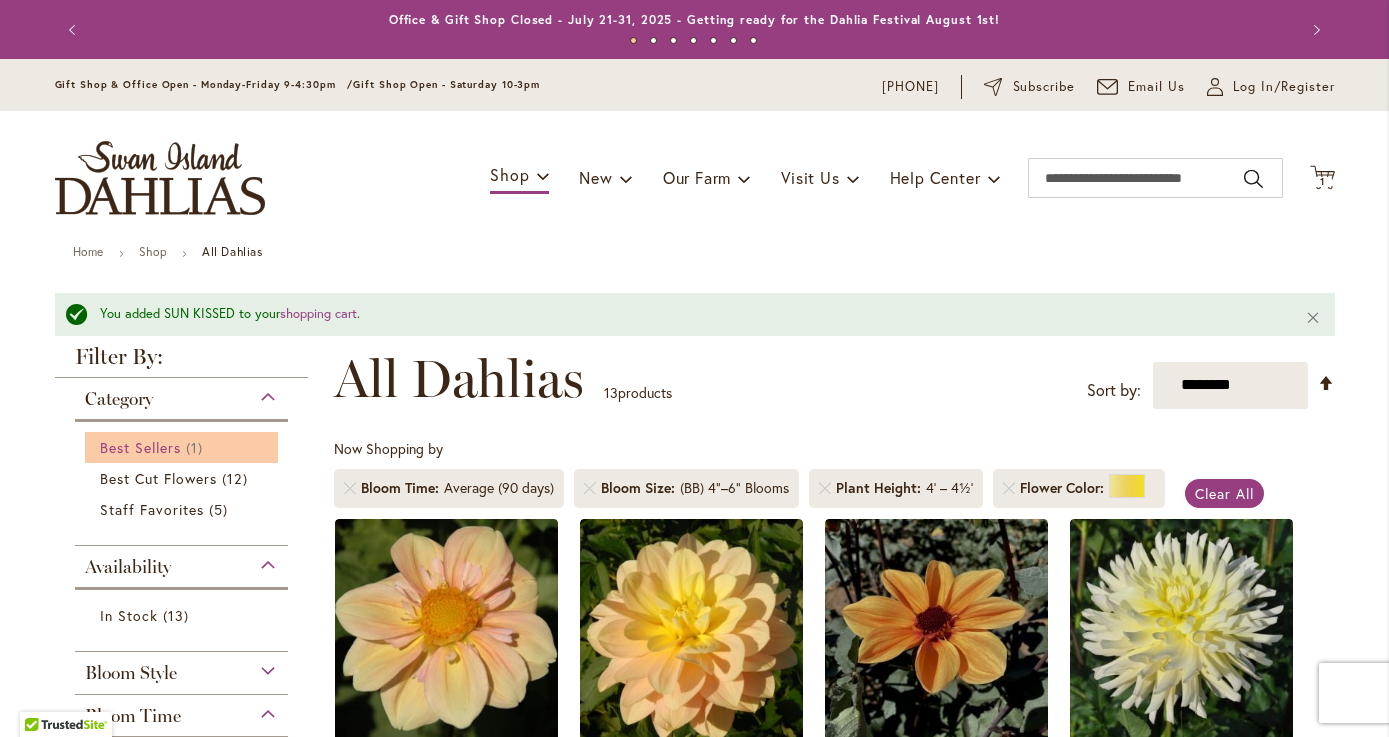 click on "Best Sellers
1
item" at bounding box center [184, 447] 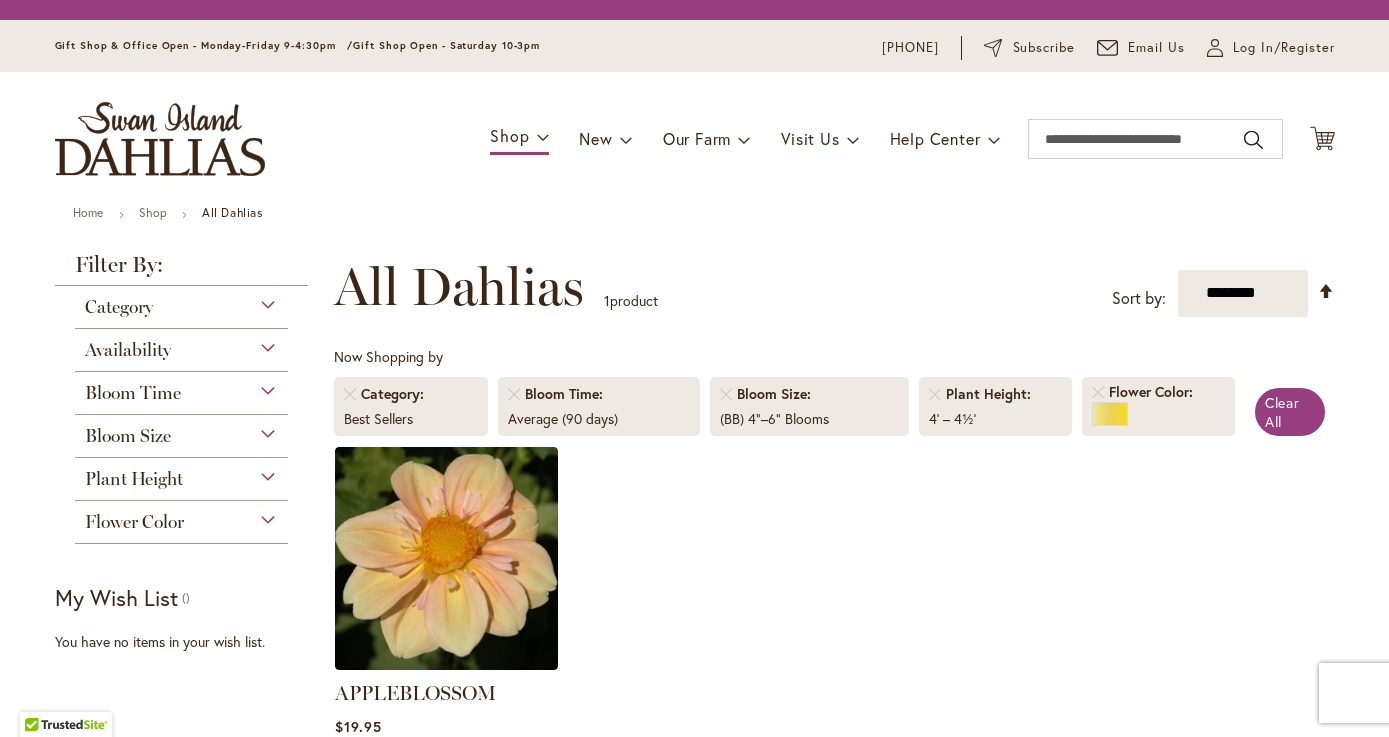 scroll, scrollTop: 0, scrollLeft: 0, axis: both 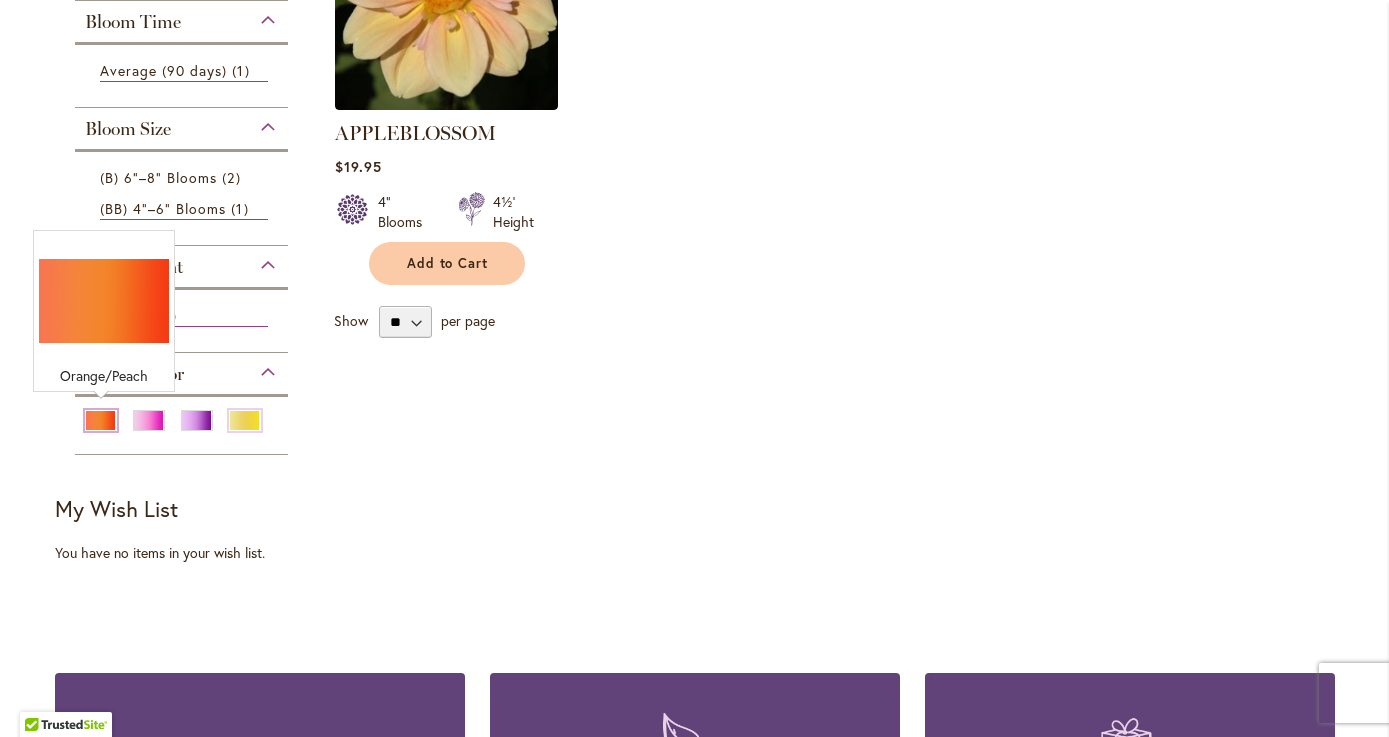 click at bounding box center (101, 420) 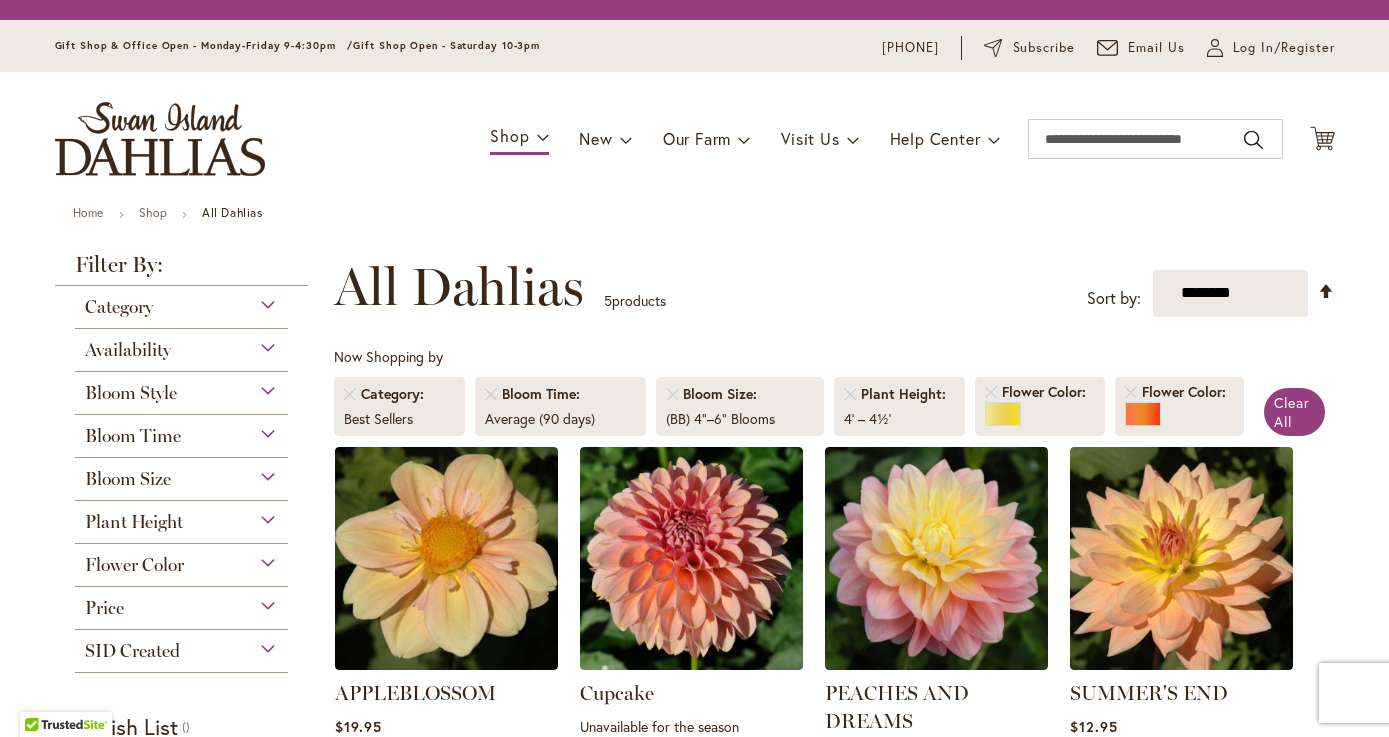 scroll, scrollTop: 0, scrollLeft: 0, axis: both 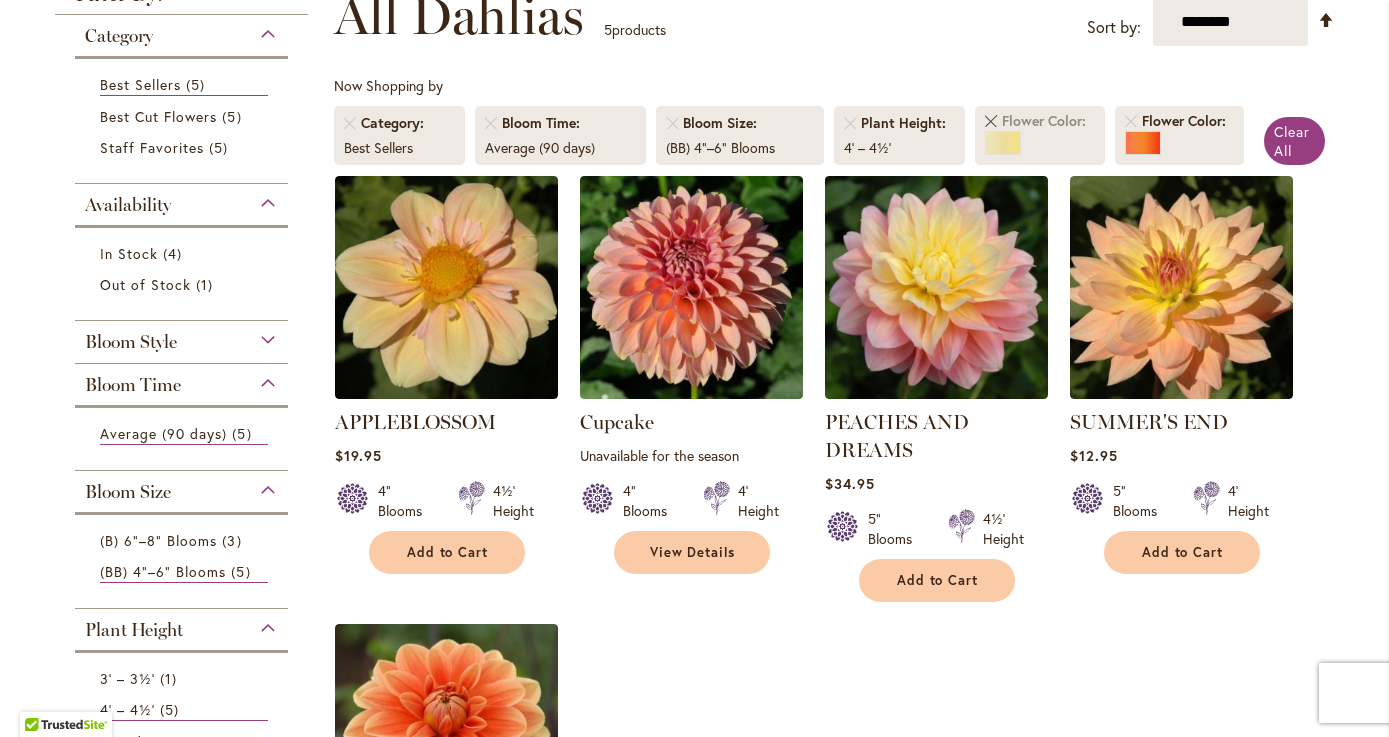 click at bounding box center (991, 121) 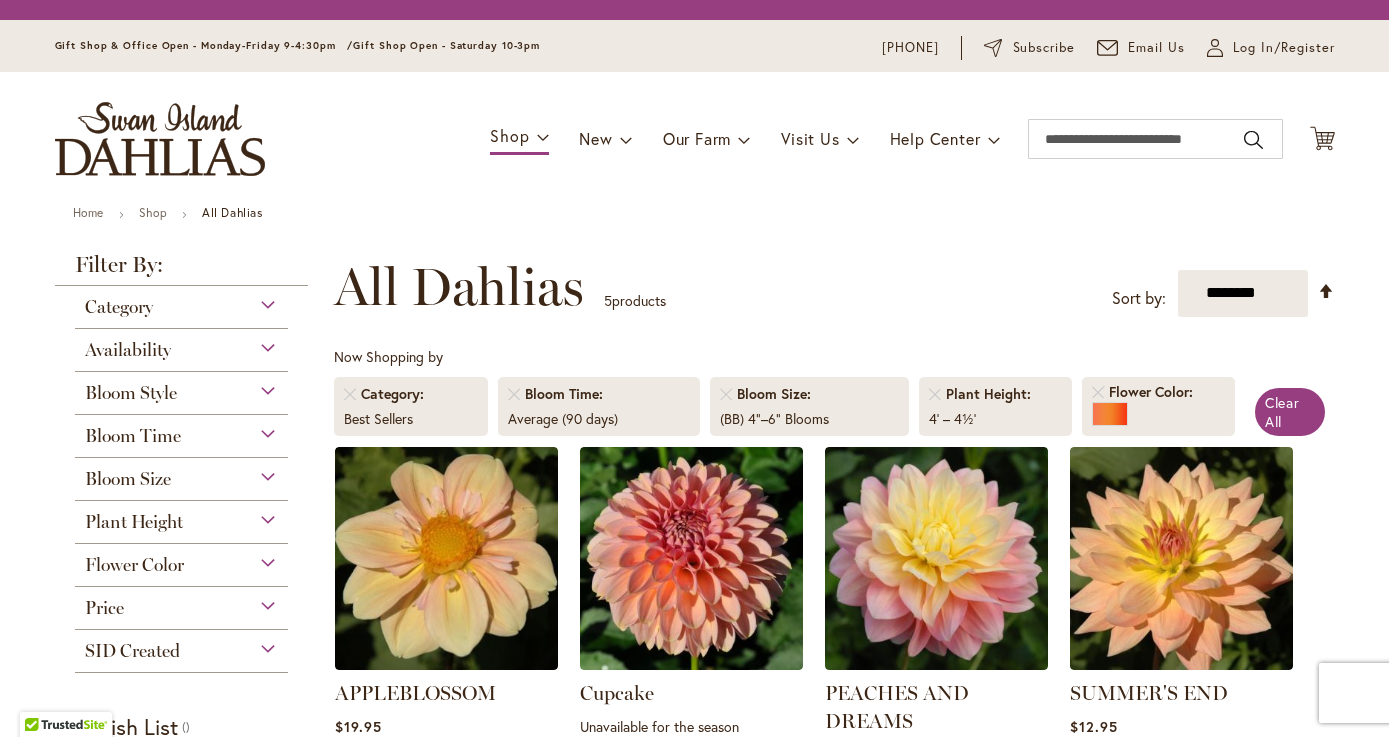 scroll, scrollTop: 0, scrollLeft: 0, axis: both 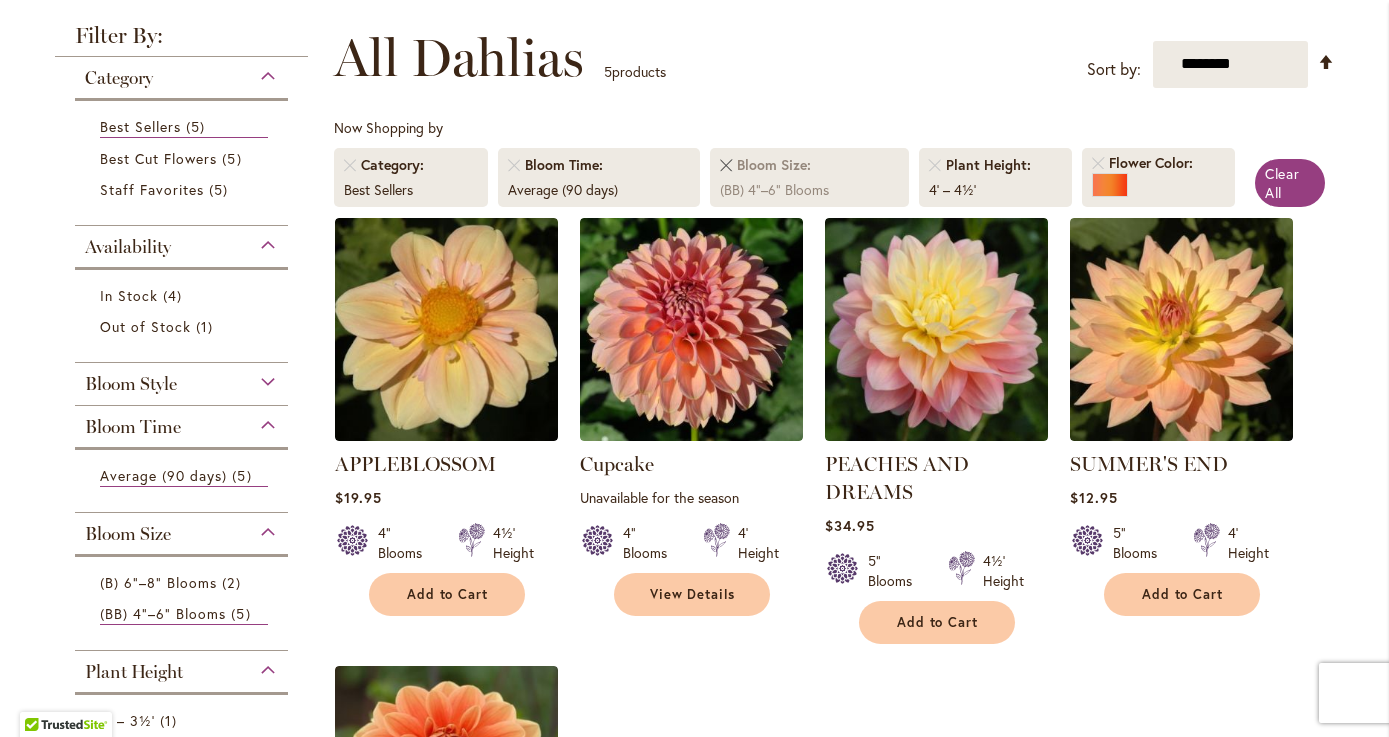 click at bounding box center (726, 165) 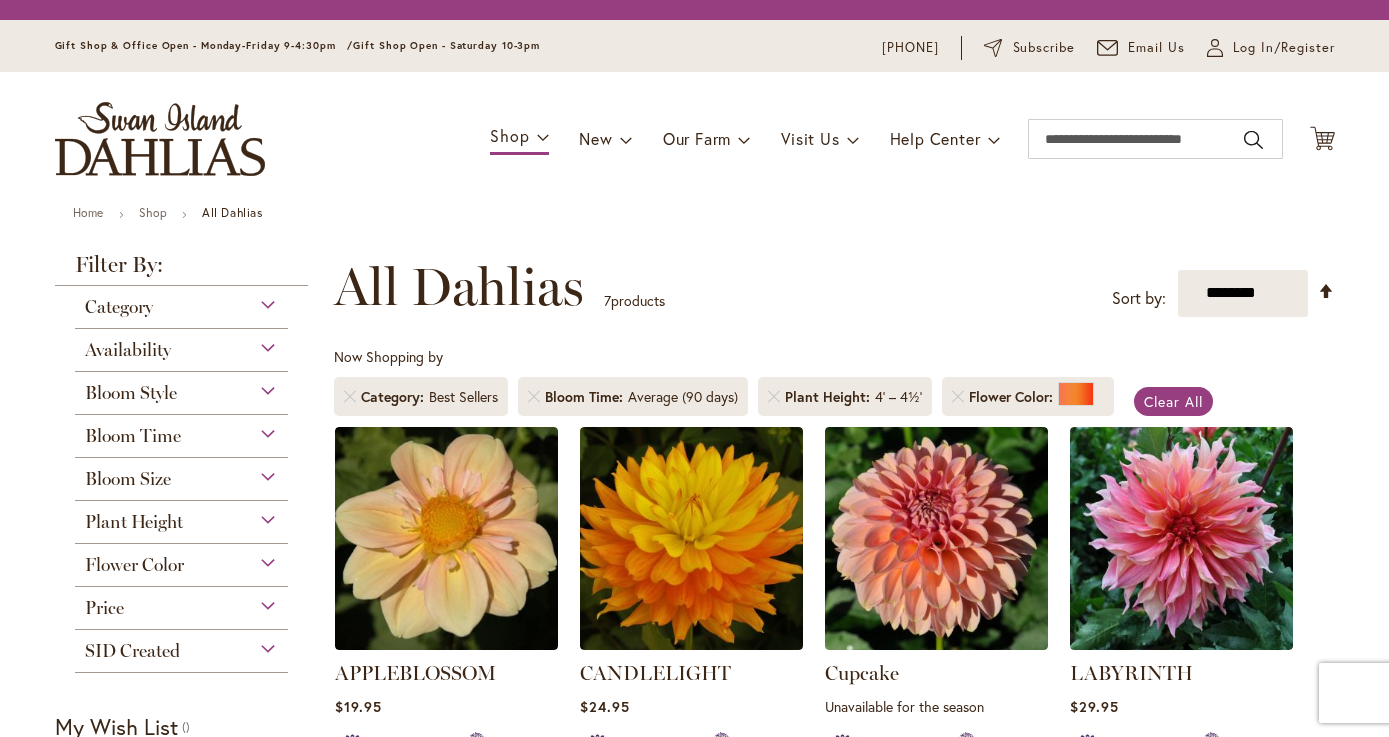 scroll, scrollTop: 0, scrollLeft: 0, axis: both 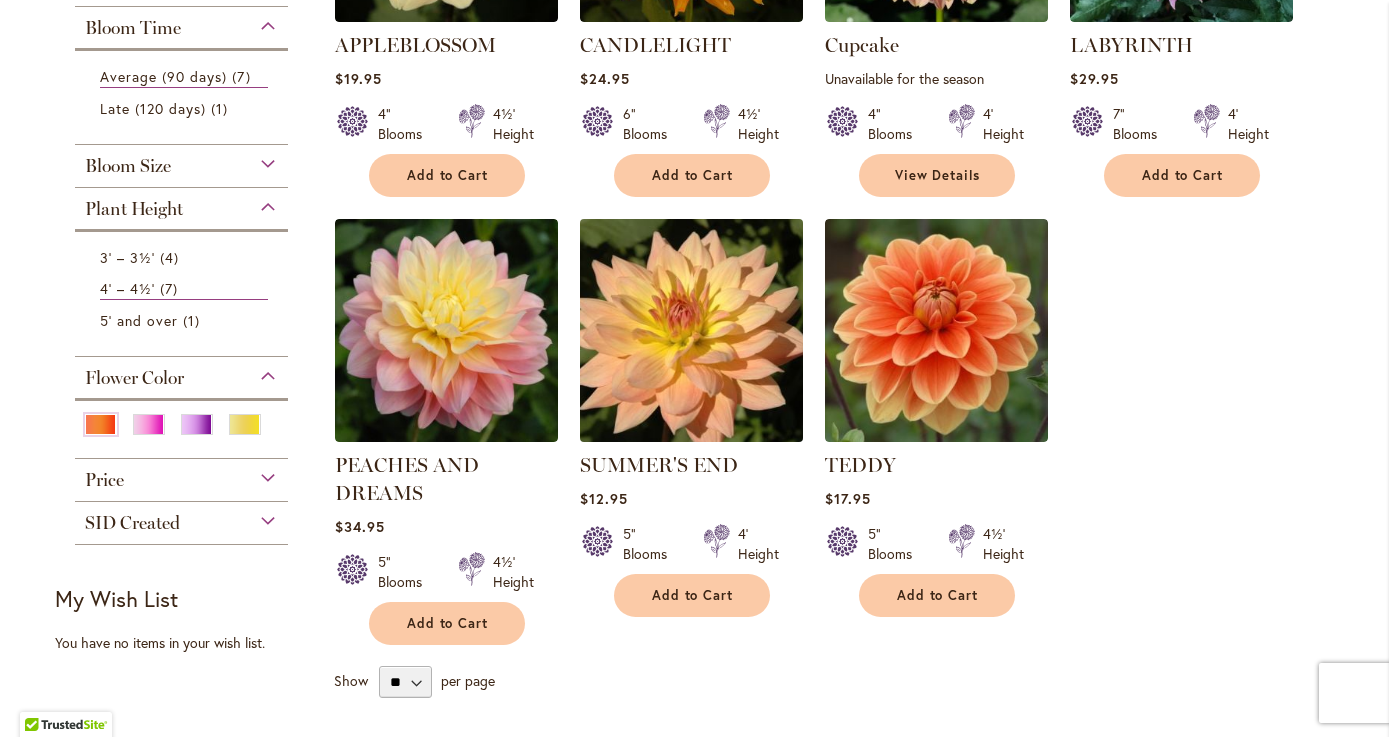 click at bounding box center [691, 330] 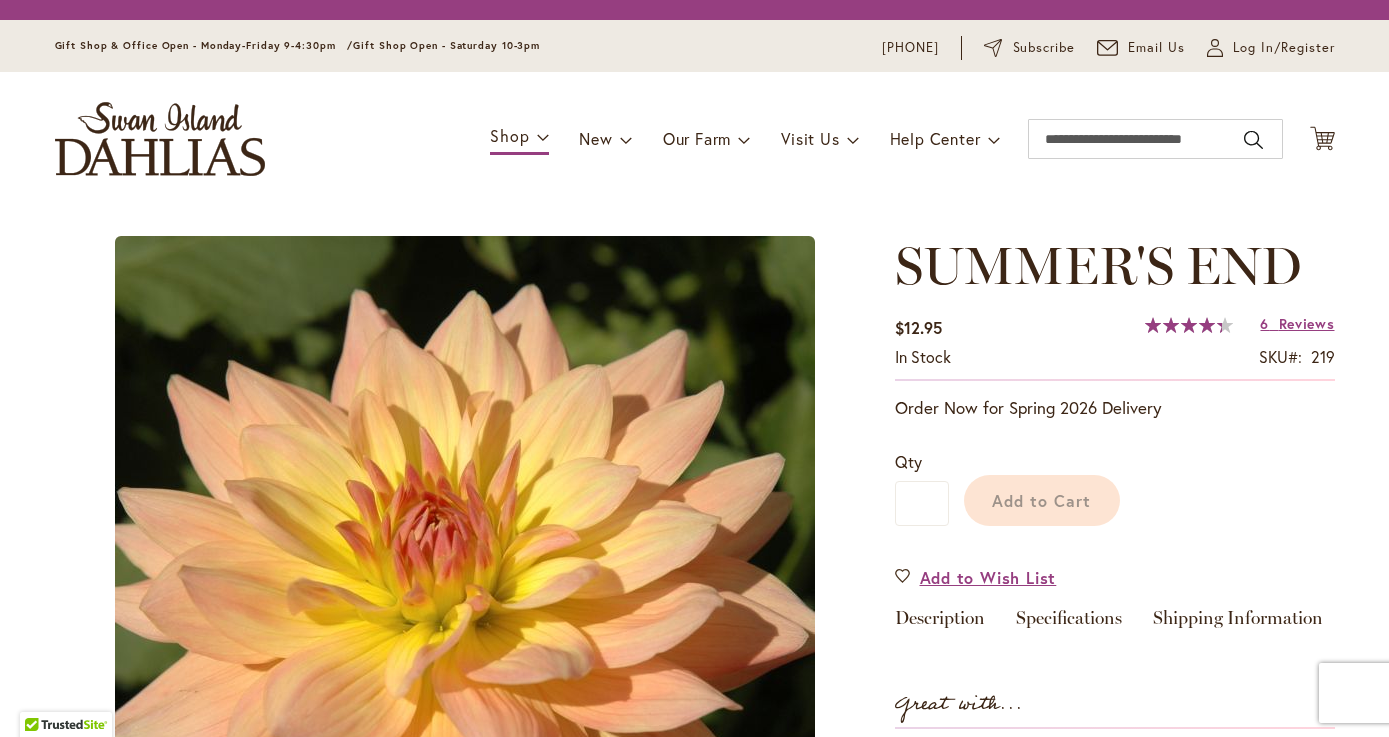 scroll, scrollTop: 0, scrollLeft: 0, axis: both 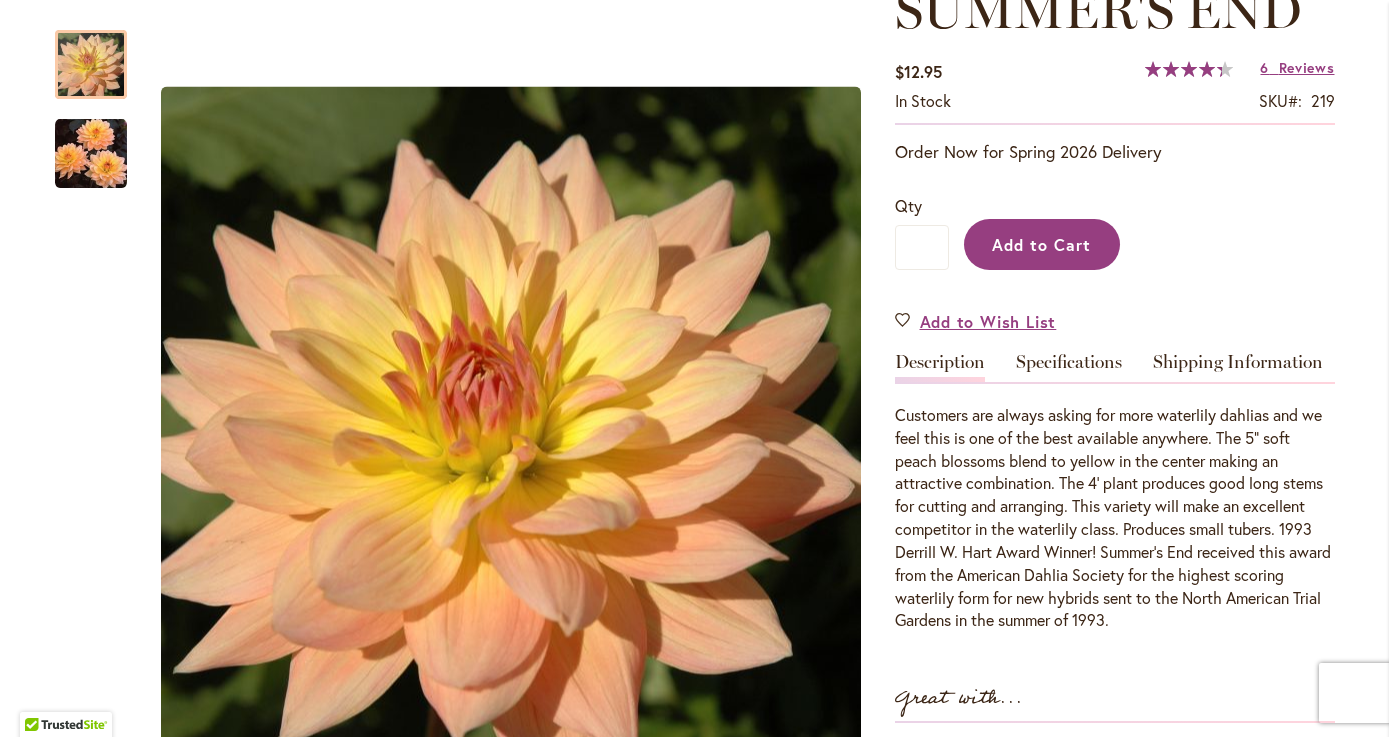 click on "Add to Cart" at bounding box center [1041, 244] 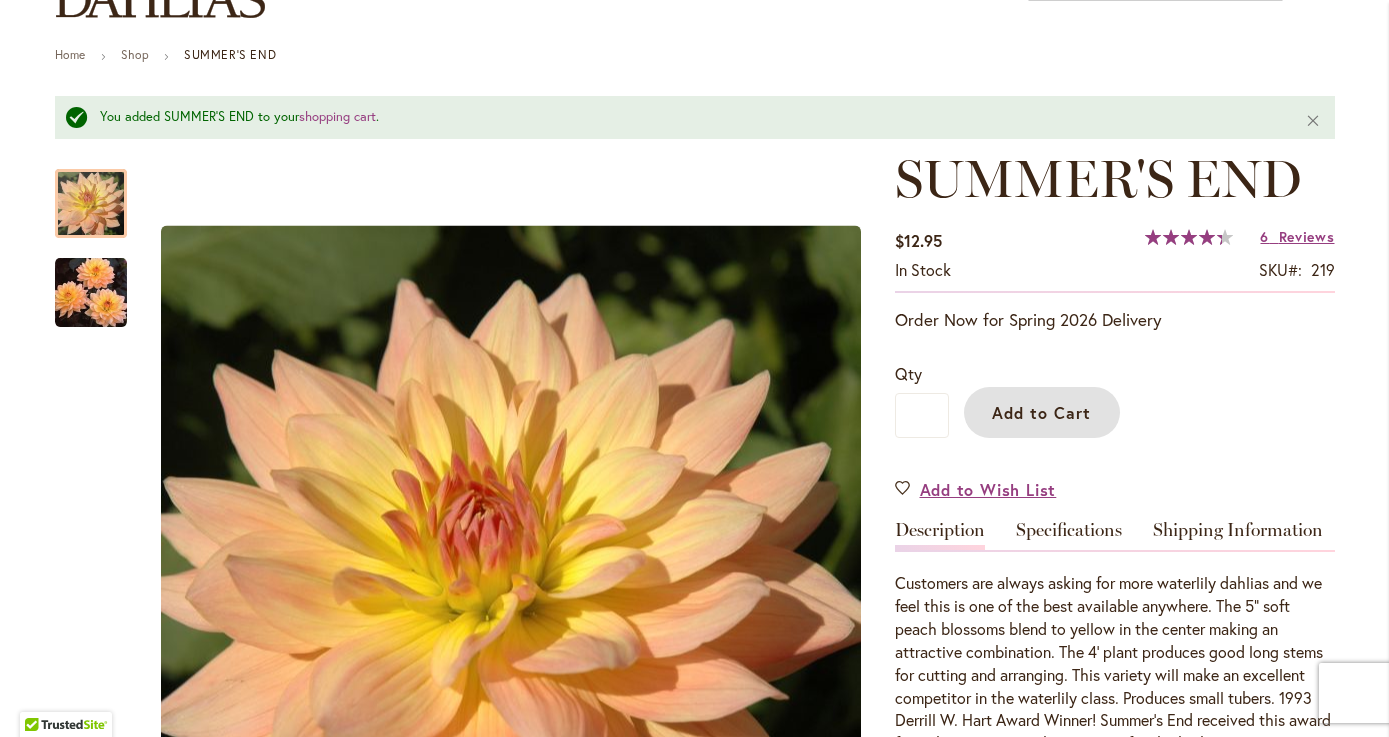 scroll, scrollTop: 194, scrollLeft: 0, axis: vertical 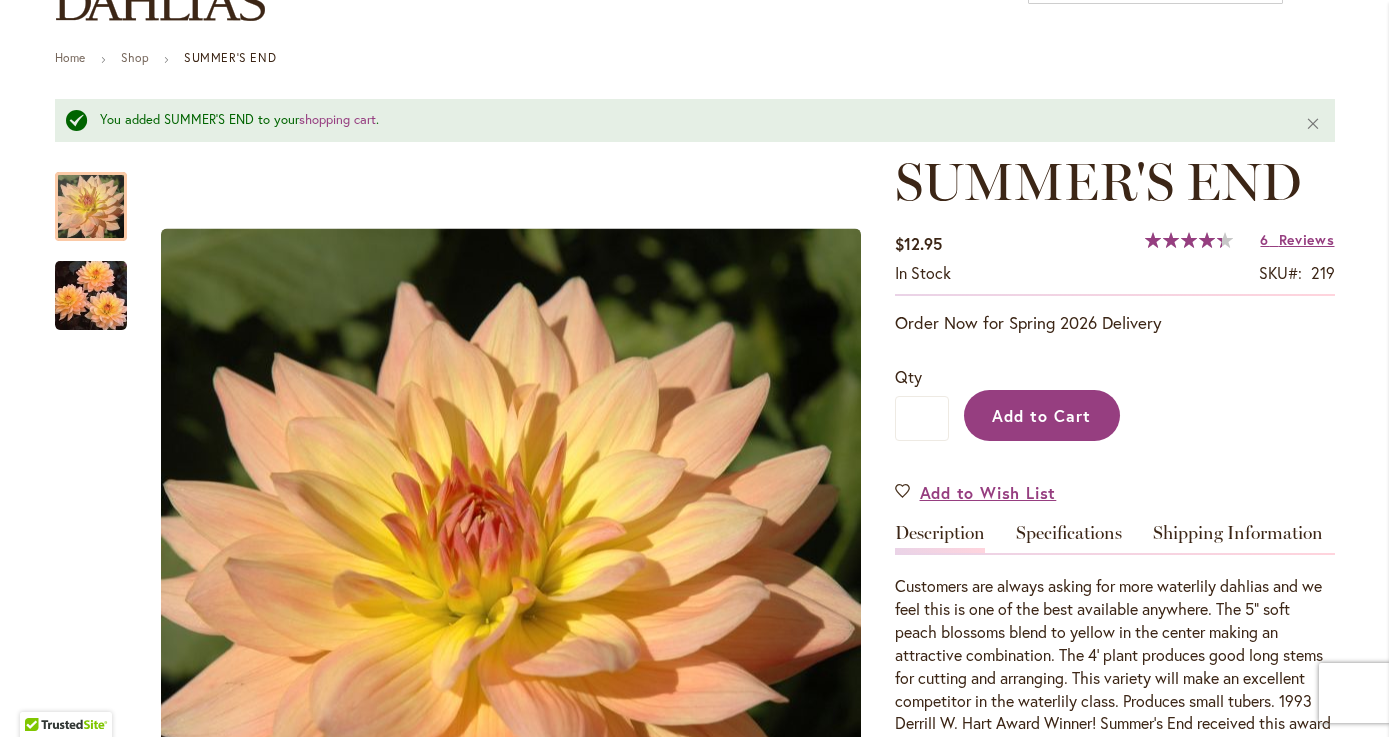 click on "Add to Cart" at bounding box center (1042, 415) 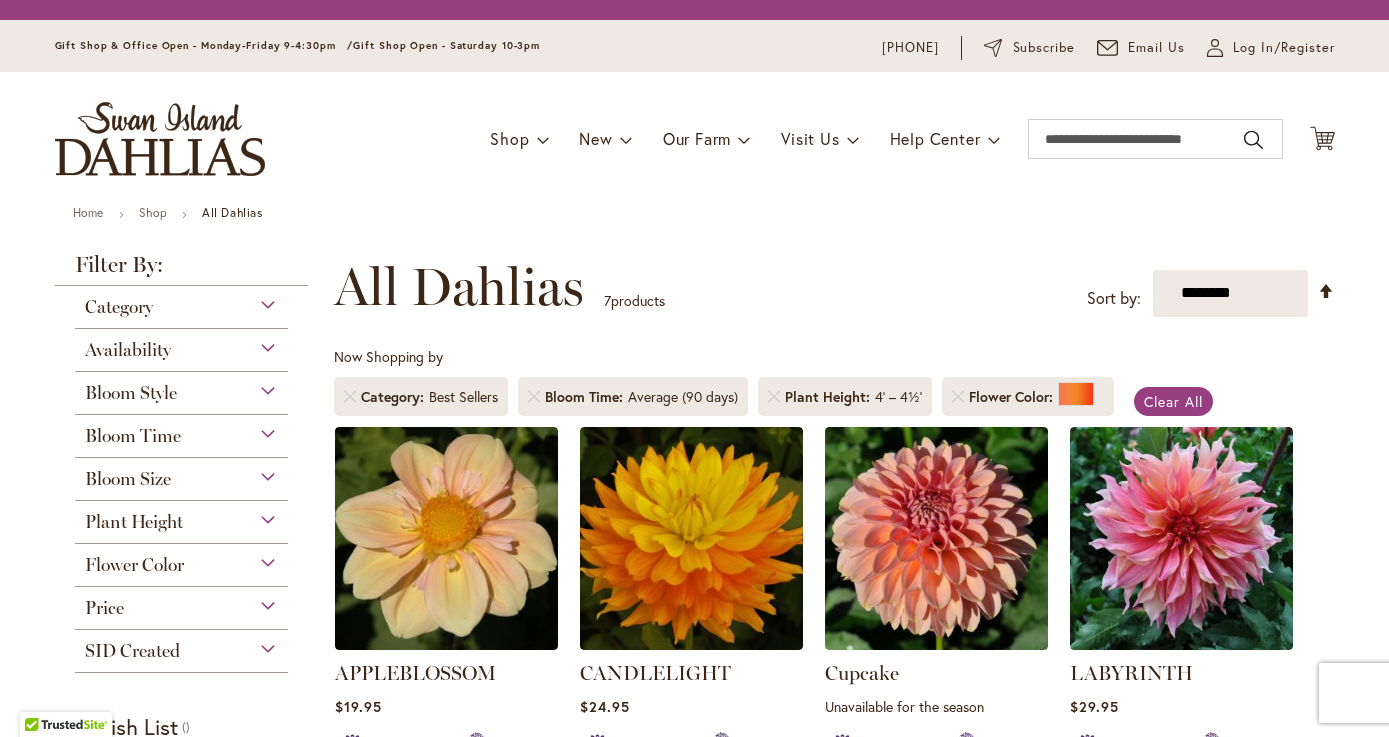 scroll, scrollTop: 0, scrollLeft: 0, axis: both 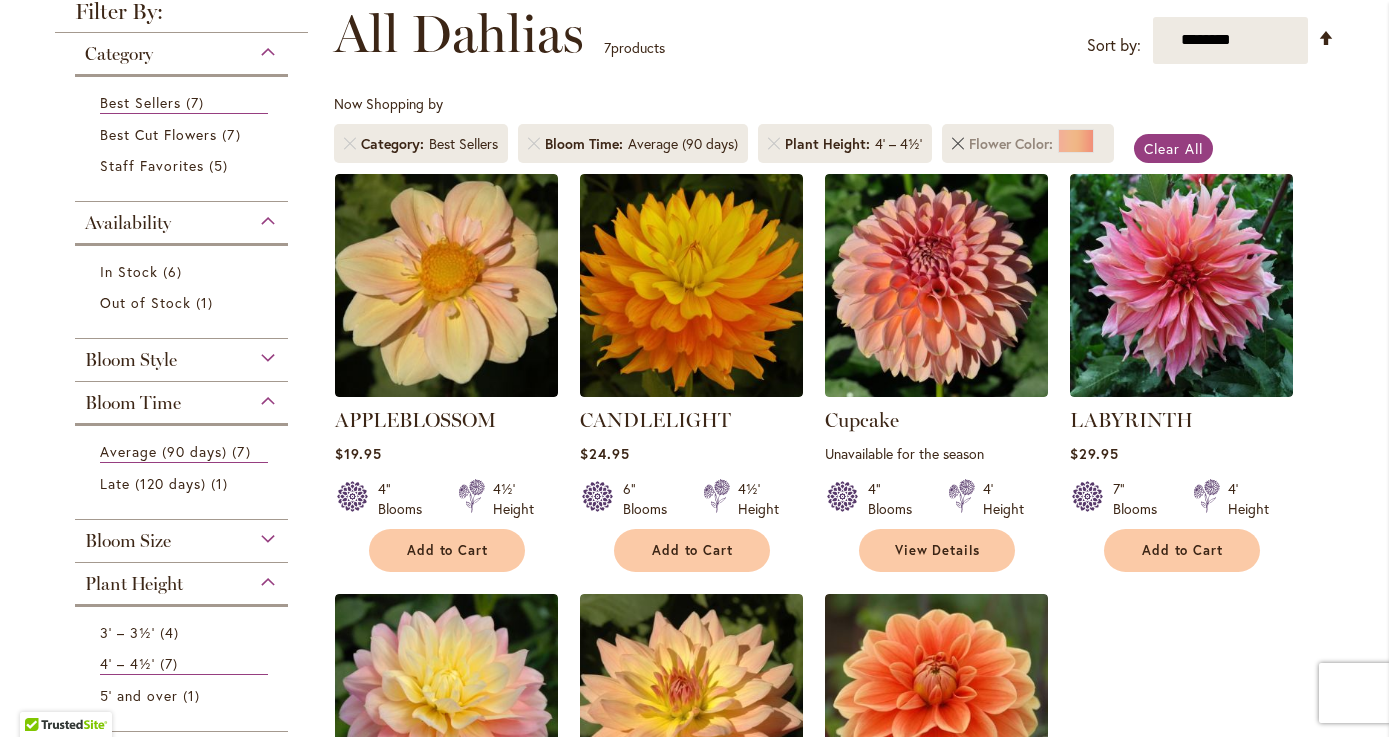 click at bounding box center [958, 144] 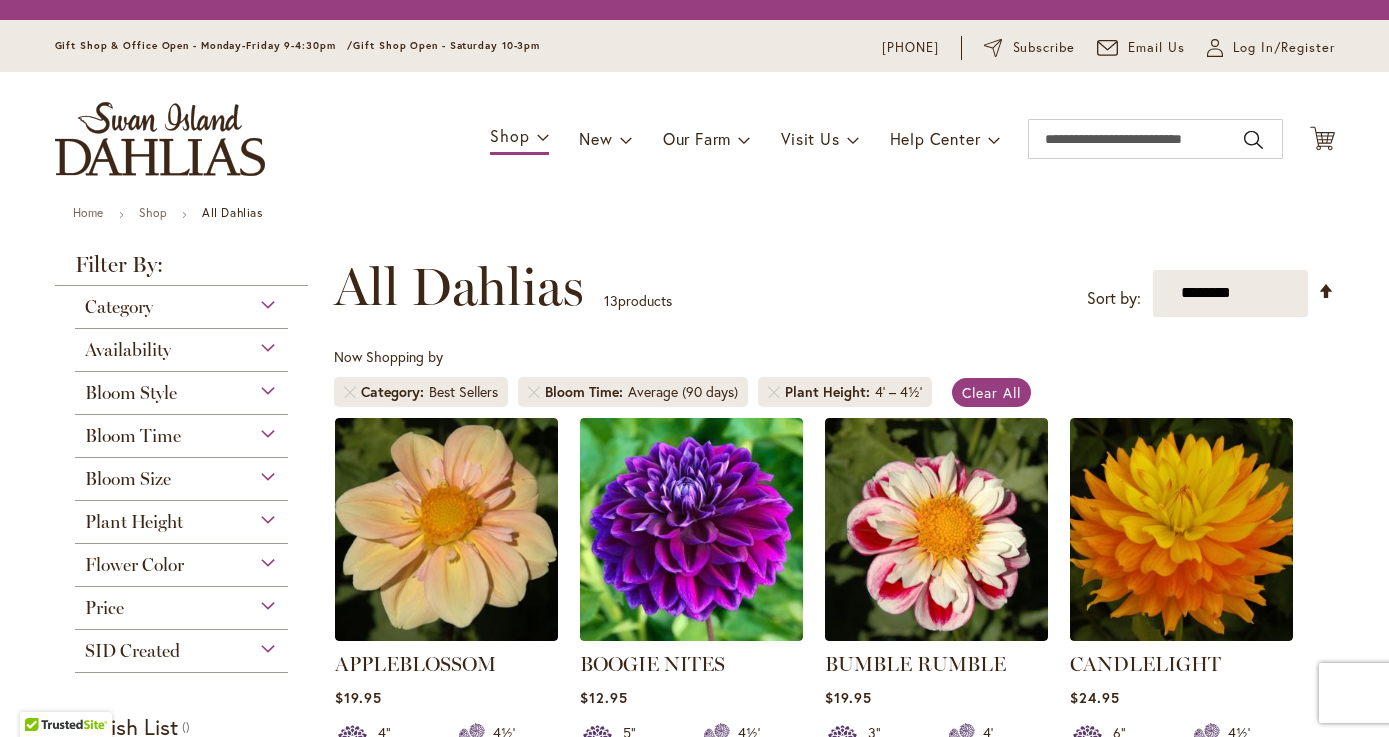 scroll, scrollTop: 0, scrollLeft: 0, axis: both 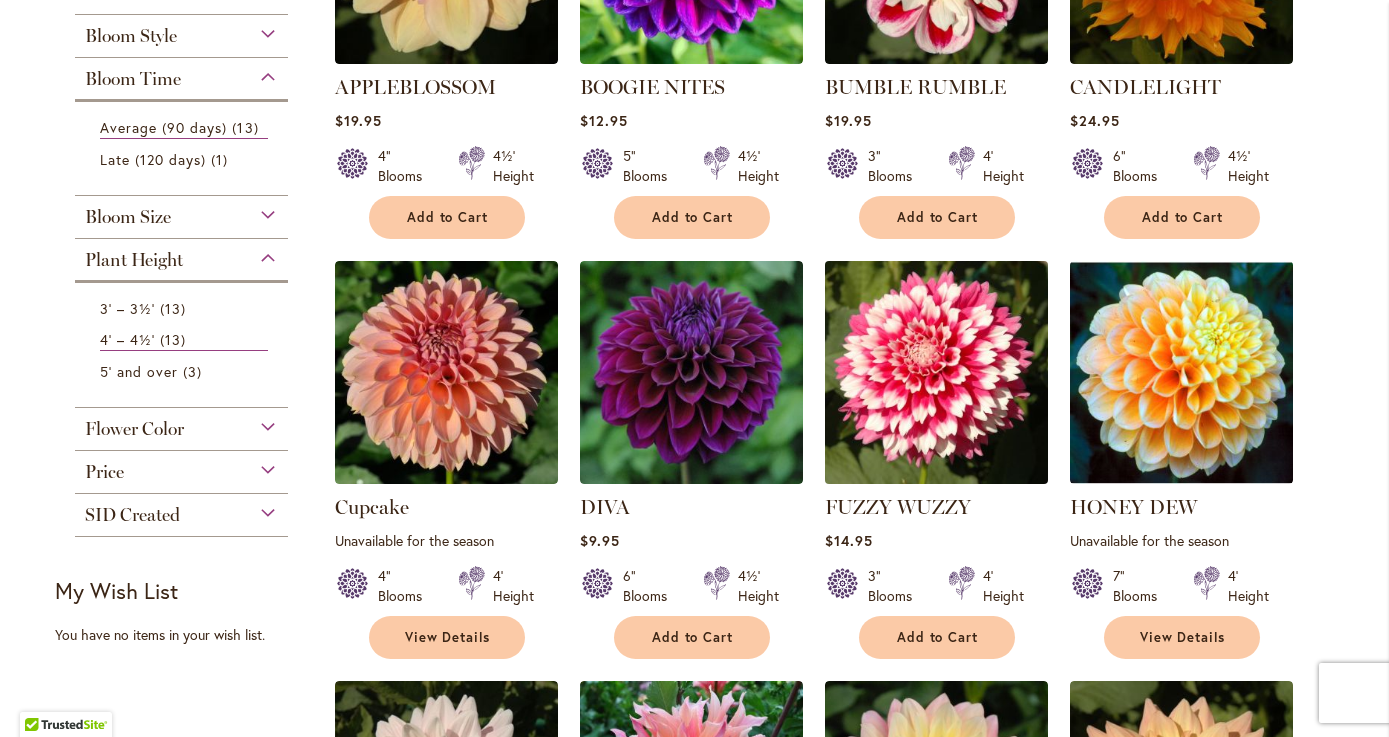 click at bounding box center [936, 372] 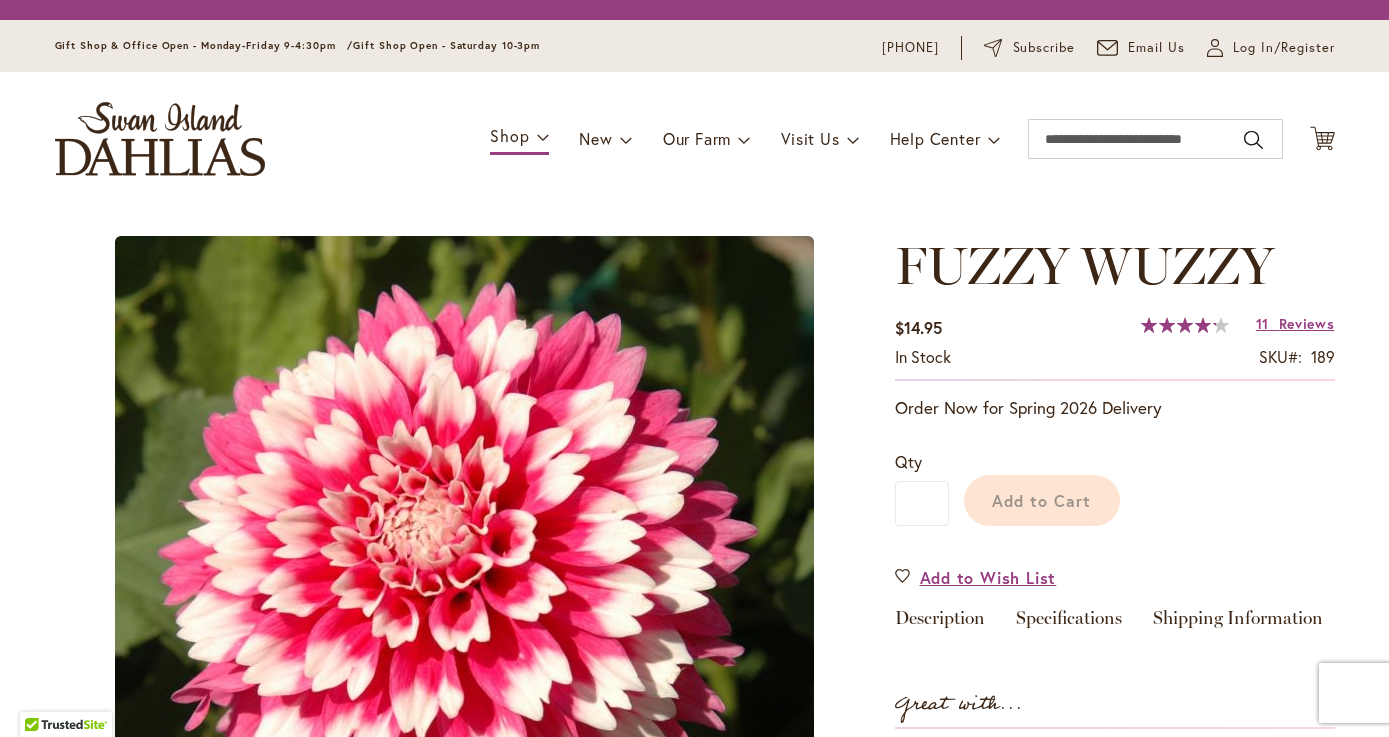 scroll, scrollTop: 0, scrollLeft: 0, axis: both 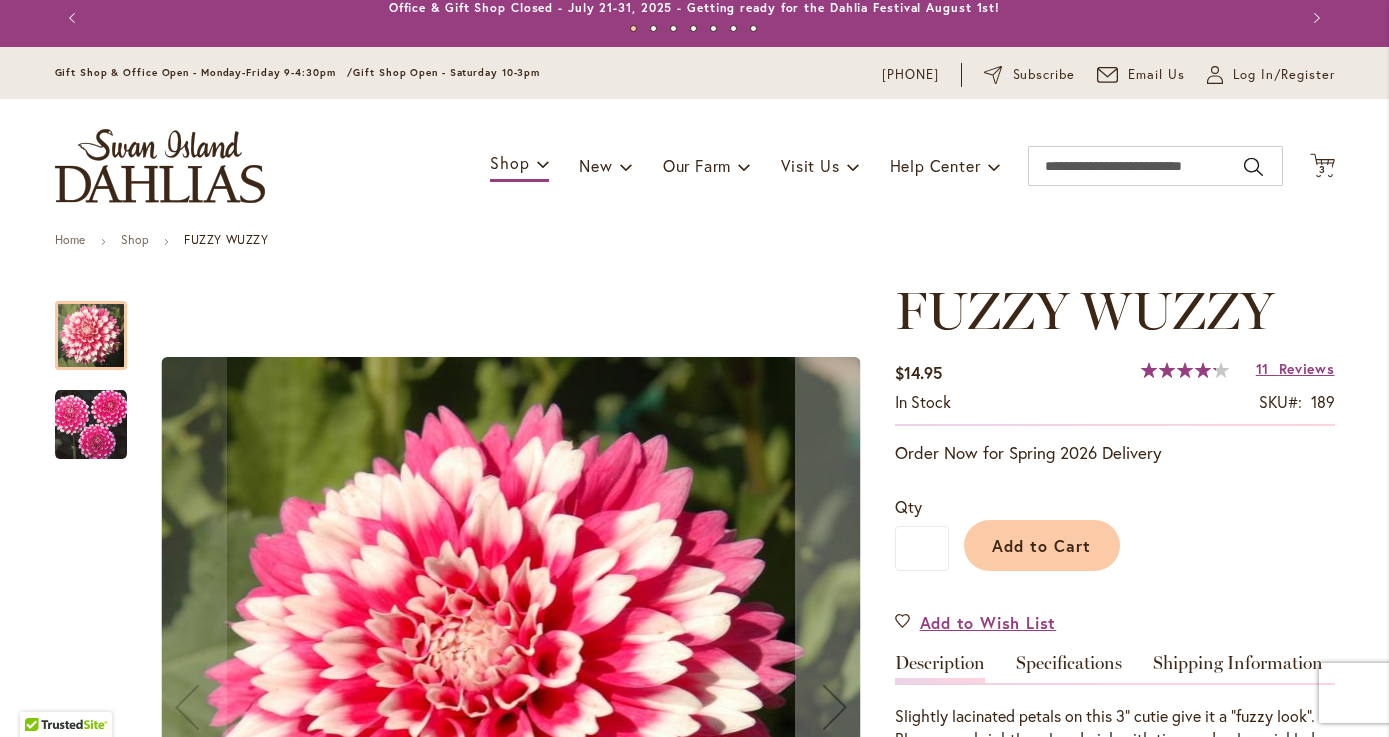 click at bounding box center (91, 425) 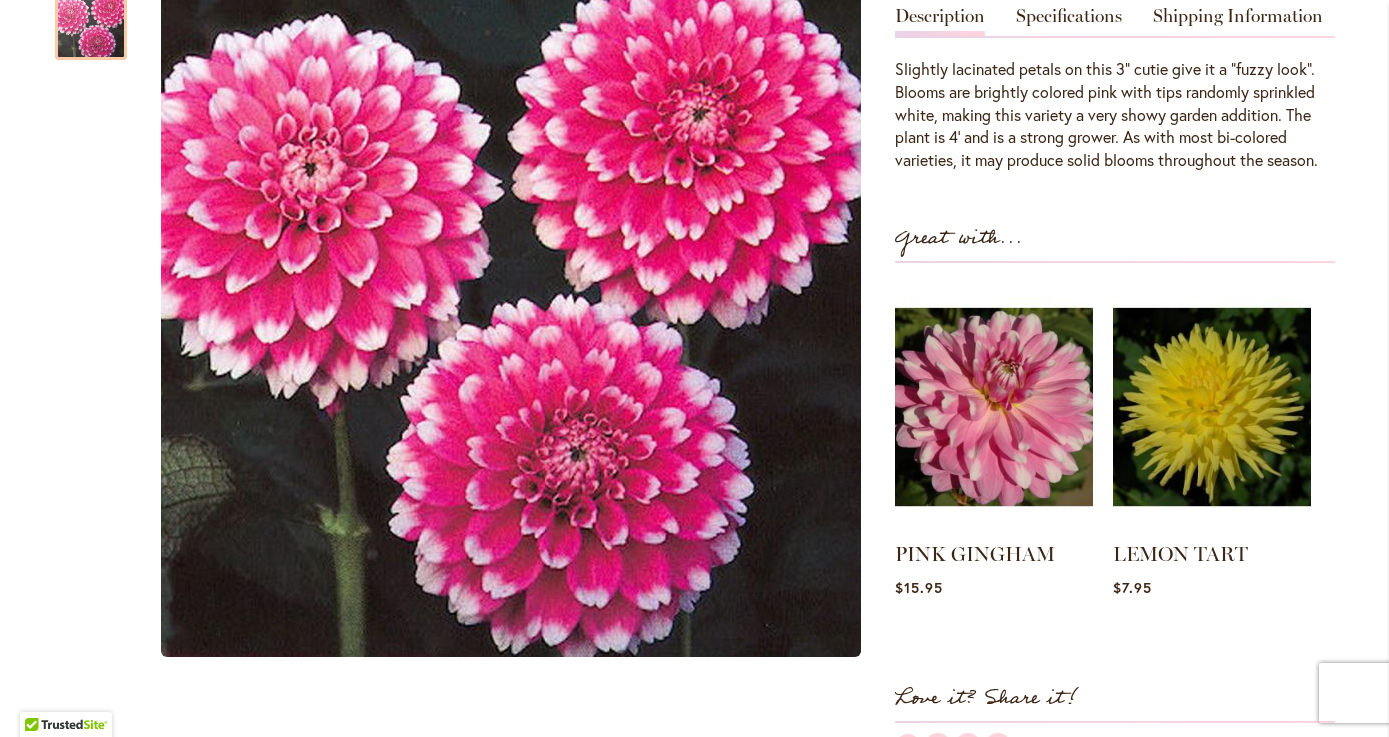 scroll, scrollTop: 0, scrollLeft: 0, axis: both 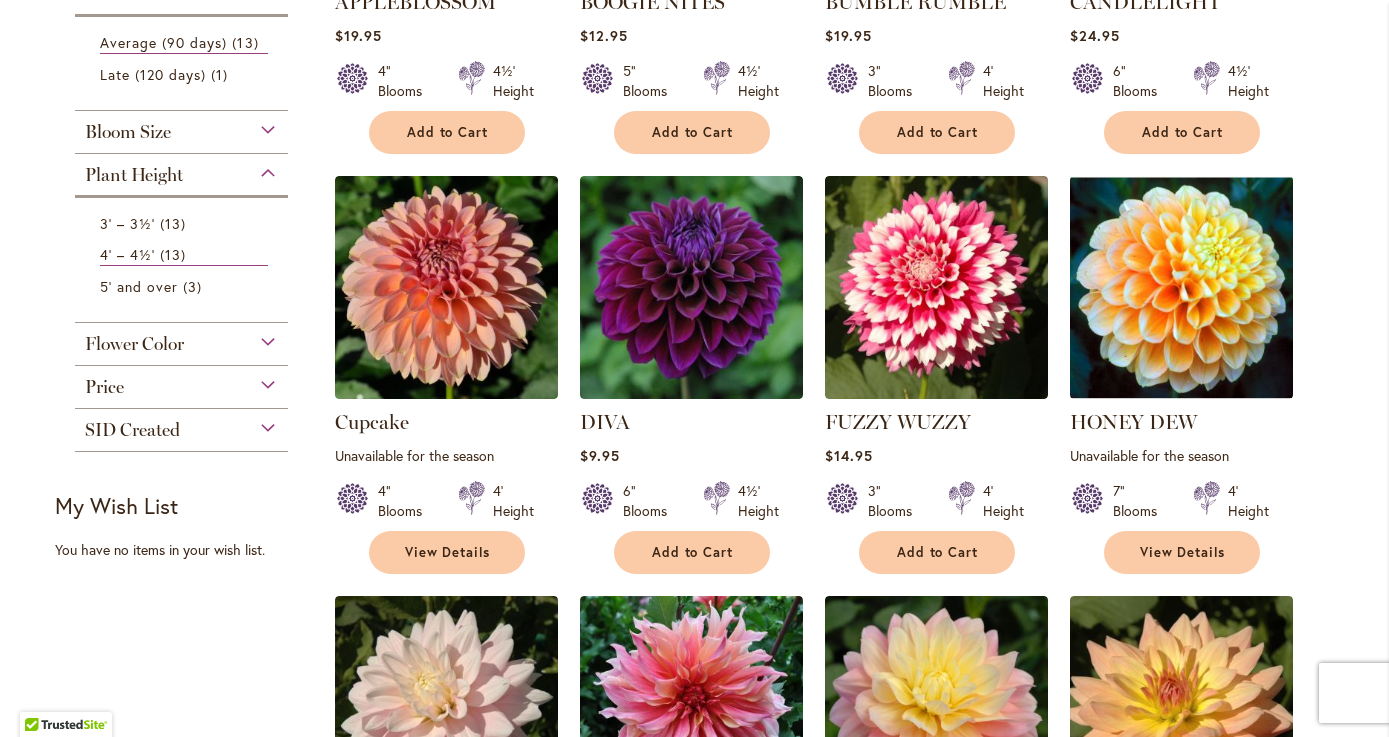 click on "Bloom Size" at bounding box center [182, 127] 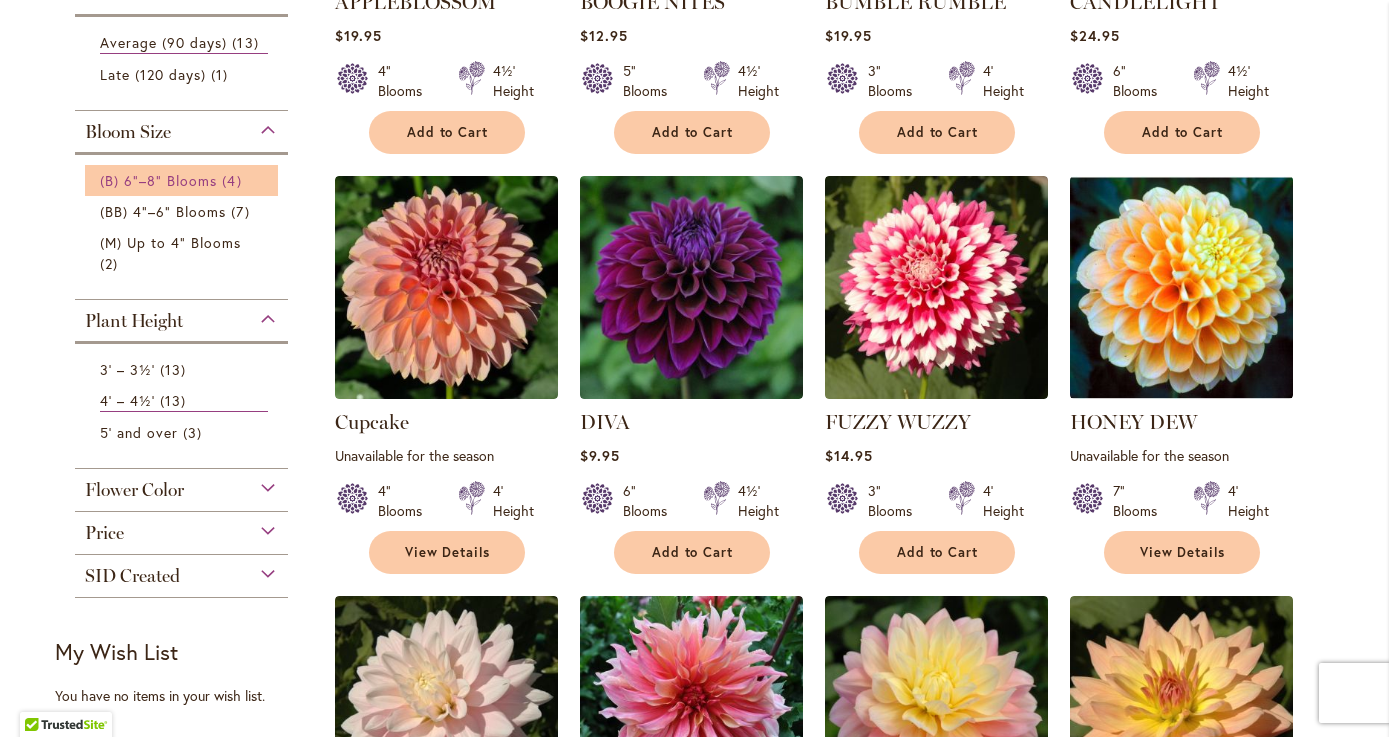 click on "(B) 6"–8" Blooms" at bounding box center [159, 180] 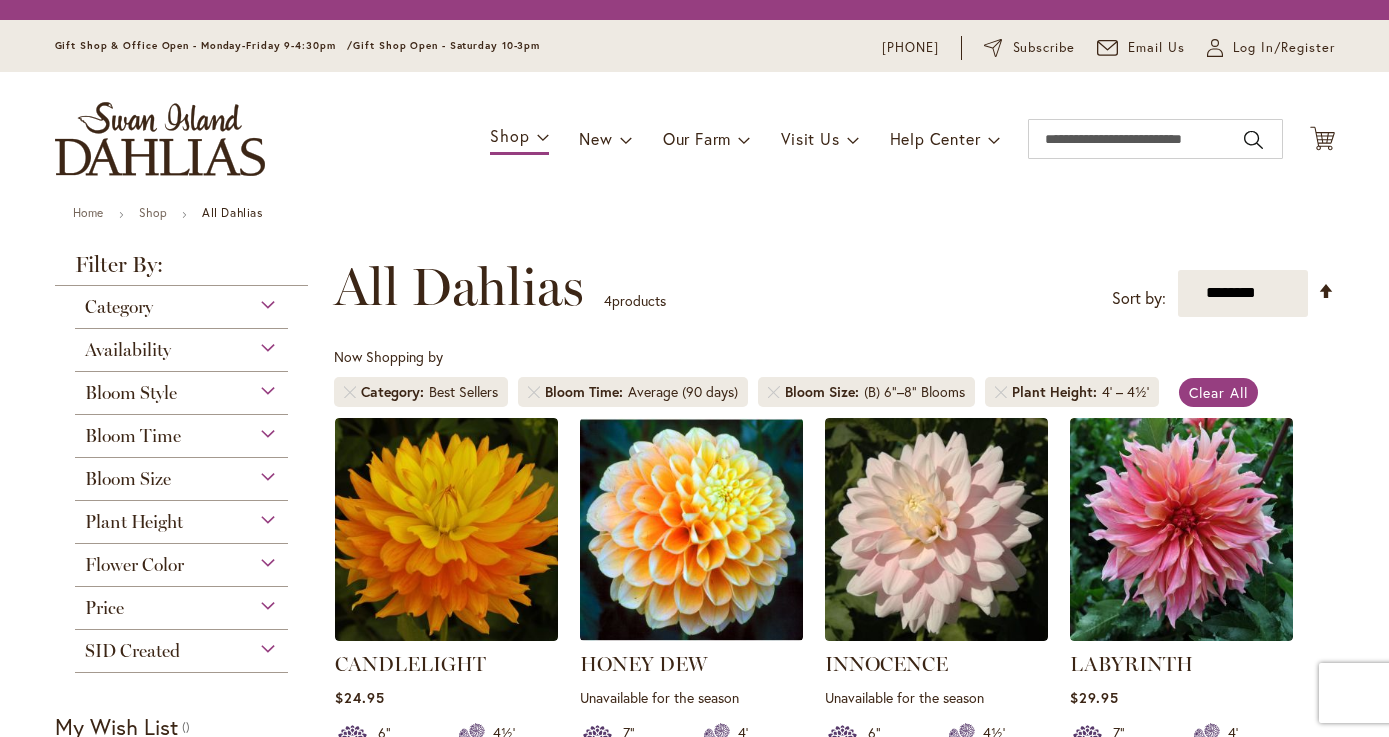 scroll, scrollTop: 0, scrollLeft: 0, axis: both 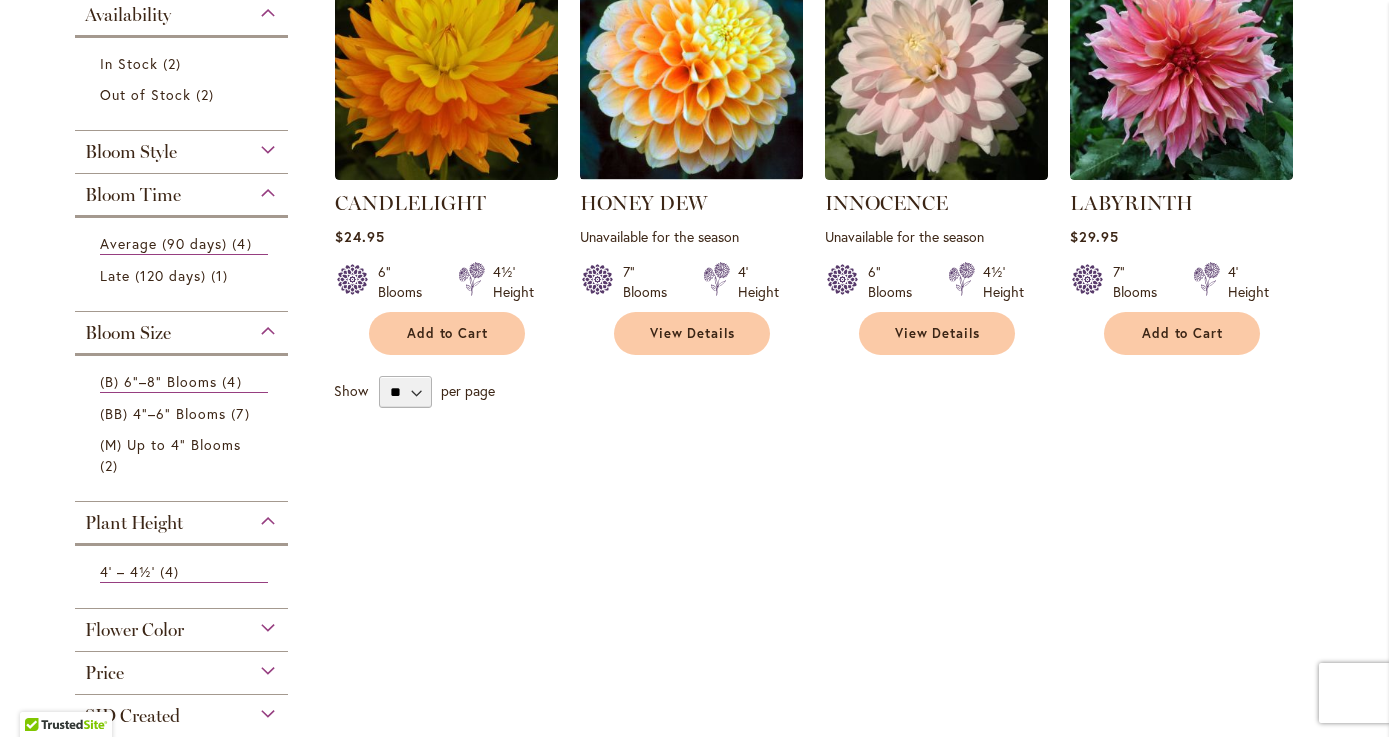 click on "Plant Height" at bounding box center [182, 518] 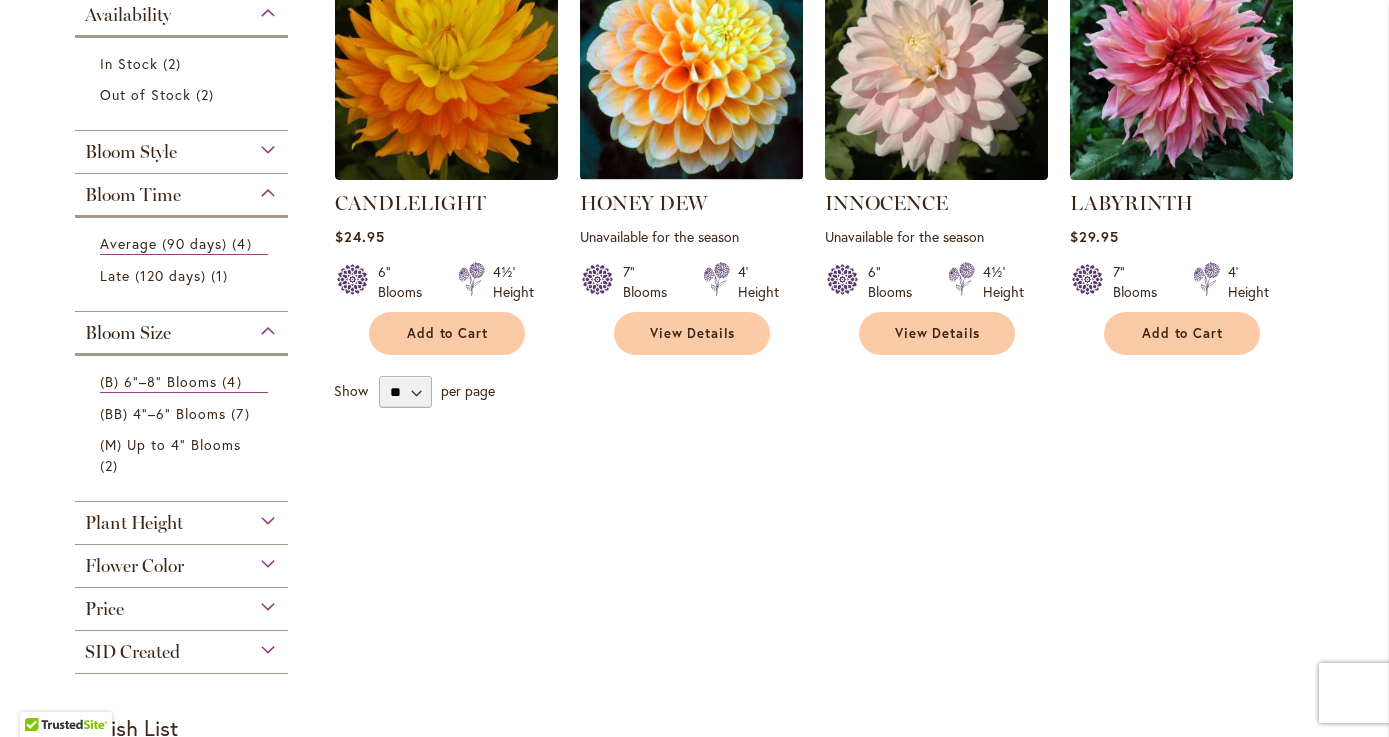 click on "Plant Height" at bounding box center [182, 518] 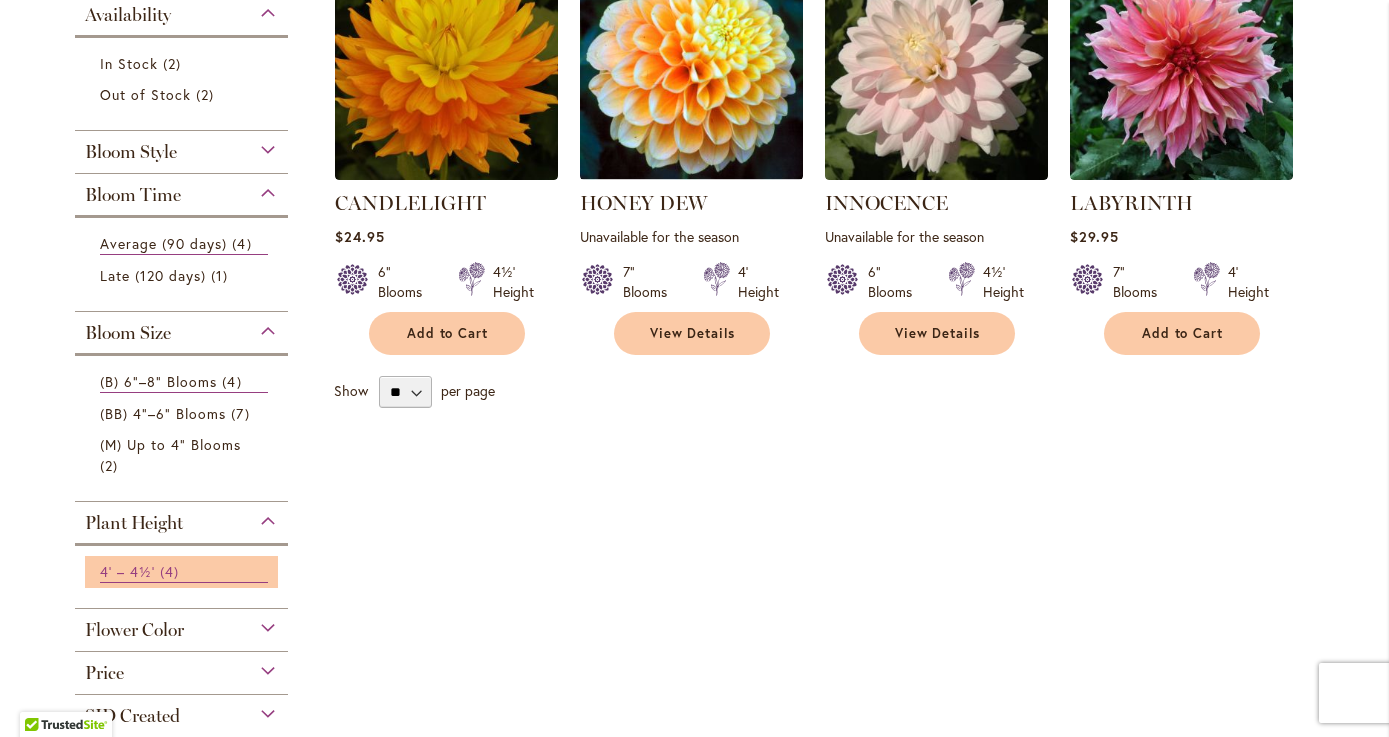 click on "4' – 4½'
4
items" at bounding box center (184, 572) 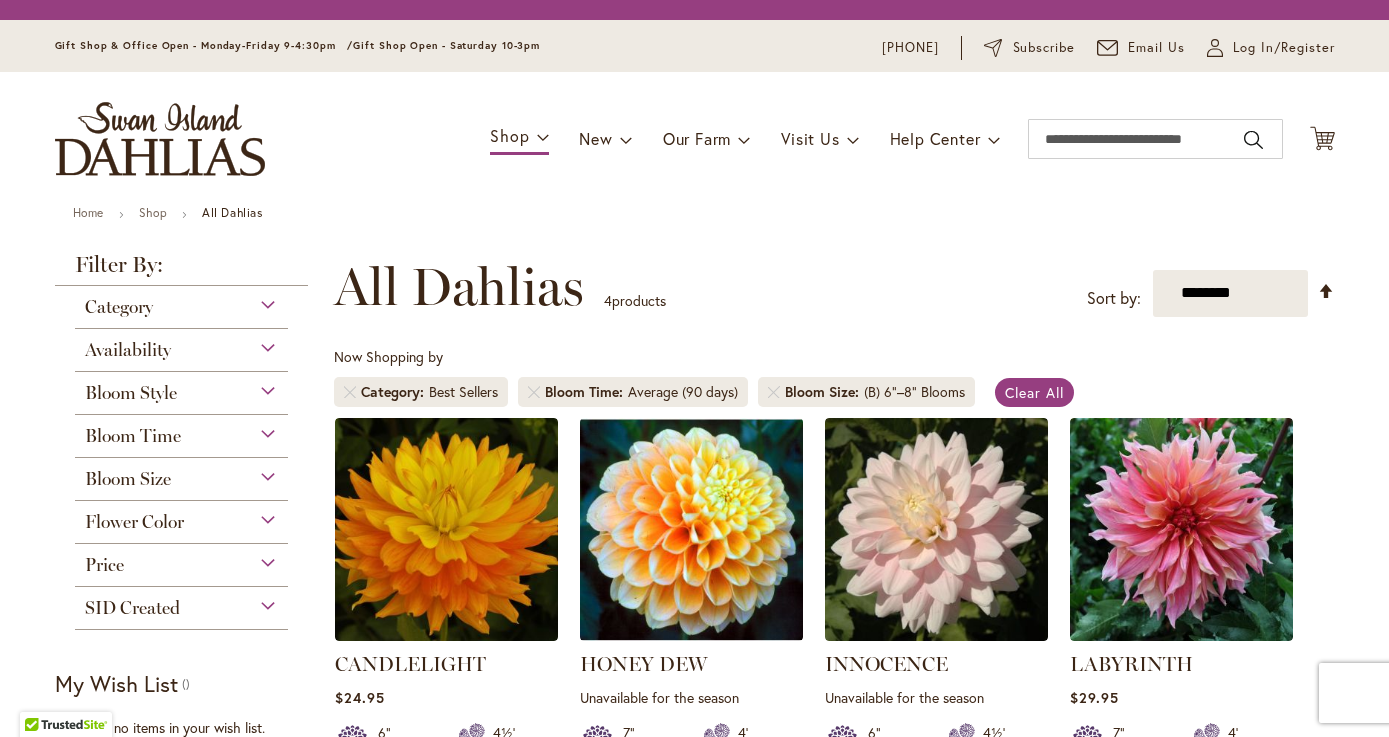 scroll, scrollTop: 0, scrollLeft: 0, axis: both 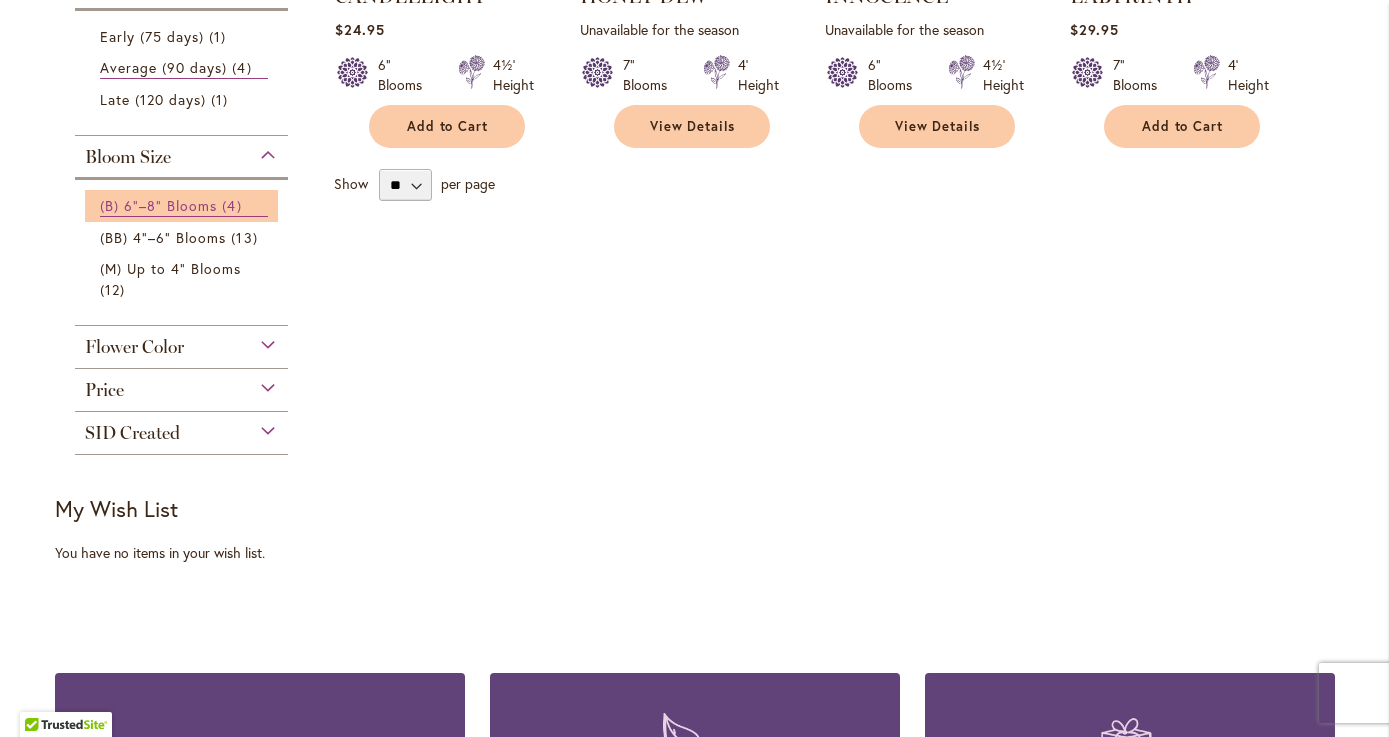 click on "4
items" at bounding box center (234, 205) 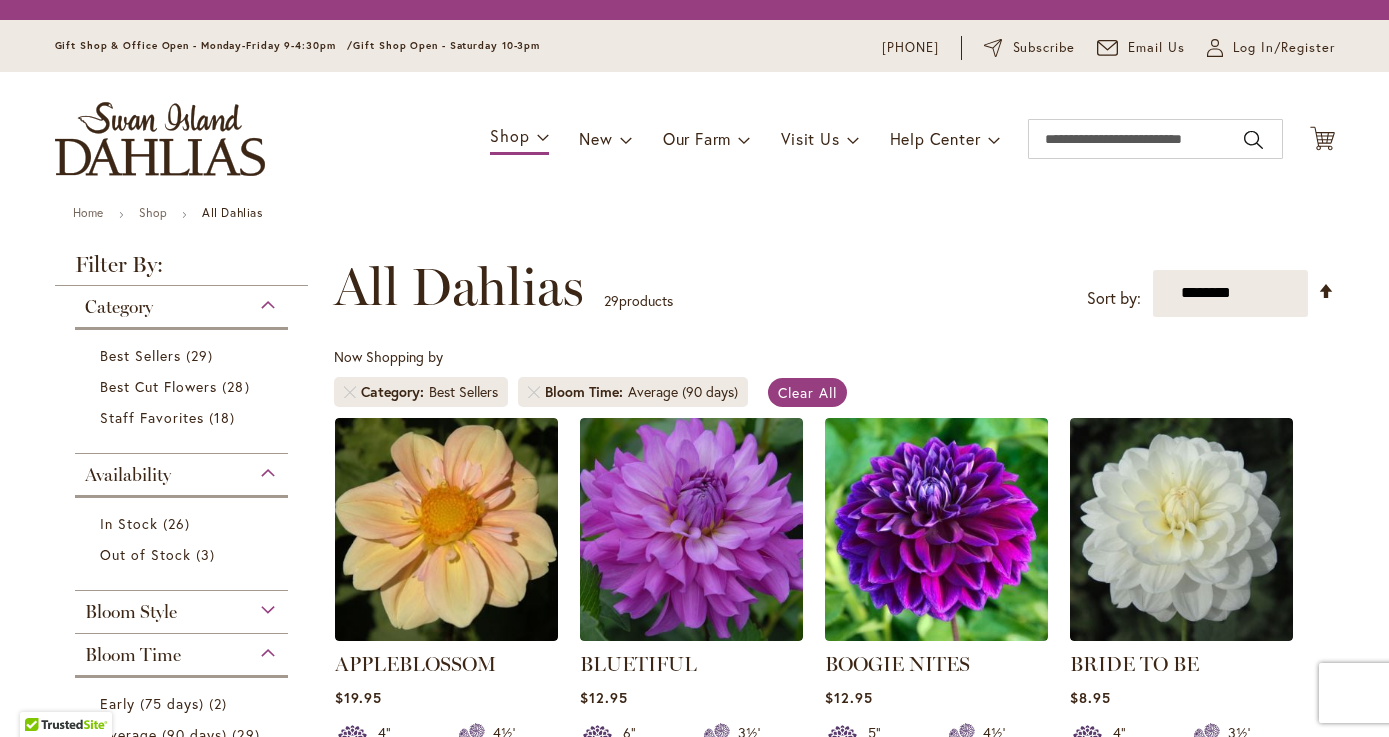 scroll, scrollTop: 0, scrollLeft: 0, axis: both 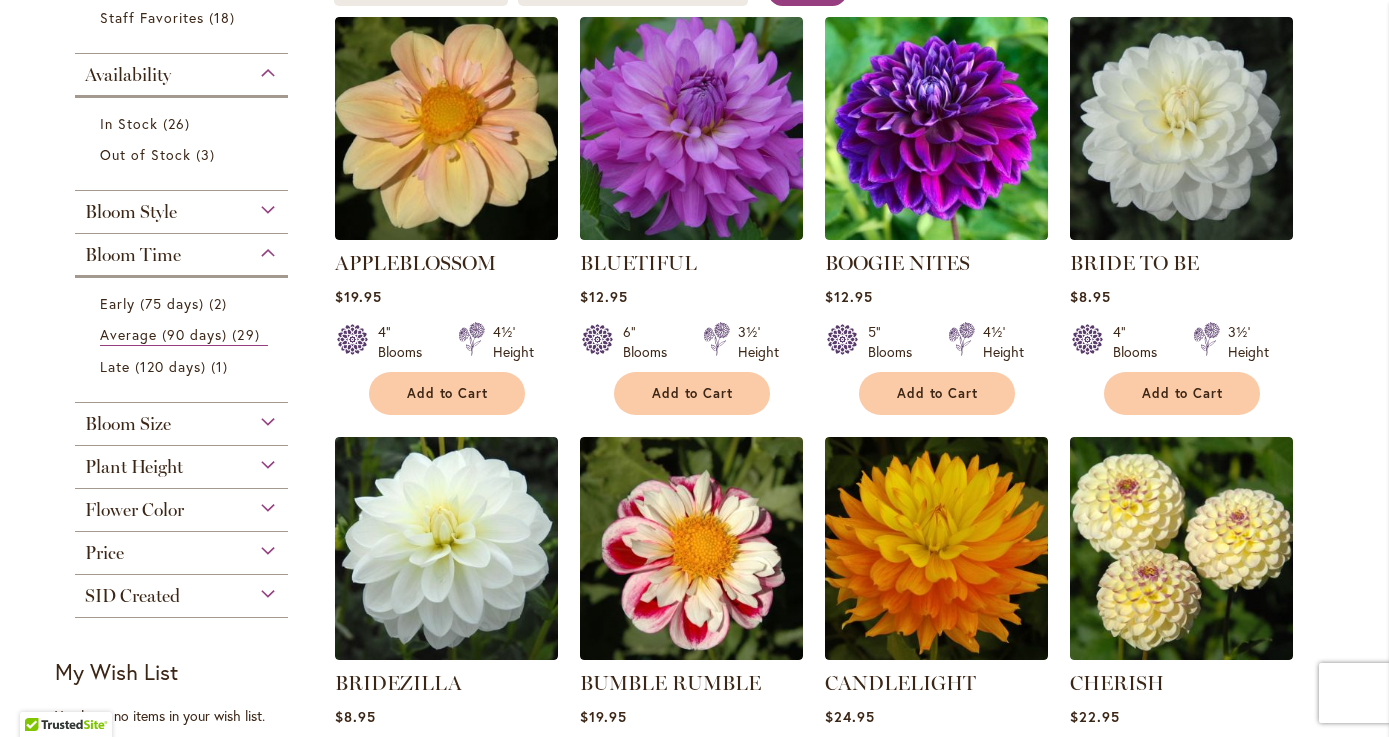 click on "Bloom Time" at bounding box center (182, 250) 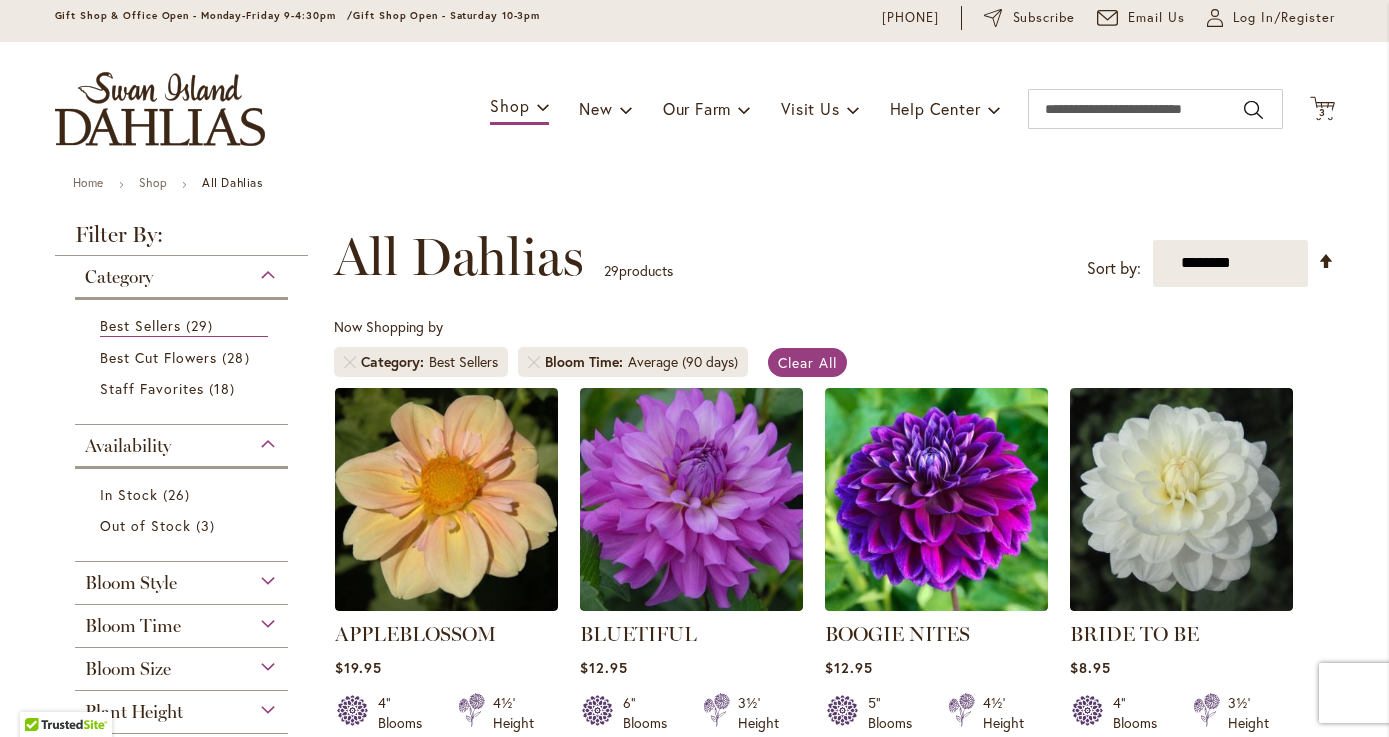 scroll, scrollTop: 79, scrollLeft: 0, axis: vertical 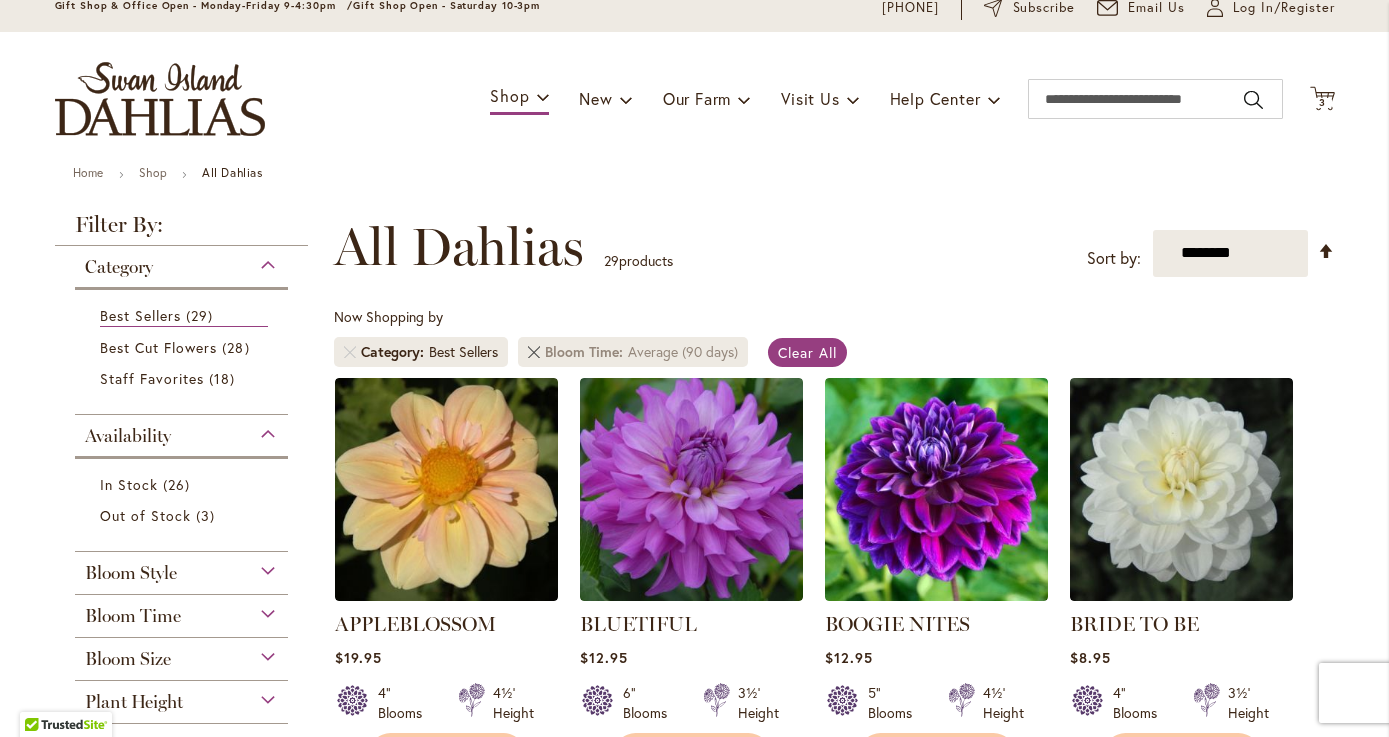 click at bounding box center [534, 352] 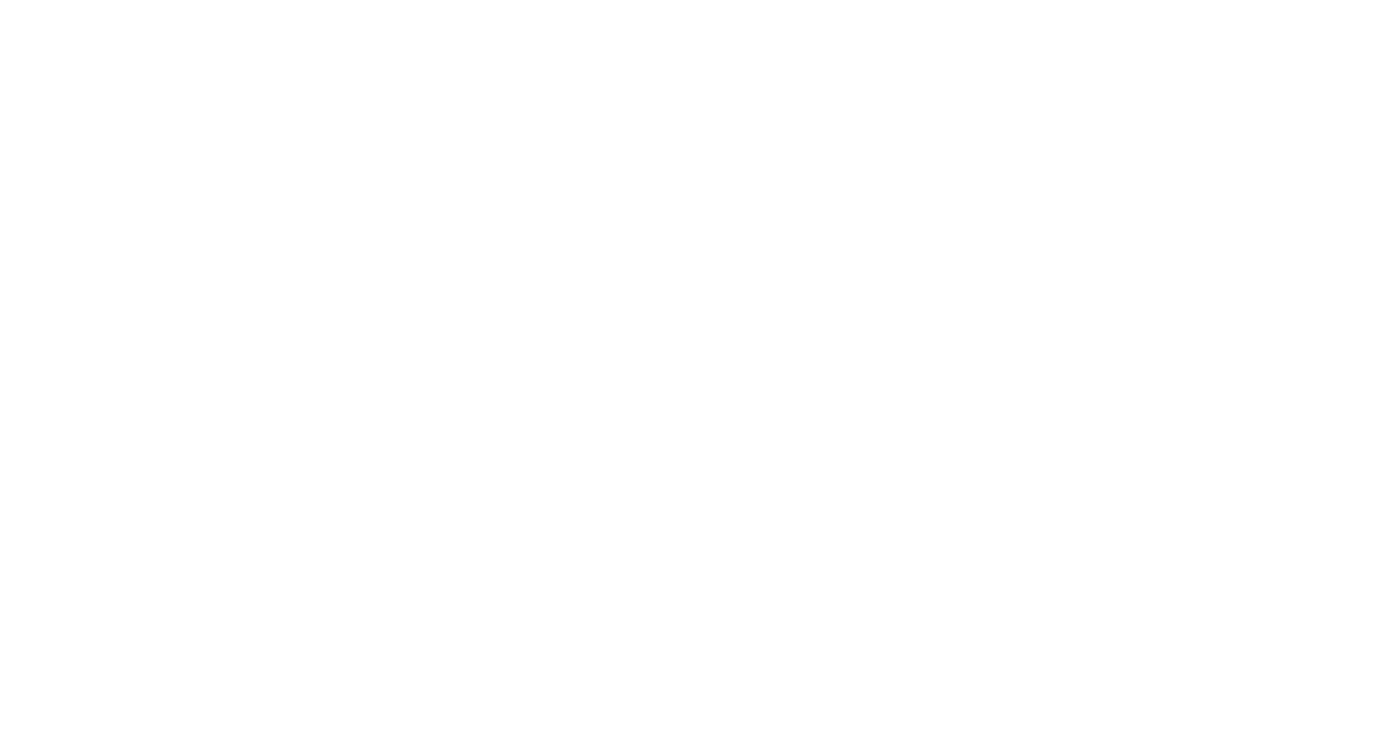 scroll, scrollTop: 0, scrollLeft: 0, axis: both 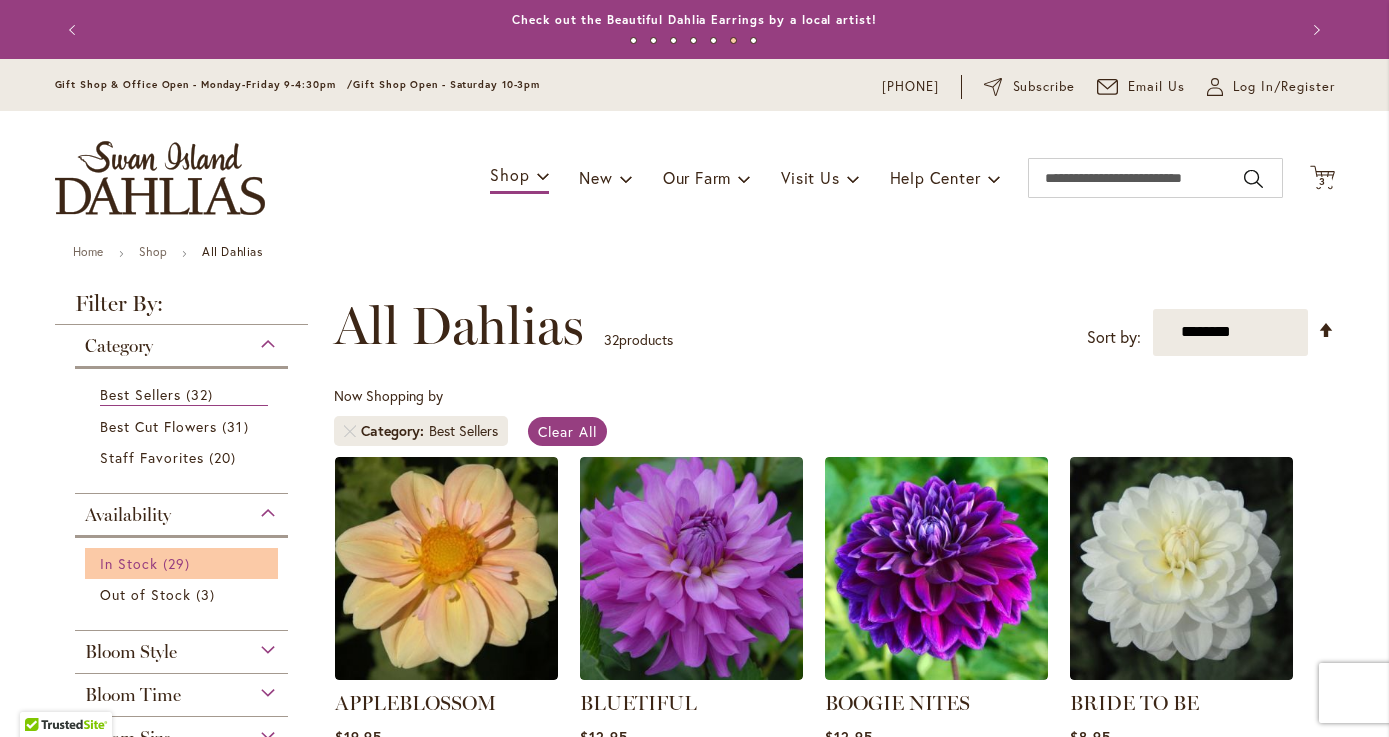 click on "In Stock
29
items" at bounding box center [184, 563] 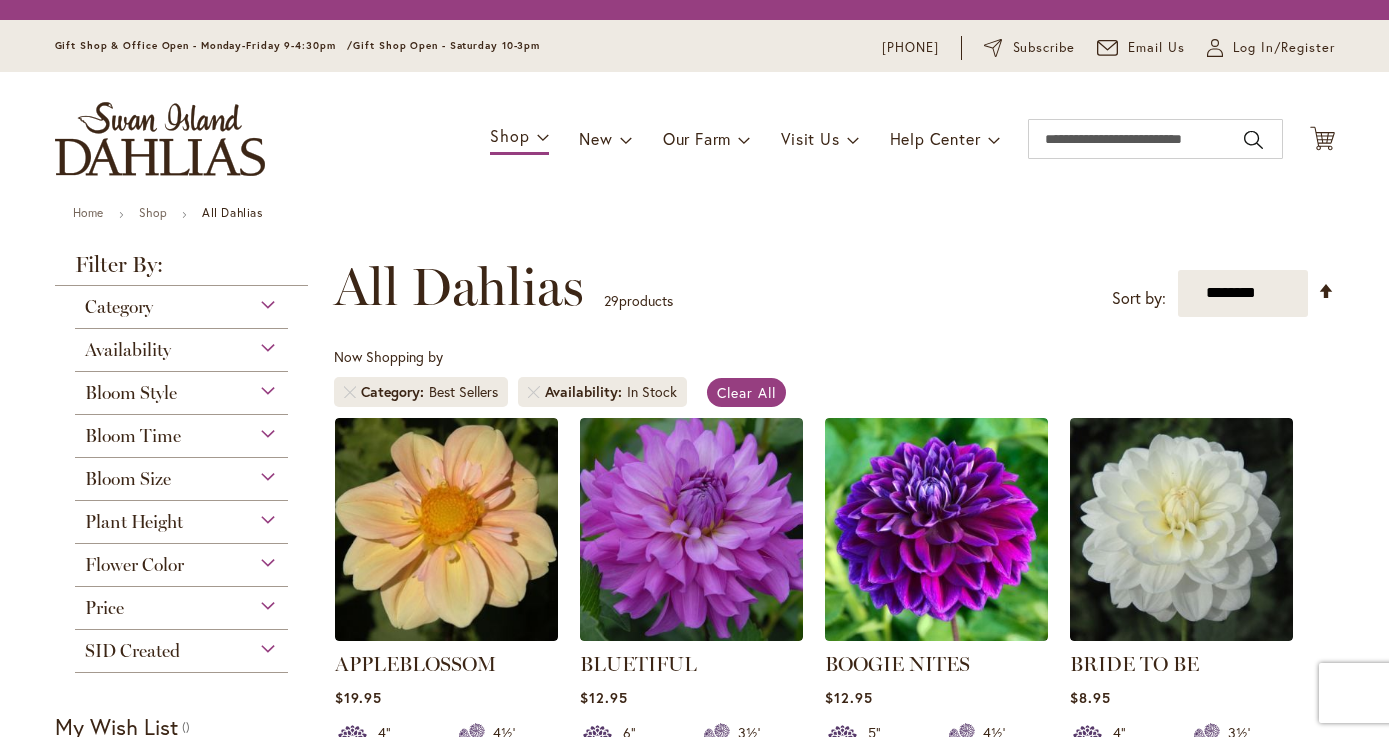 scroll, scrollTop: 0, scrollLeft: 0, axis: both 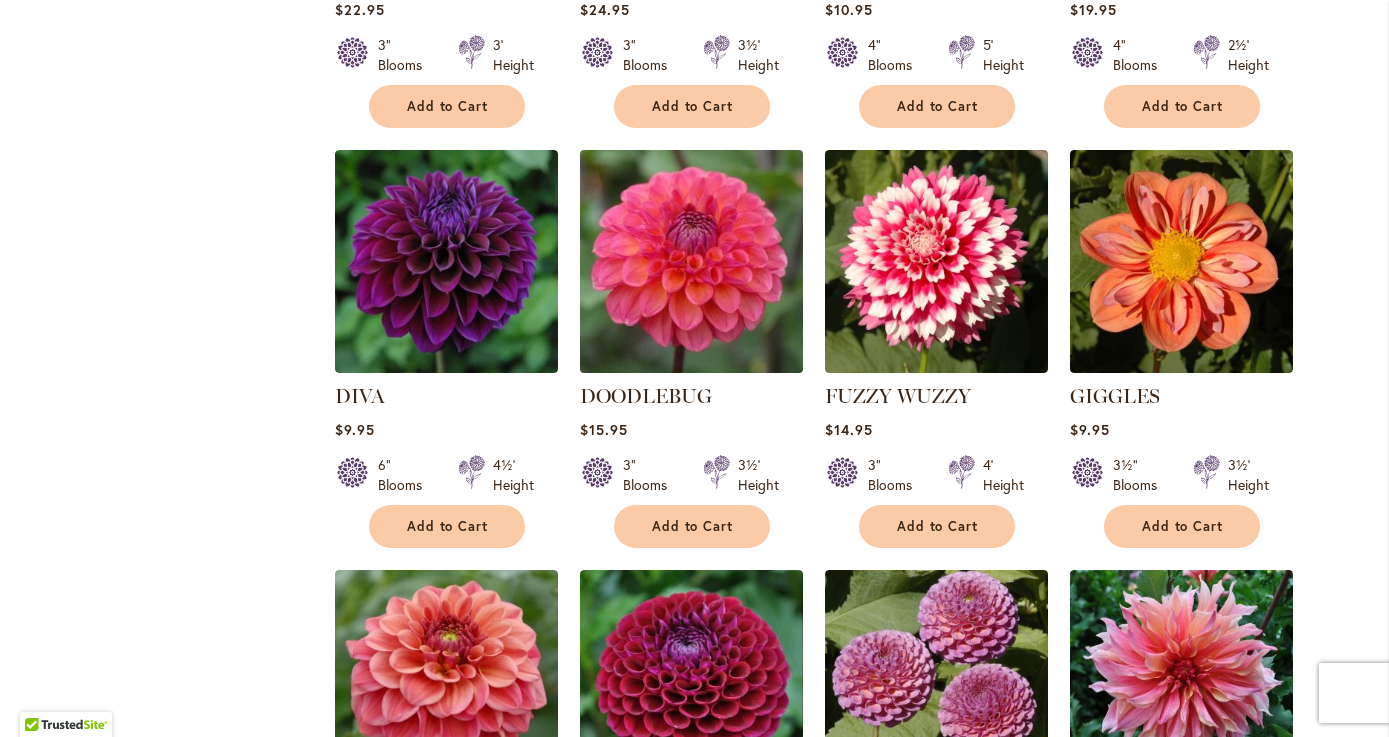 click at bounding box center (691, 261) 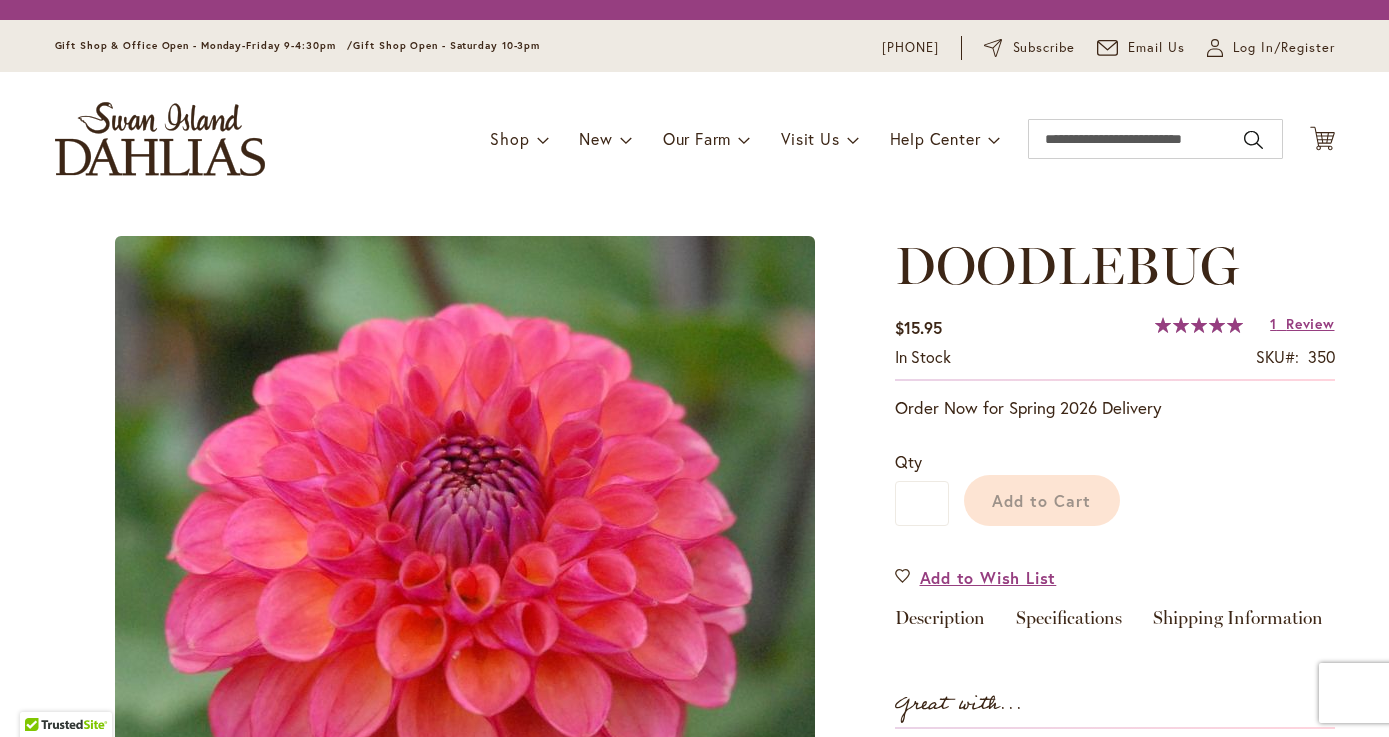 scroll, scrollTop: 0, scrollLeft: 0, axis: both 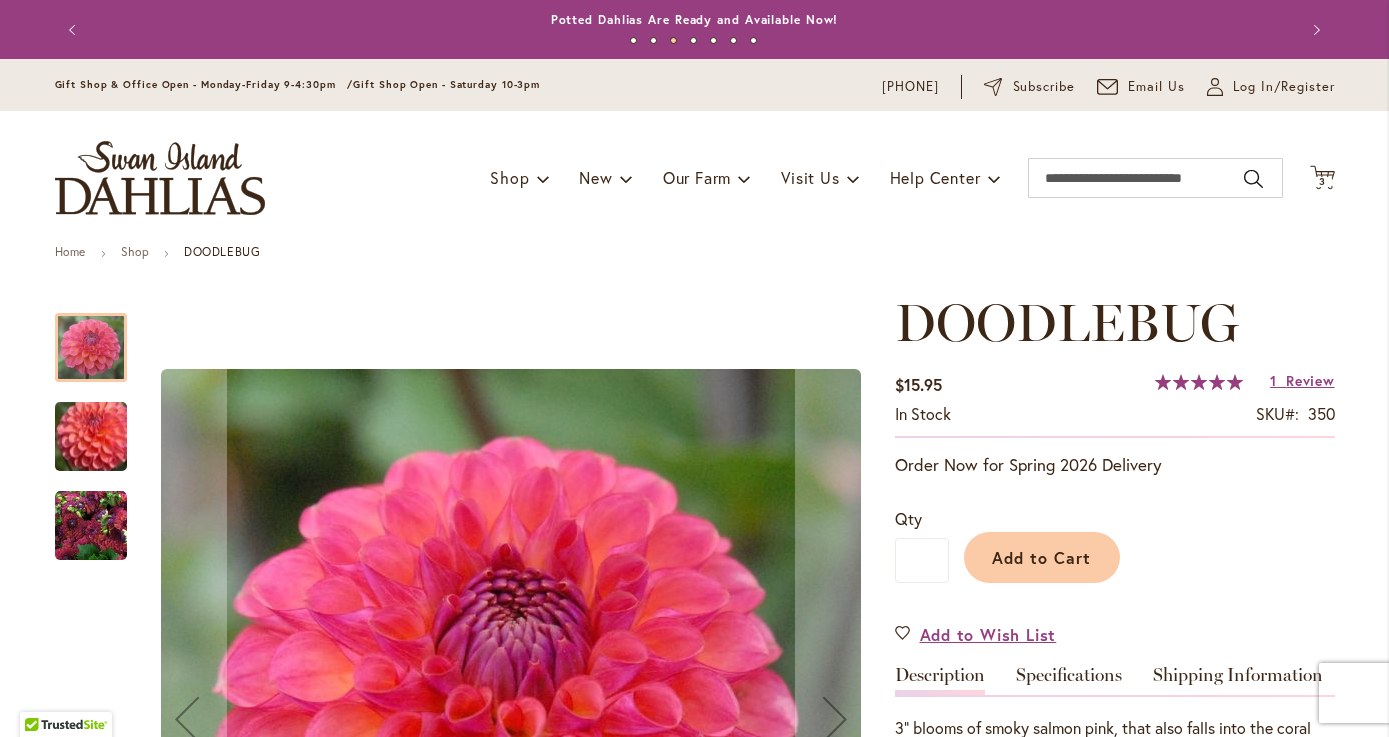 click at bounding box center (91, 436) 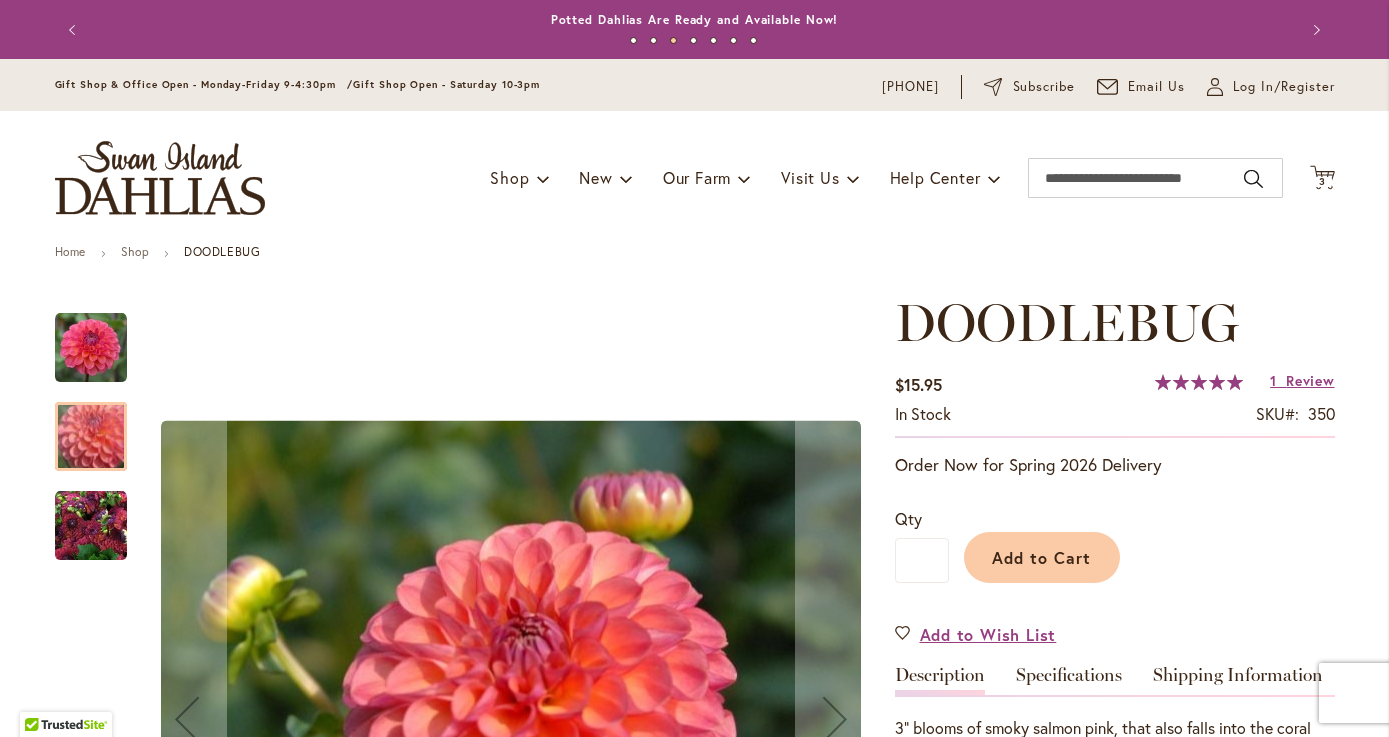 click at bounding box center [91, 526] 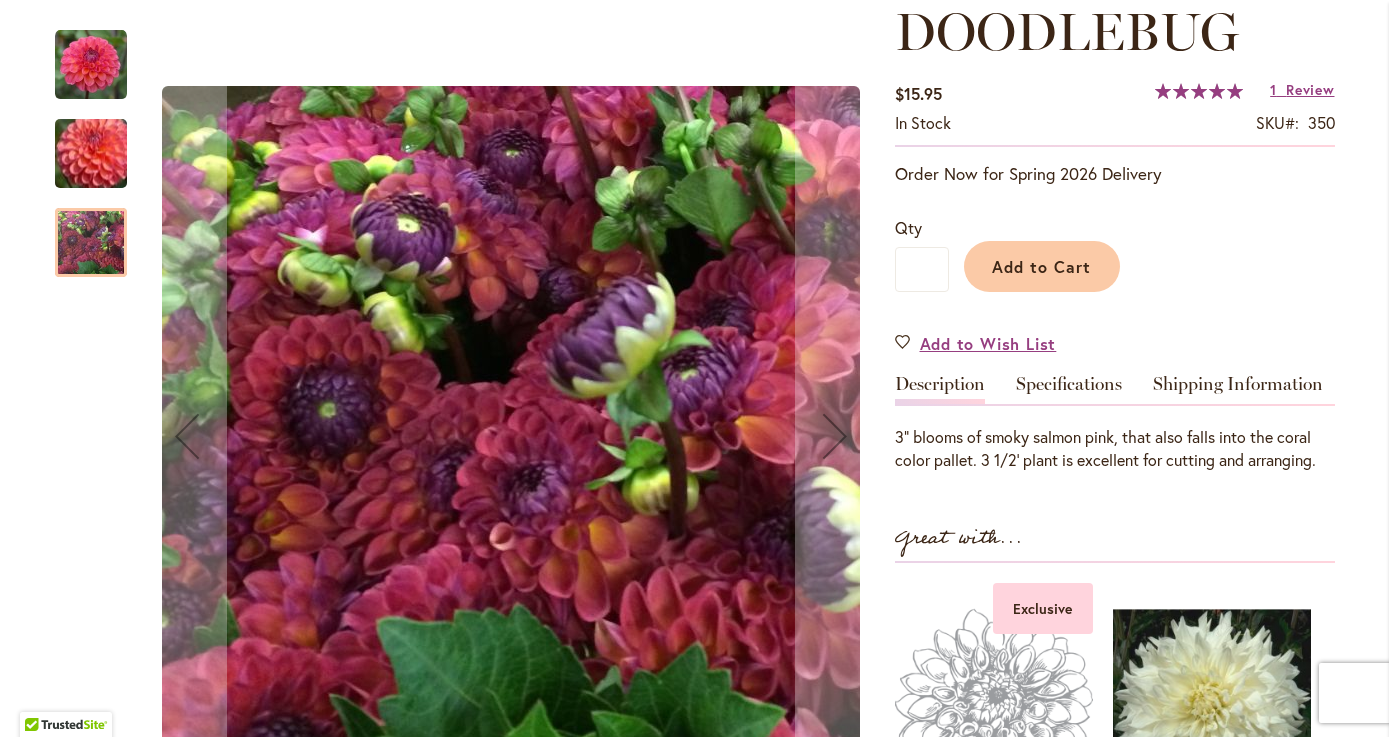 scroll, scrollTop: 359, scrollLeft: 0, axis: vertical 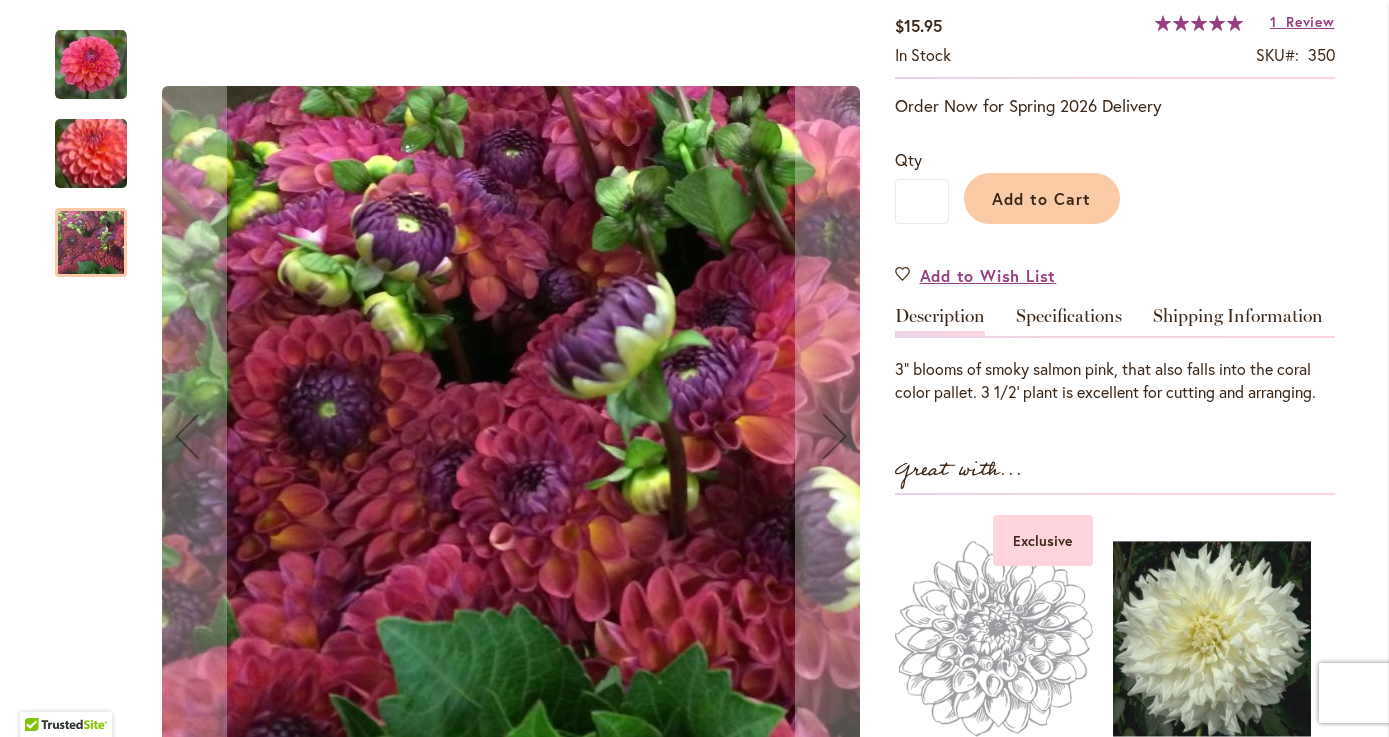 click at bounding box center [91, 65] 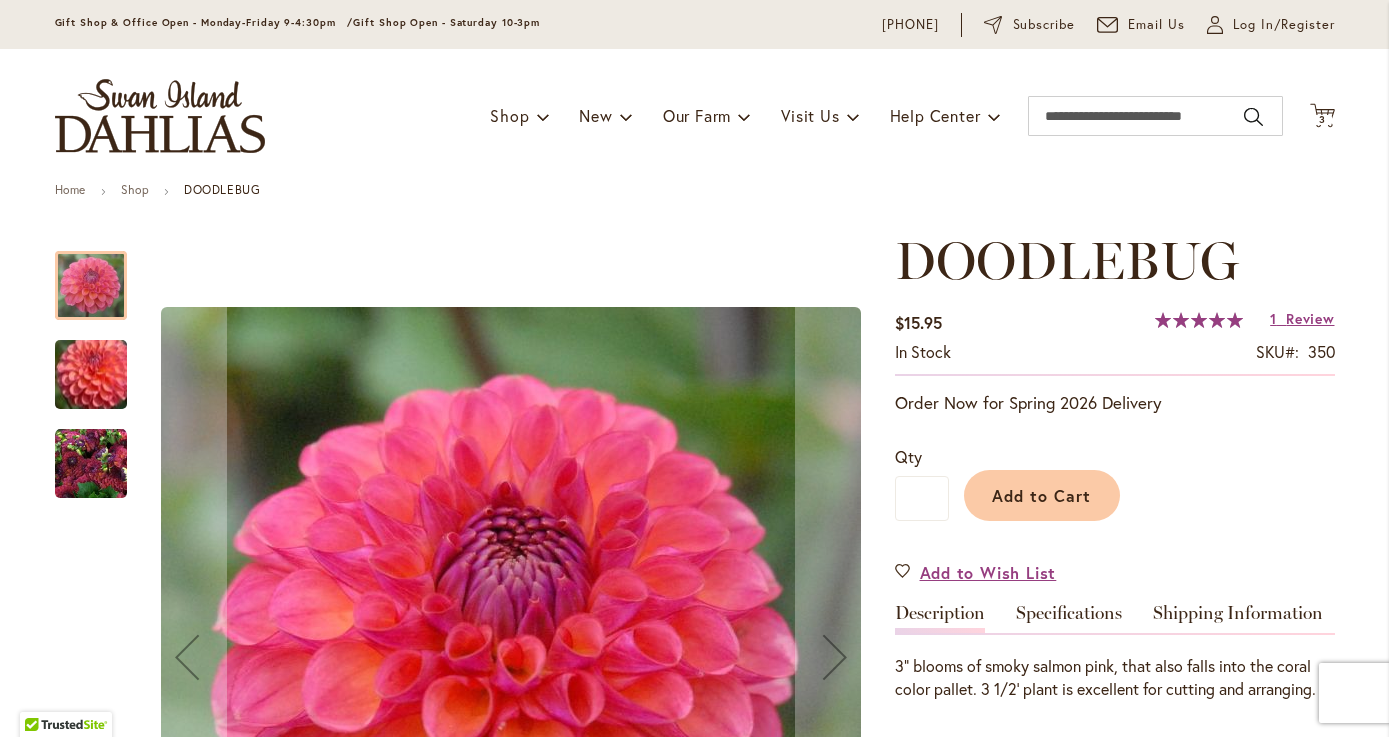 scroll, scrollTop: 0, scrollLeft: 0, axis: both 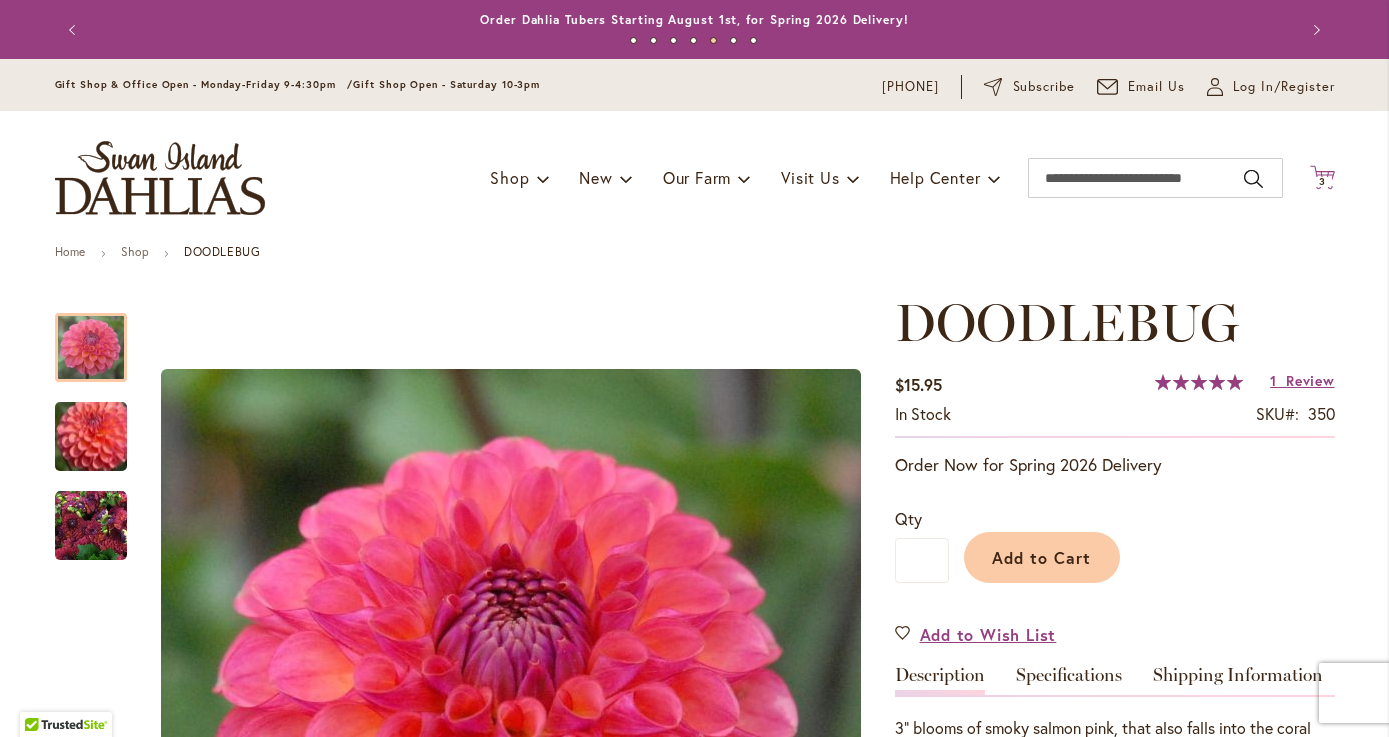 click on "3
3
items" at bounding box center (1322, 182) 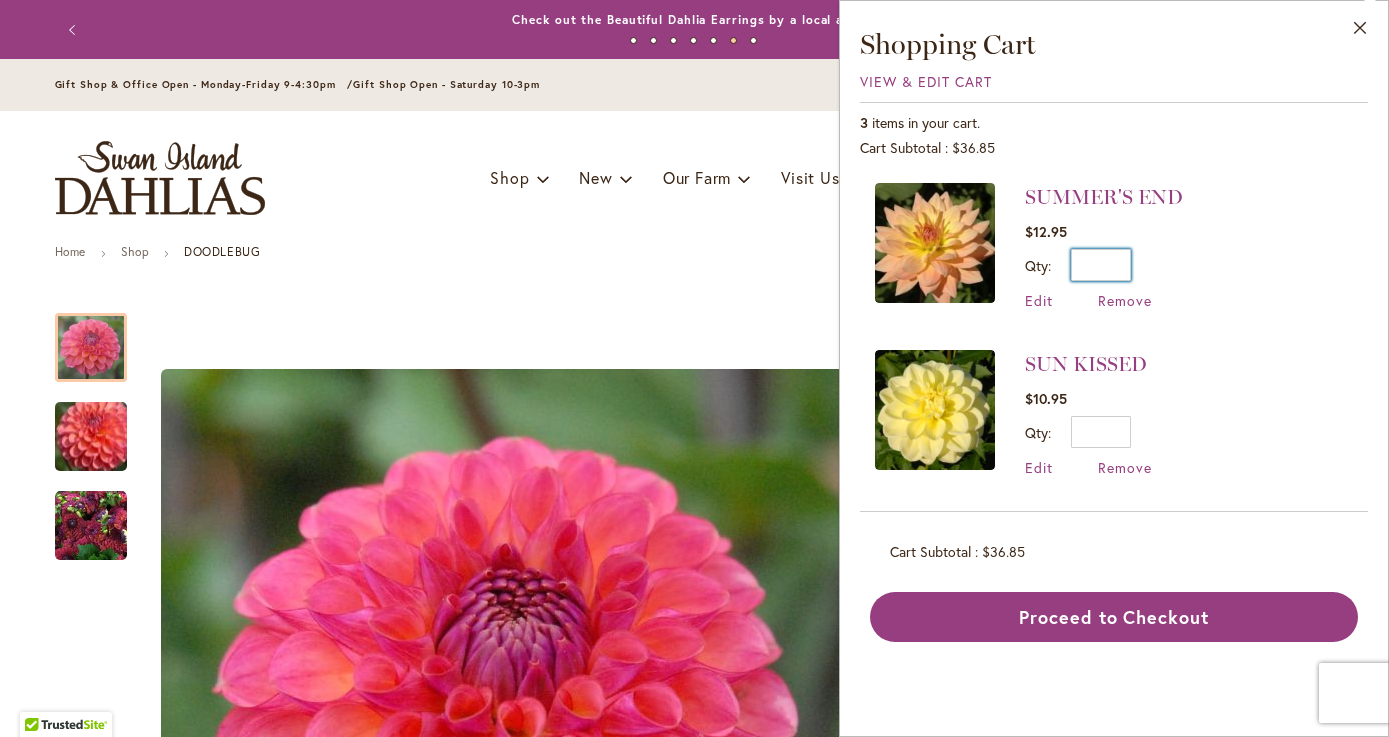 drag, startPoint x: 1104, startPoint y: 270, endPoint x: 1133, endPoint y: 270, distance: 29 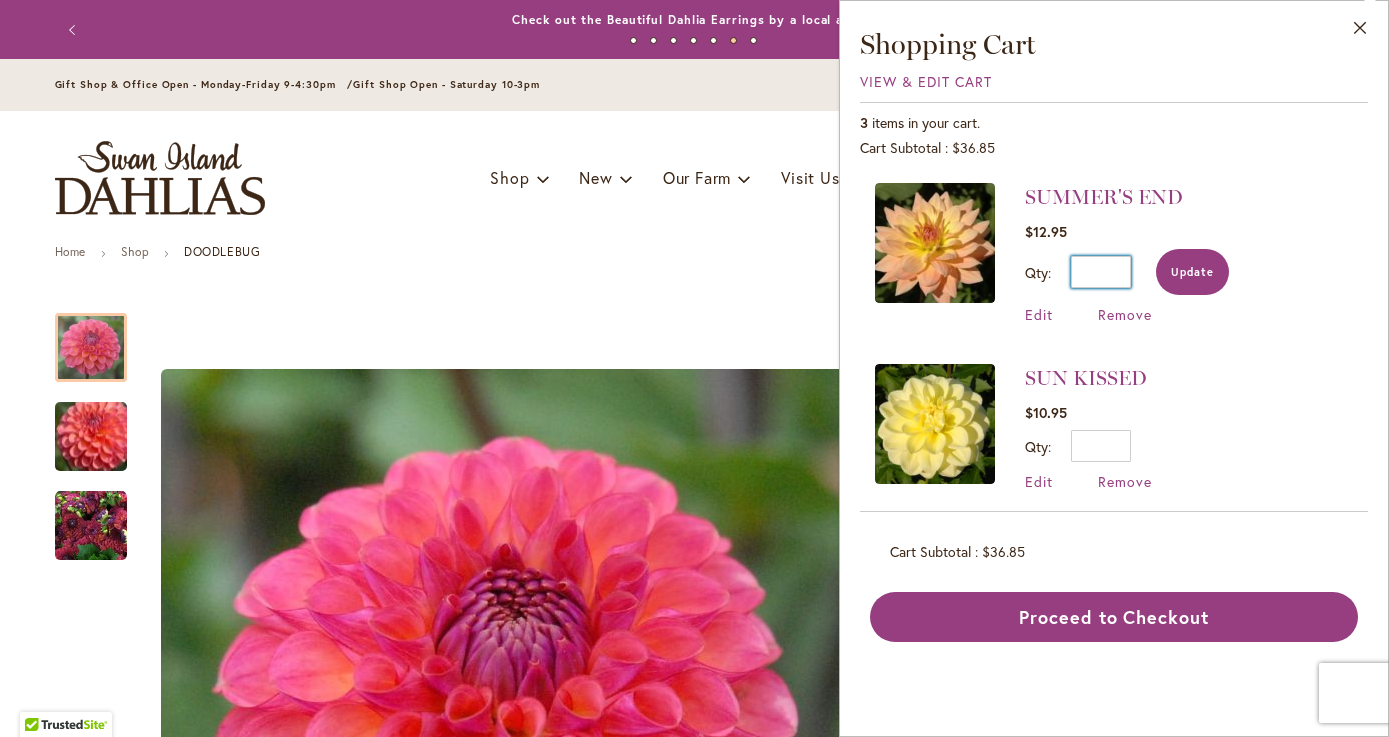 type on "*" 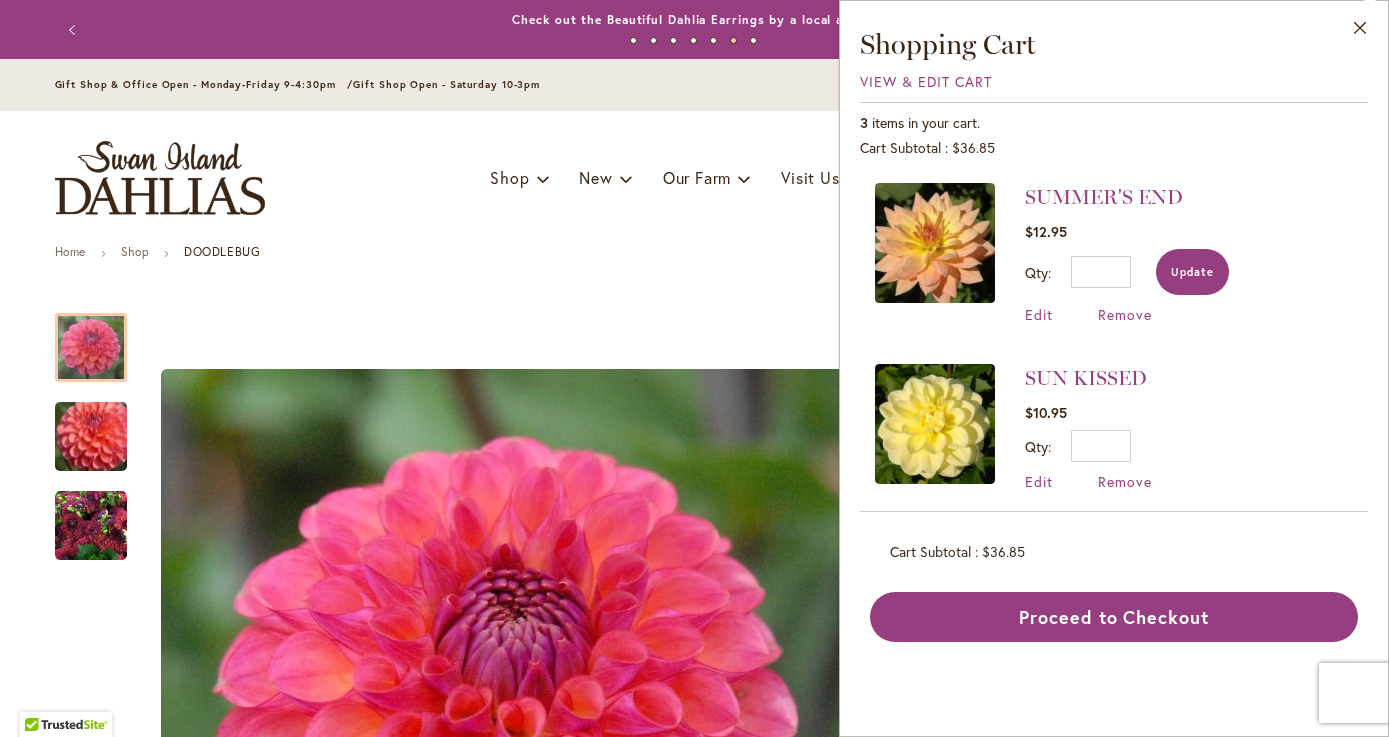 click on "Update" at bounding box center (1192, 272) 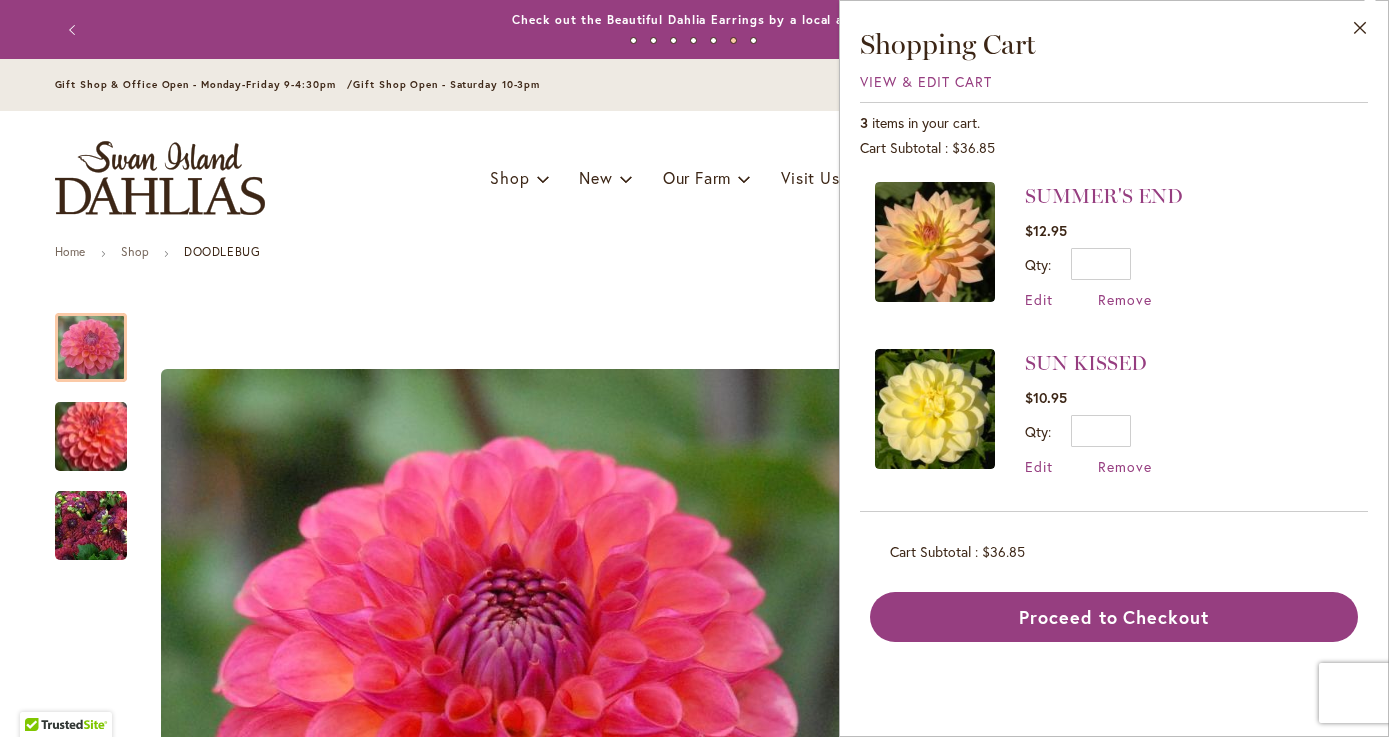 scroll, scrollTop: 0, scrollLeft: 0, axis: both 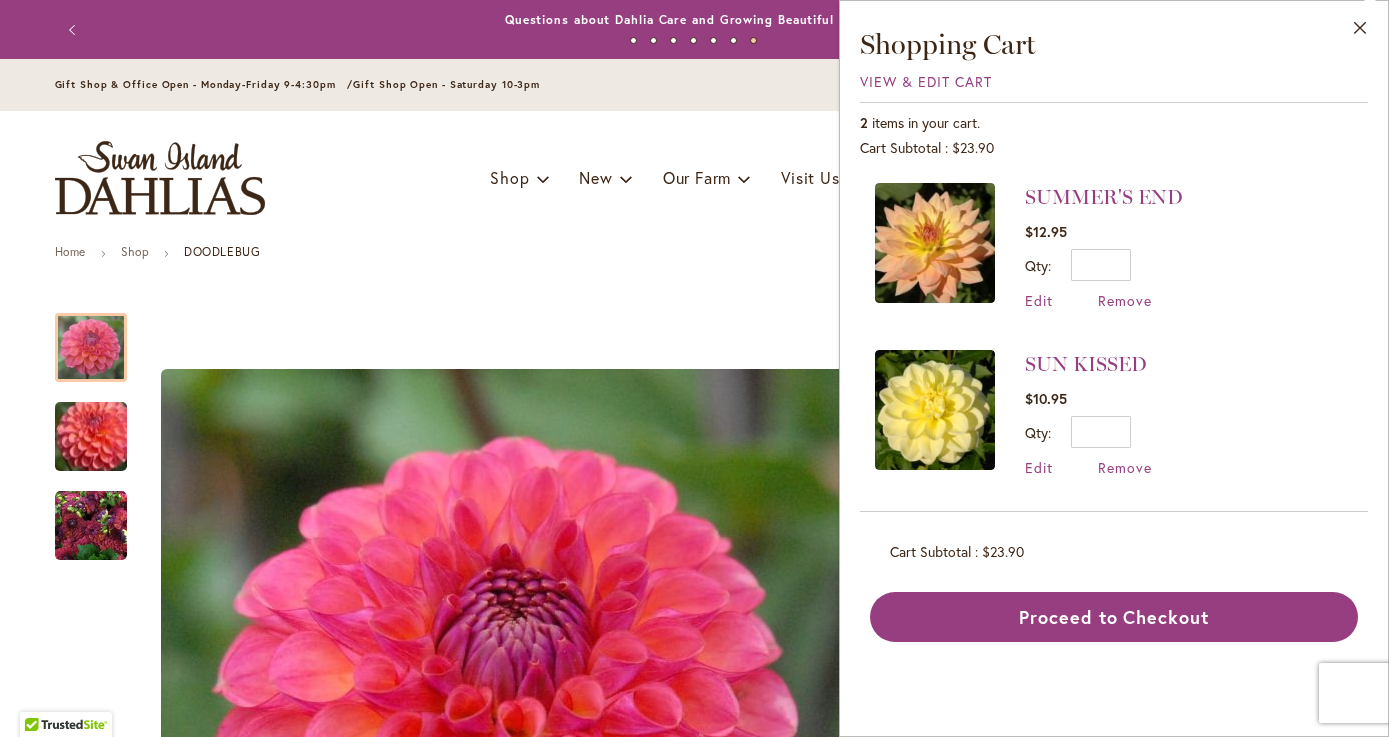 click on "Home
Shop
DOODLEBUG
Skip to the end of the images gallery
Skip to the beginning of the images gallery
DOODLEBUG
$15.95
In stock
SKU
350
Rating: 1" at bounding box center [695, 1579] 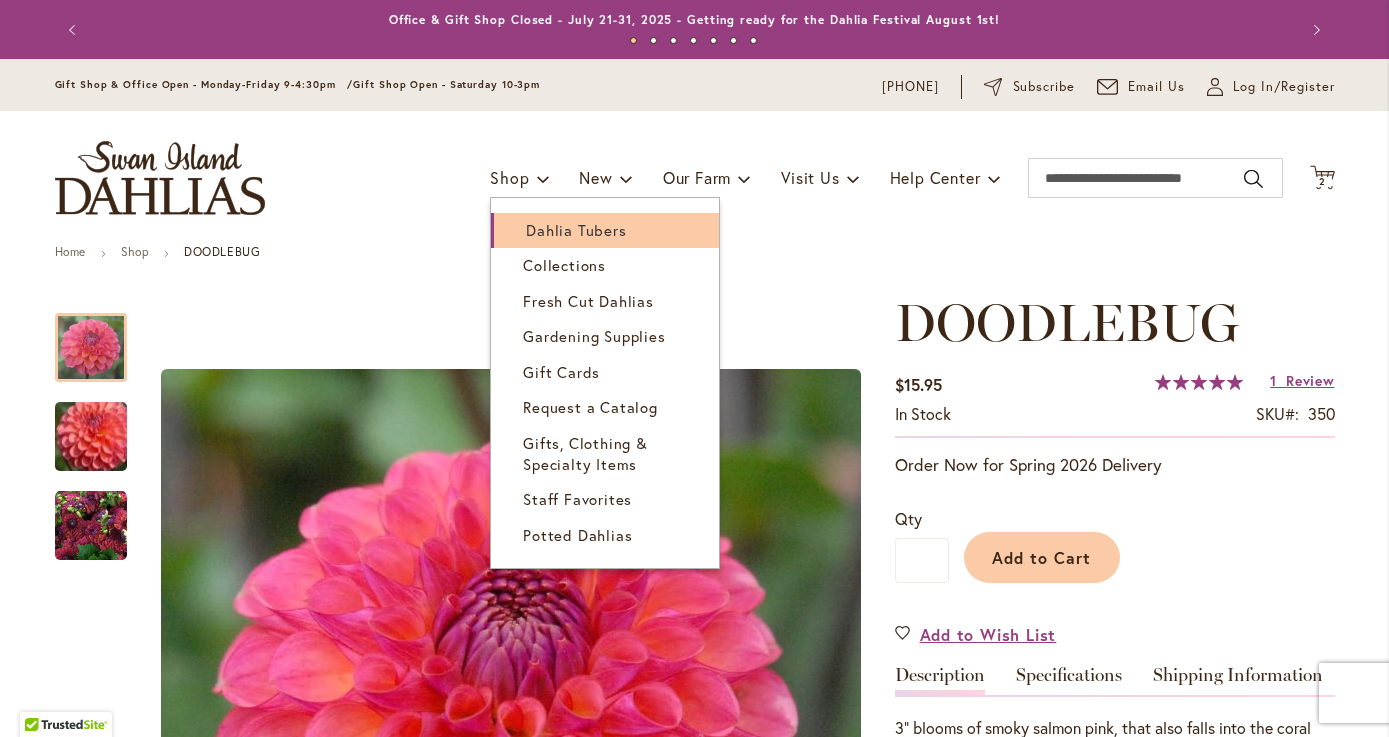 click on "Dahlia Tubers" at bounding box center (576, 230) 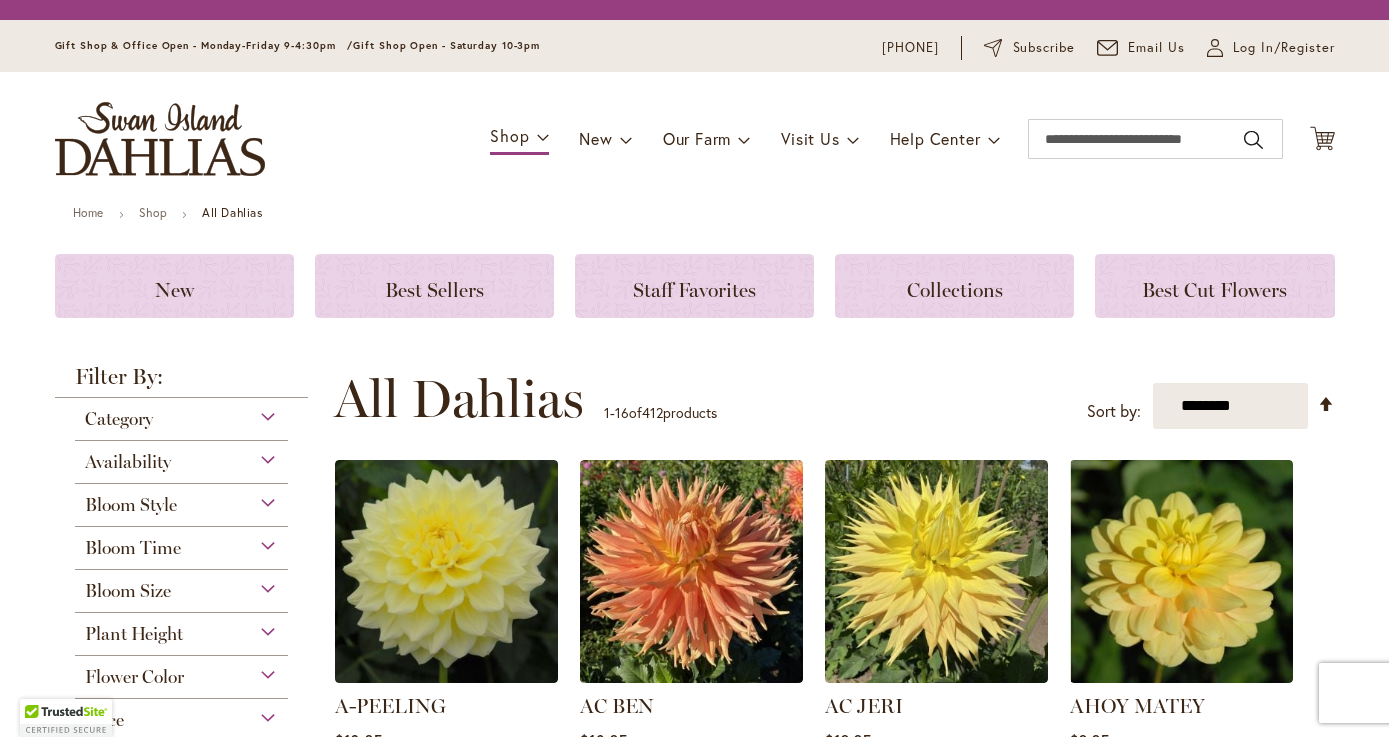 scroll, scrollTop: 0, scrollLeft: 0, axis: both 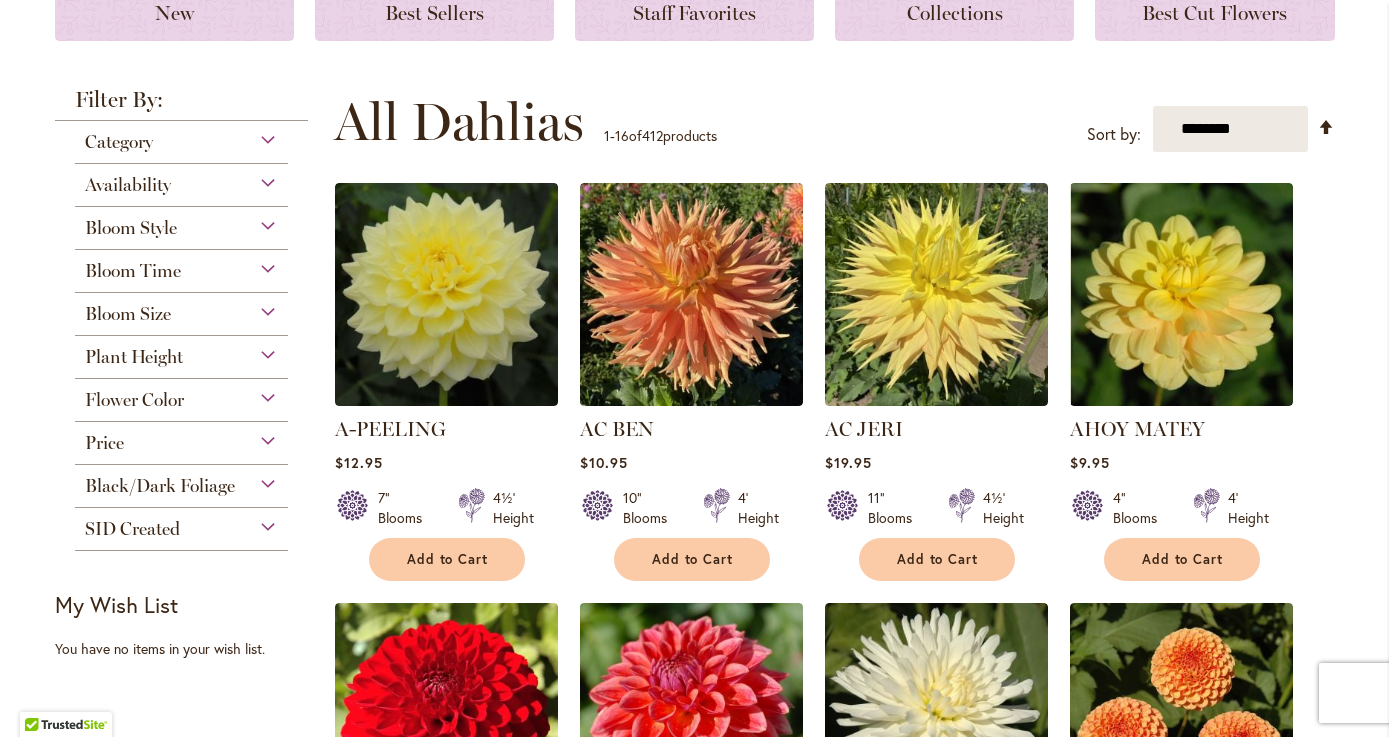 click on "Flower Color" at bounding box center (182, 395) 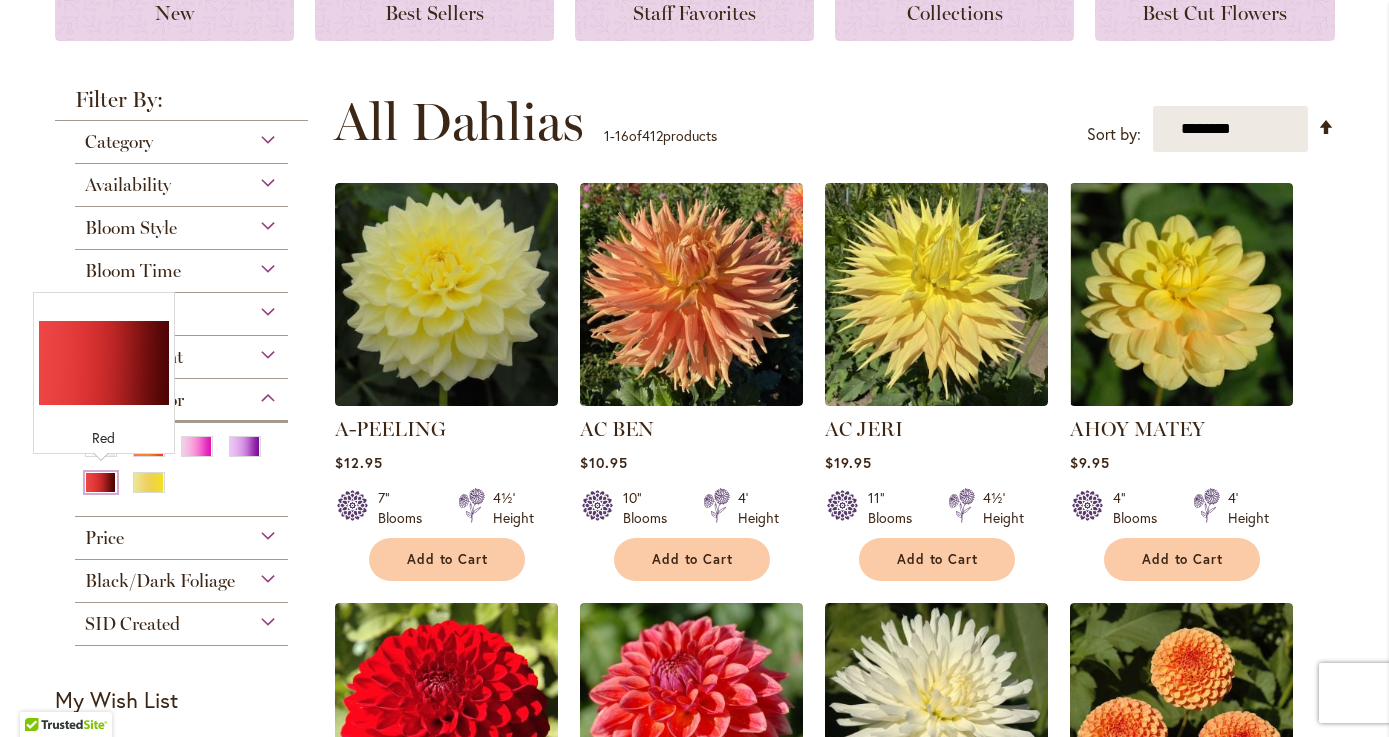 click at bounding box center [101, 482] 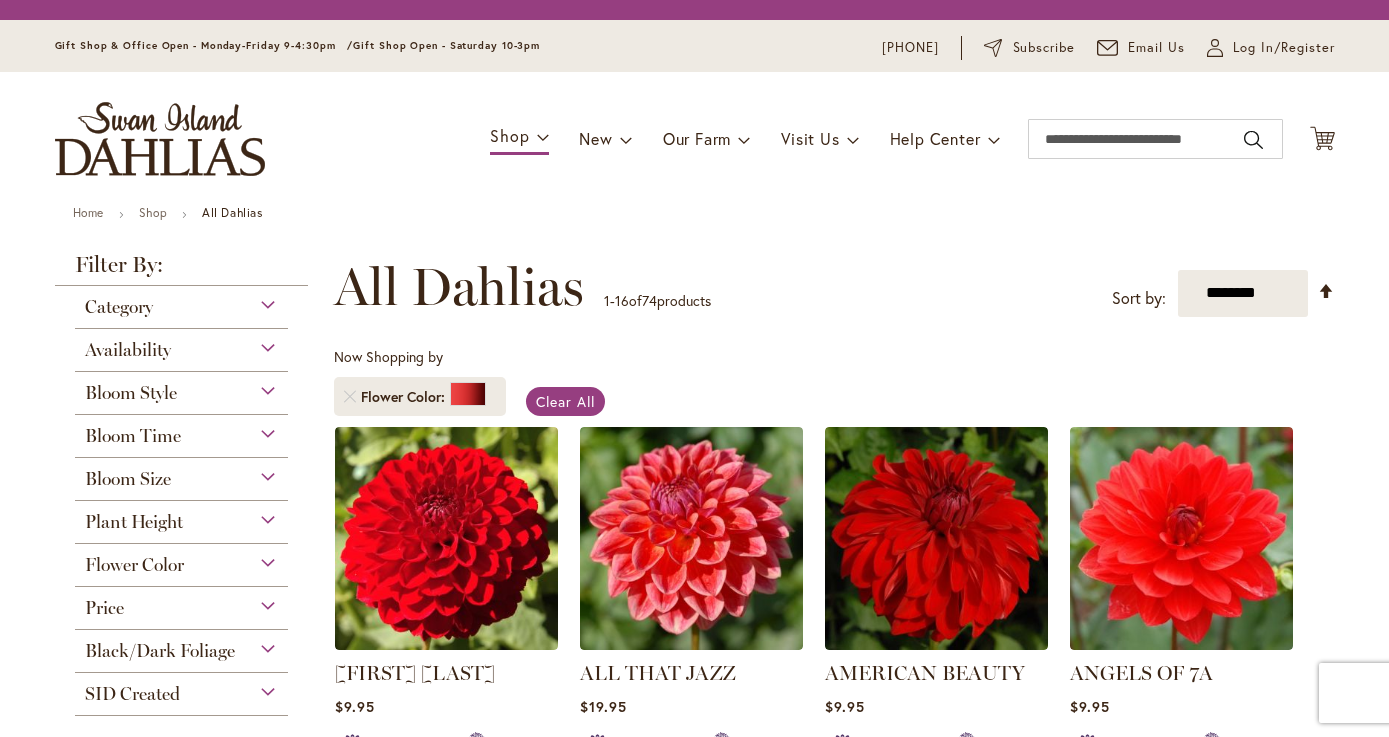scroll, scrollTop: 0, scrollLeft: 0, axis: both 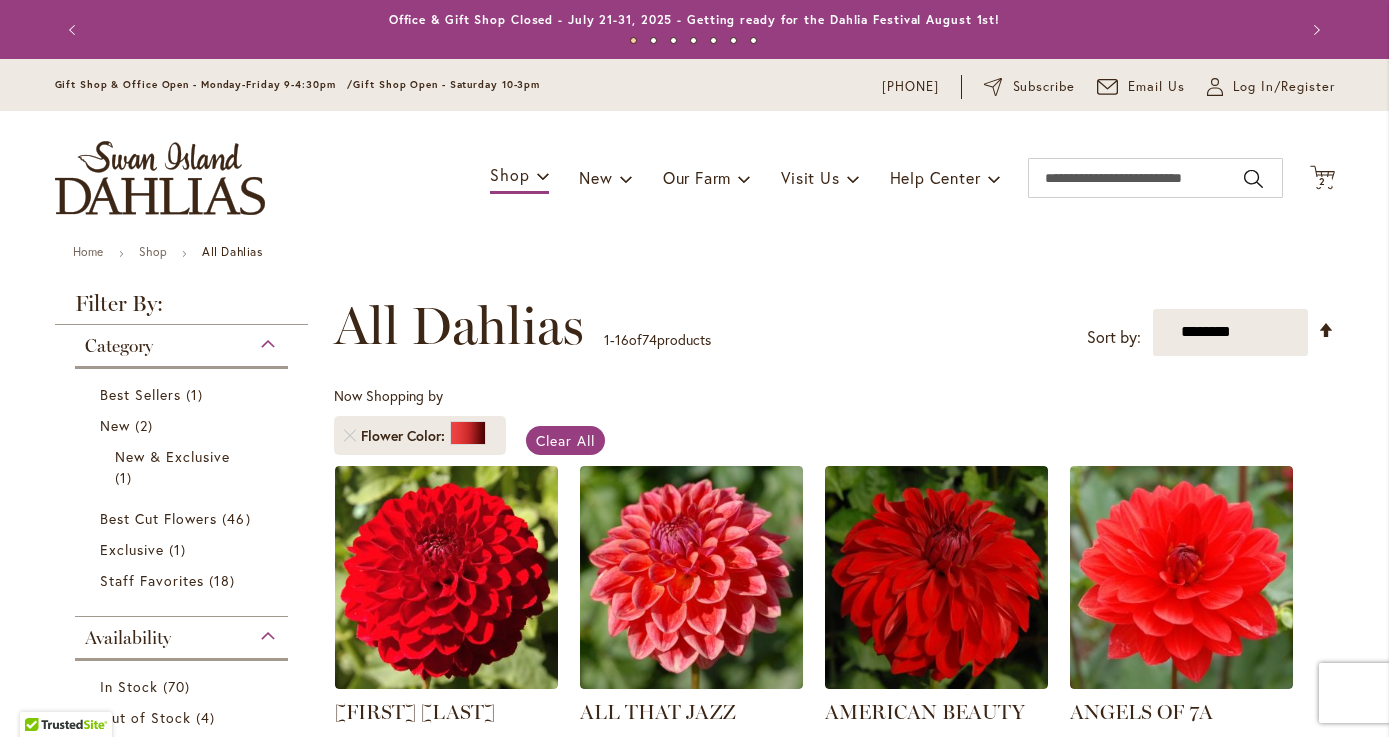 click on "Home
Shop
All Dahlias
New Best Sellers Staff Favorites Collections Best Cut Flowers
Filter by:
Filter By:
Category
Best Sellers 1
2" at bounding box center (695, 1427) 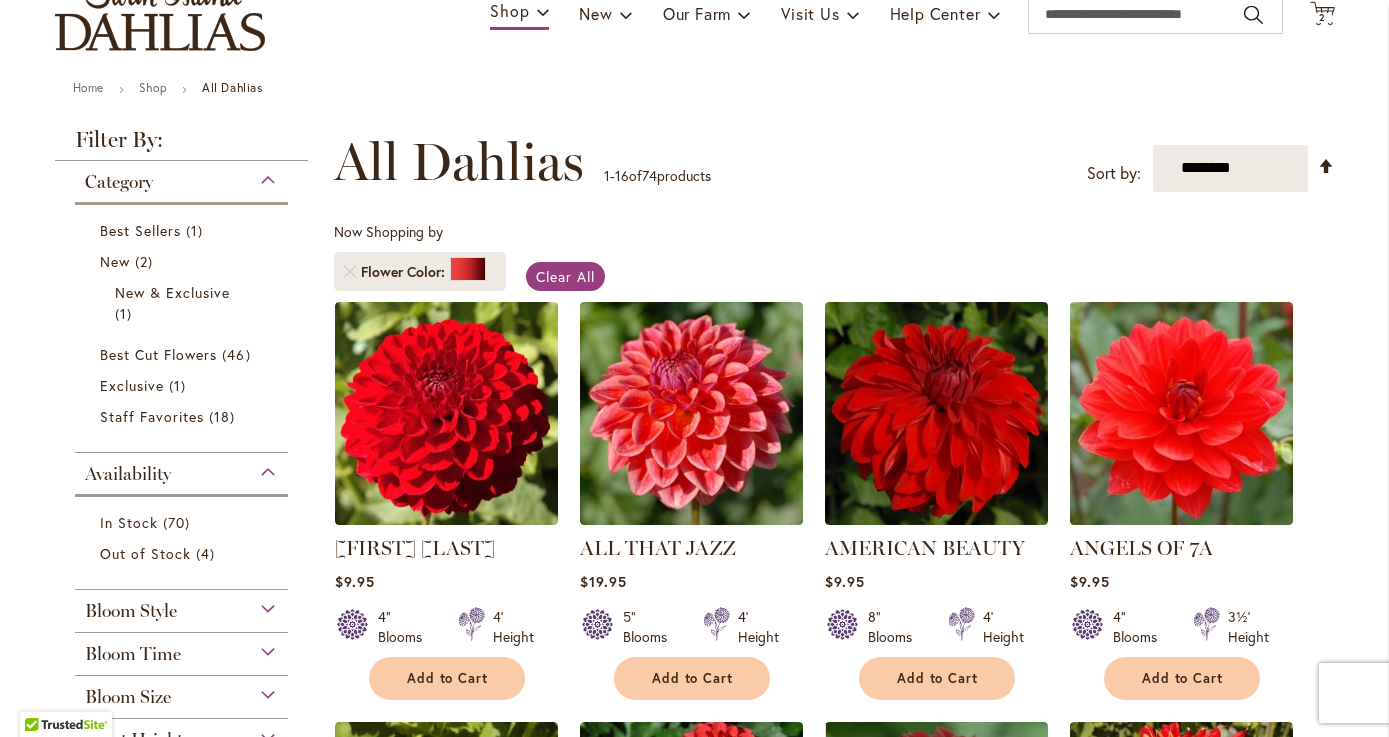 scroll, scrollTop: 198, scrollLeft: 0, axis: vertical 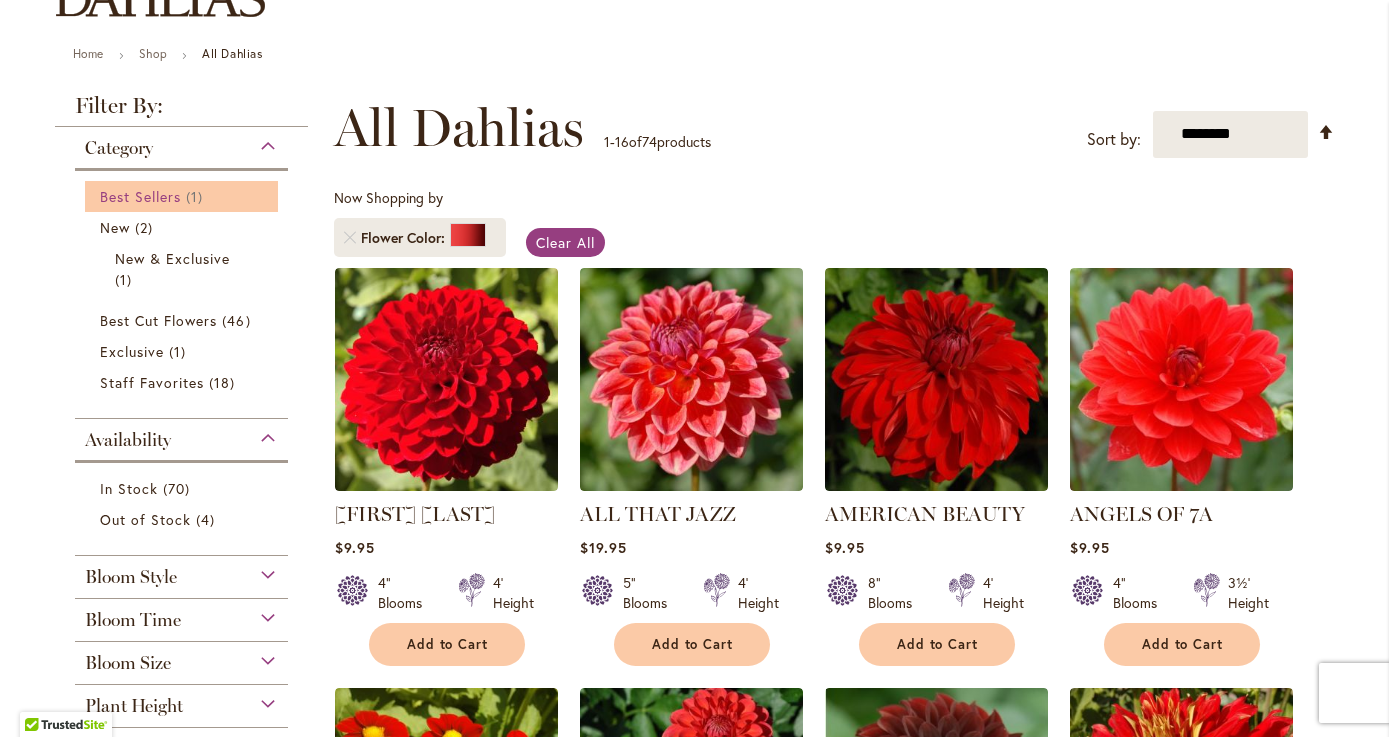 click on "Best Sellers" at bounding box center [141, 196] 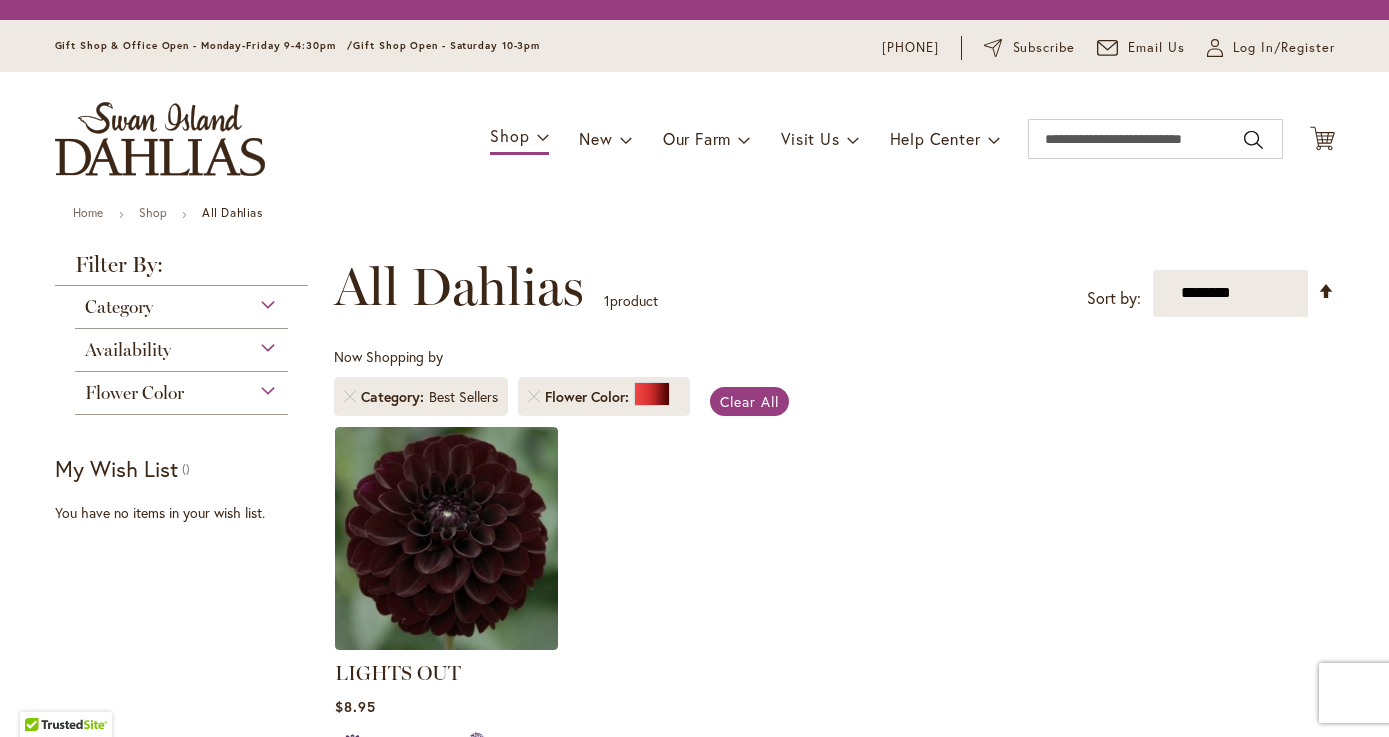 scroll, scrollTop: 0, scrollLeft: 0, axis: both 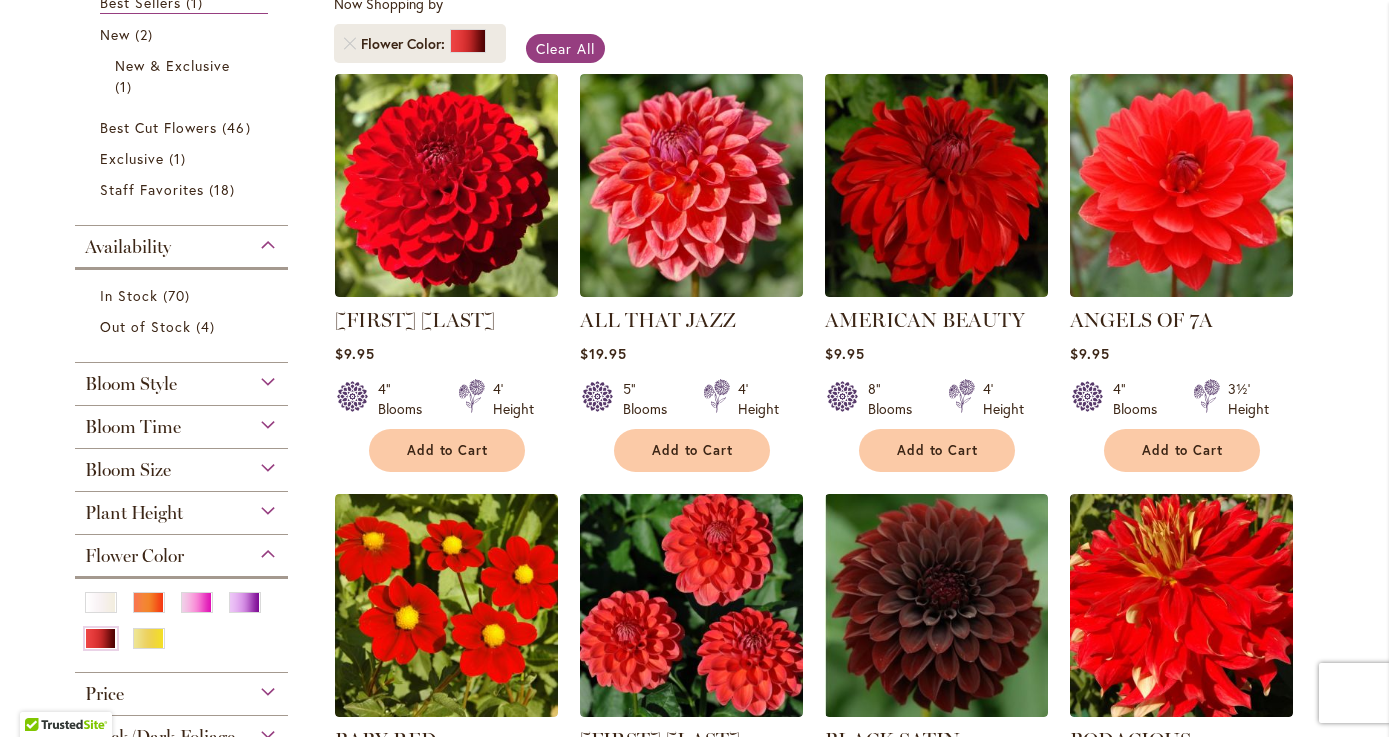 click on "Bloom Time
Early (75 days)
6
items
Average (90 days)
57
items
Late (120 days)
11
items" at bounding box center [182, 427] 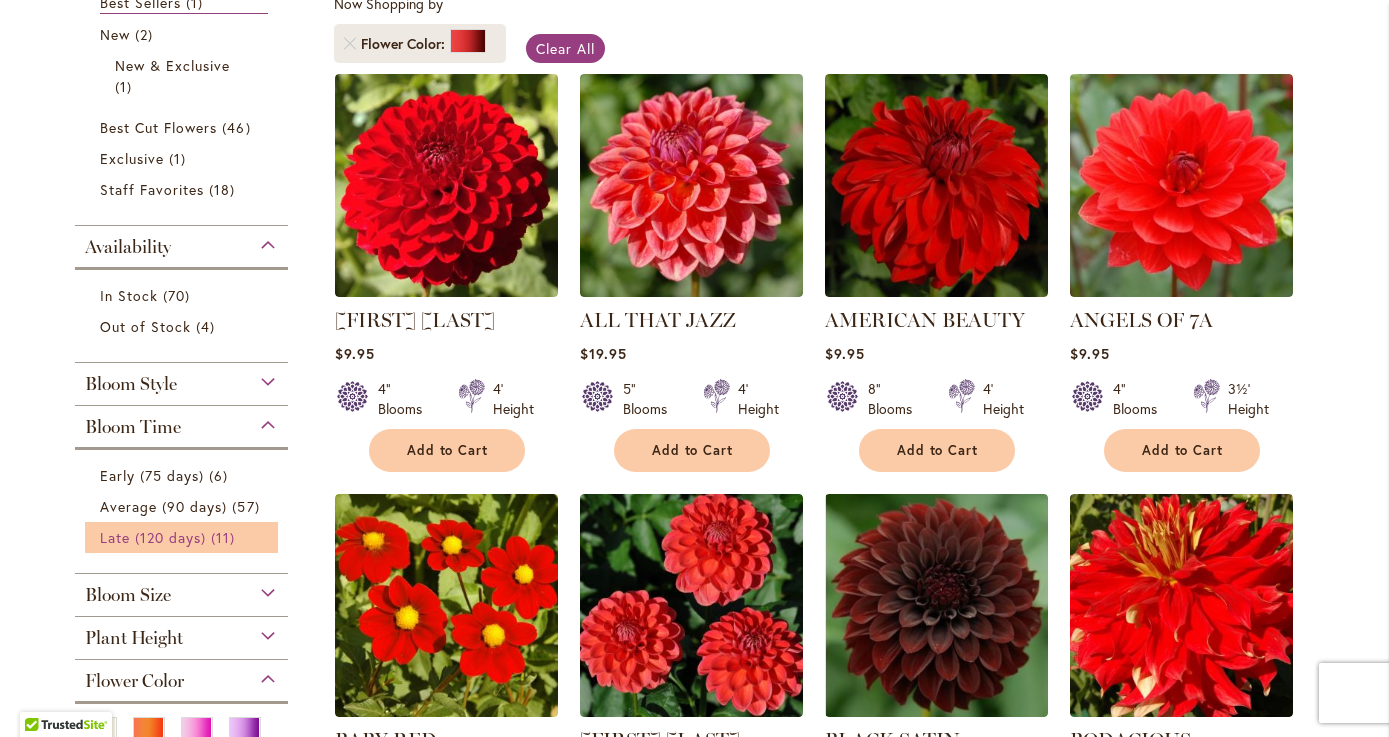 click on "Late (120 days)" at bounding box center (153, 537) 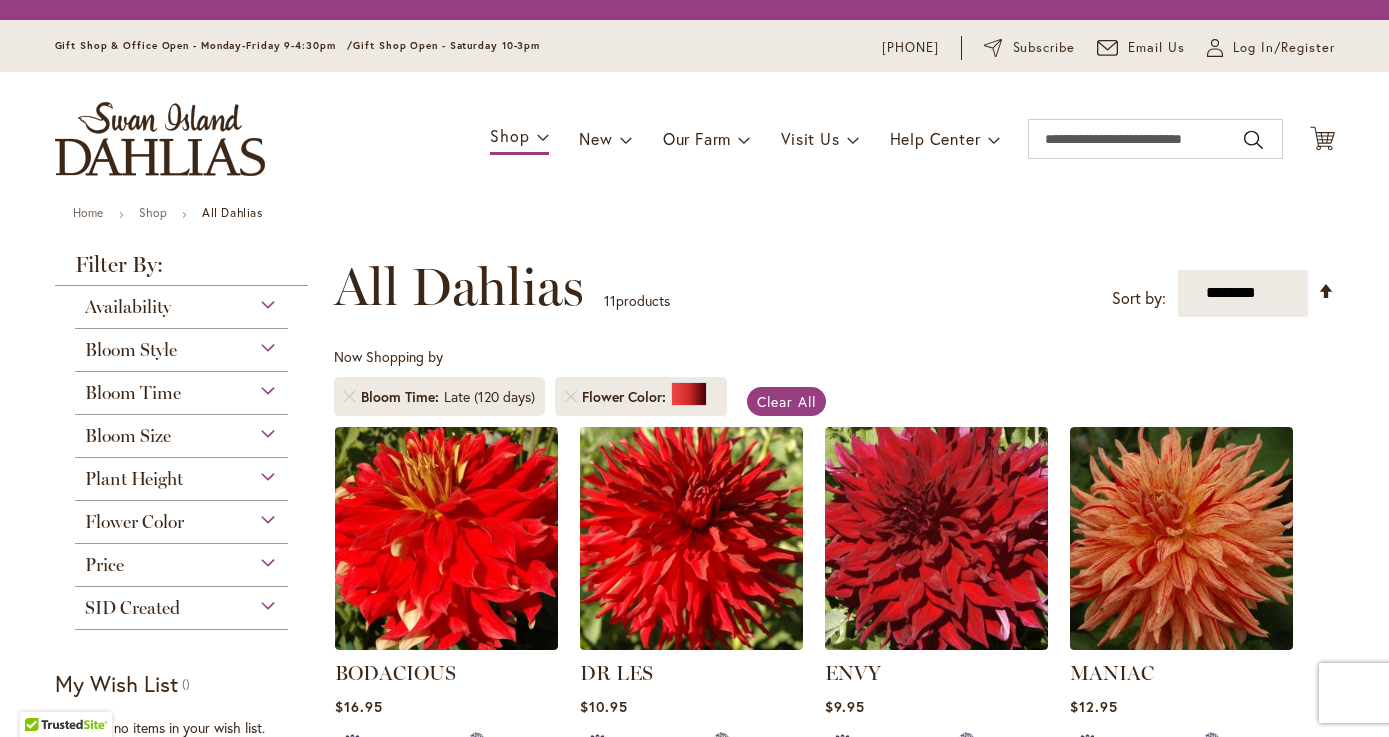 scroll, scrollTop: 0, scrollLeft: 0, axis: both 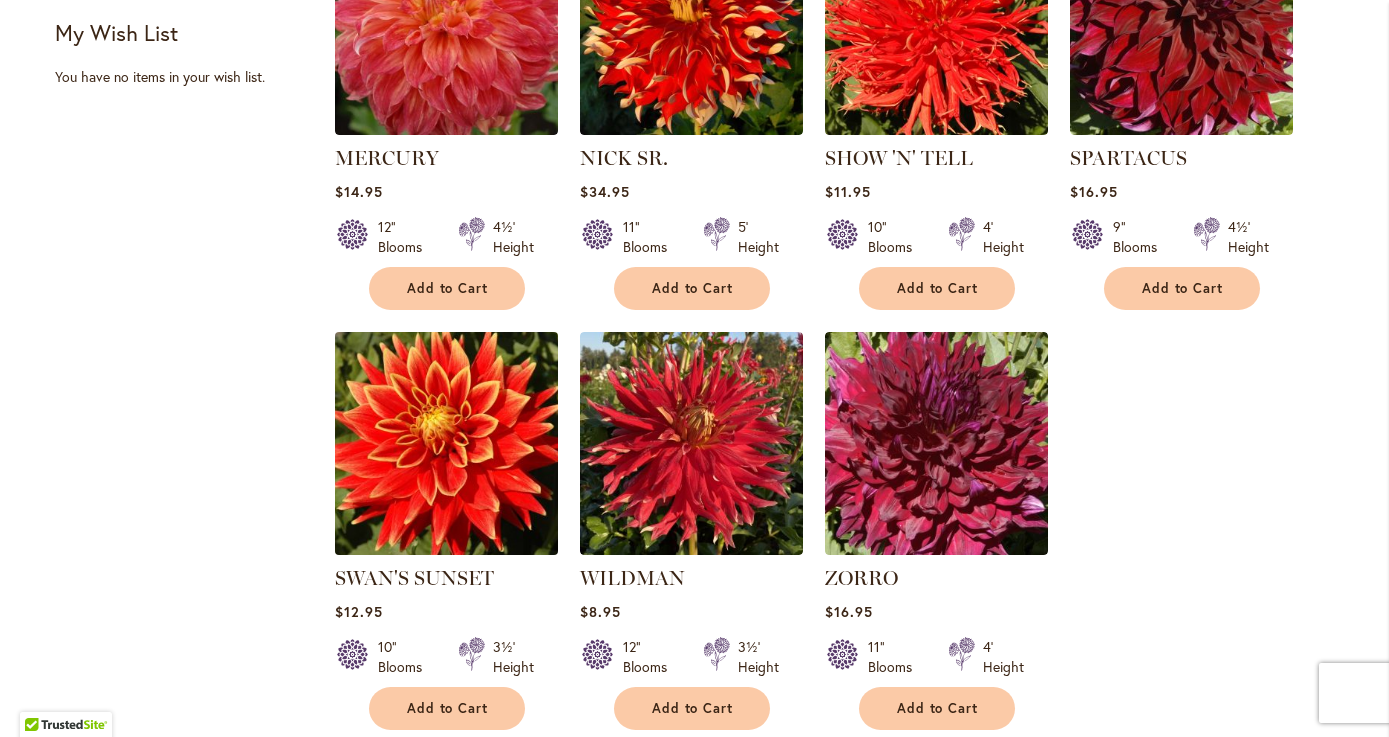 click at bounding box center [446, 443] 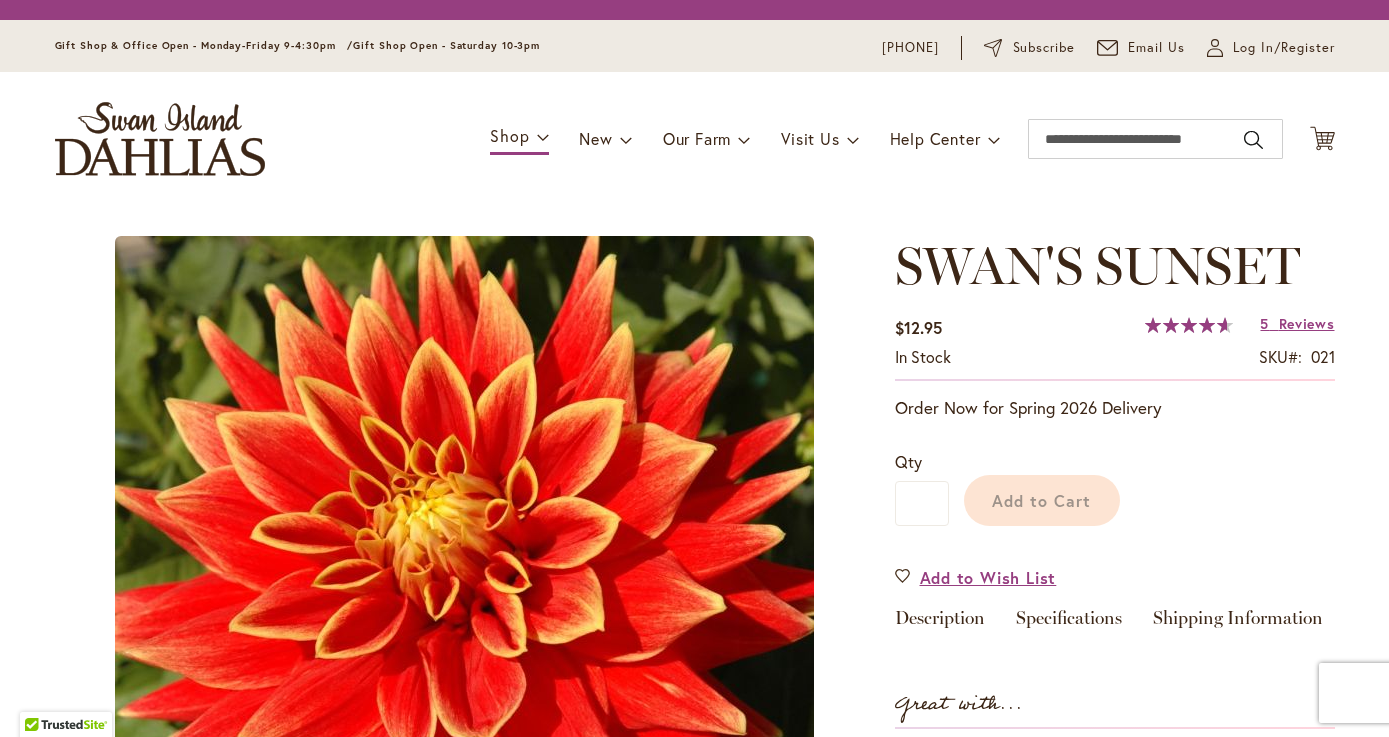 scroll, scrollTop: 0, scrollLeft: 0, axis: both 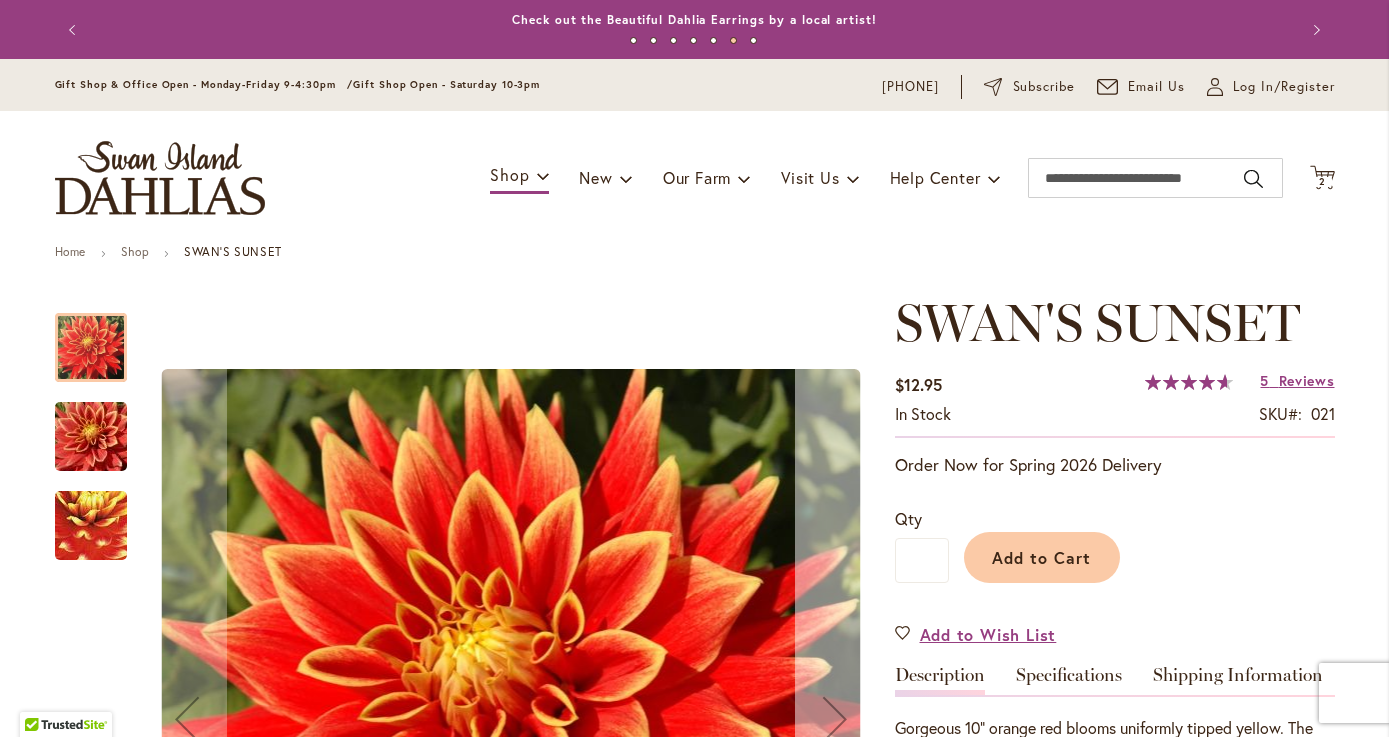 click at bounding box center (835, 719) 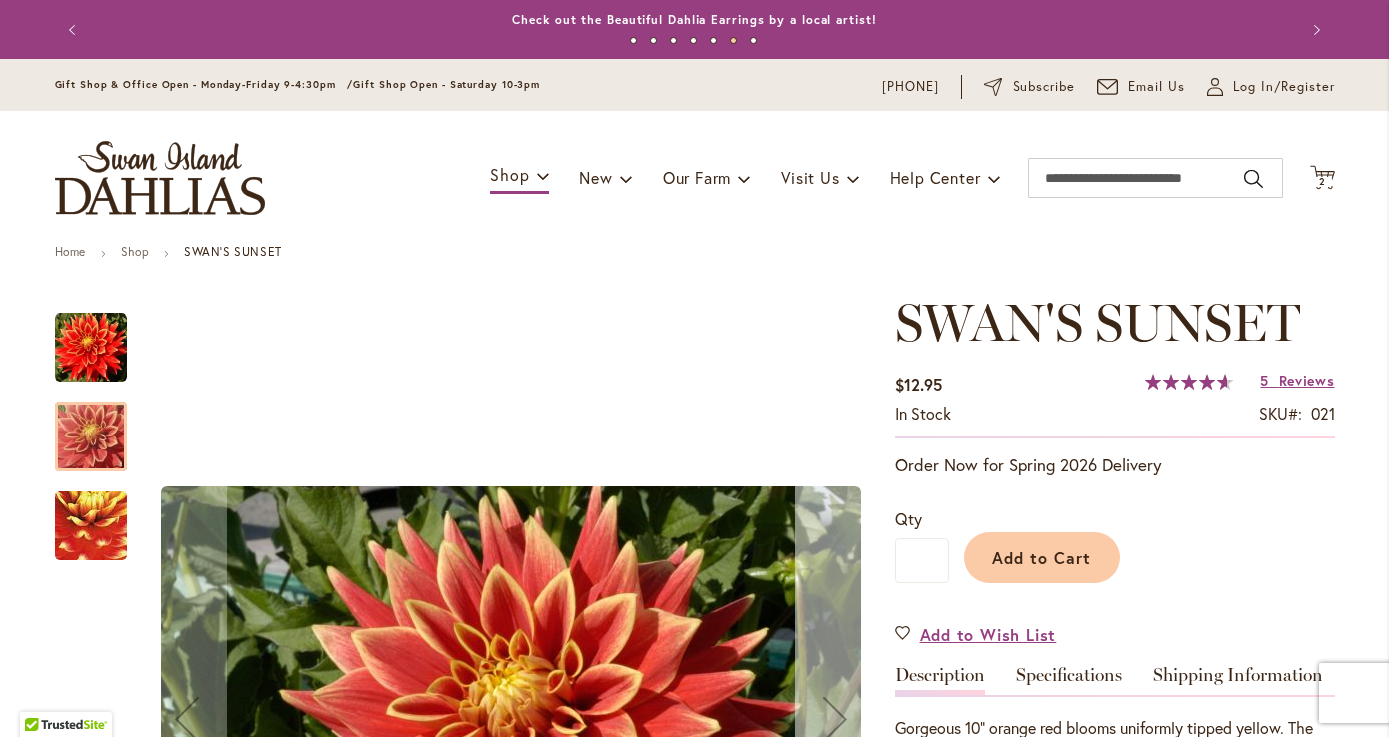 click at bounding box center (835, 719) 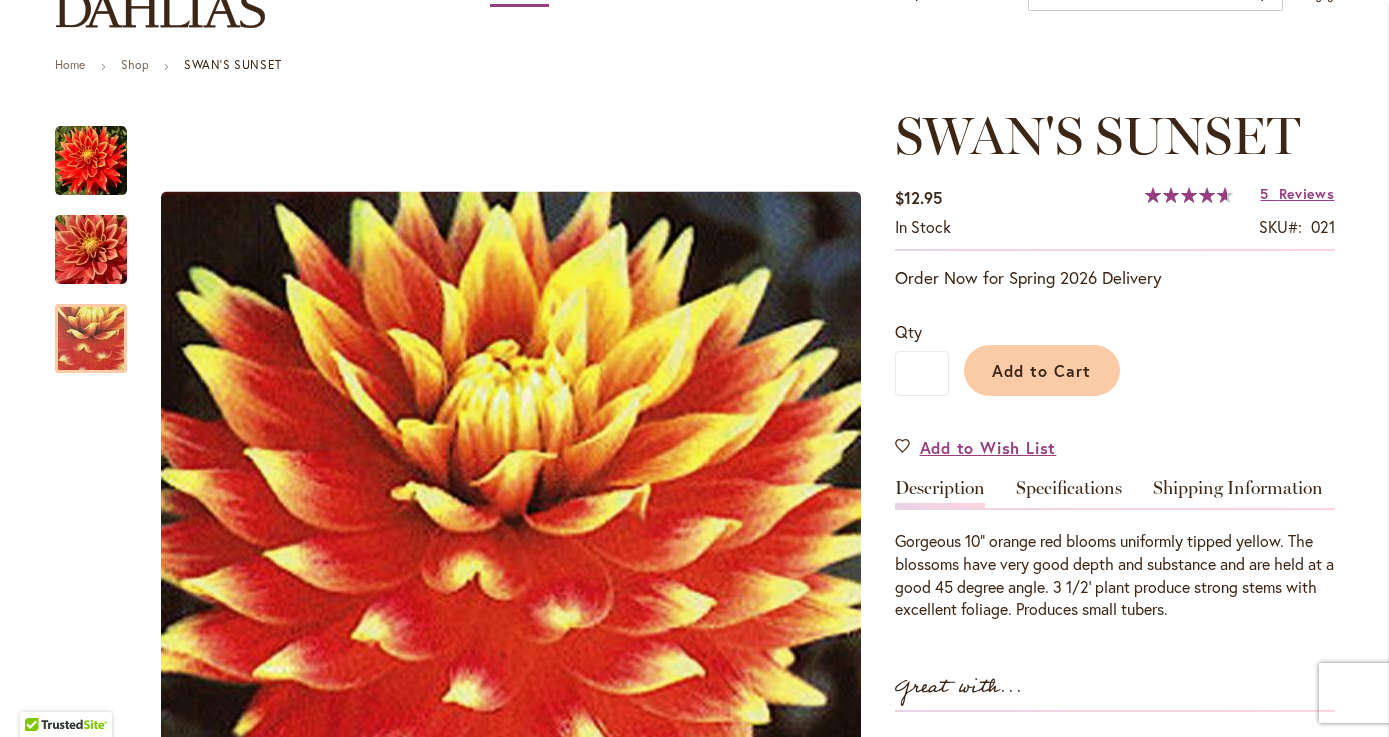 scroll, scrollTop: 0, scrollLeft: 0, axis: both 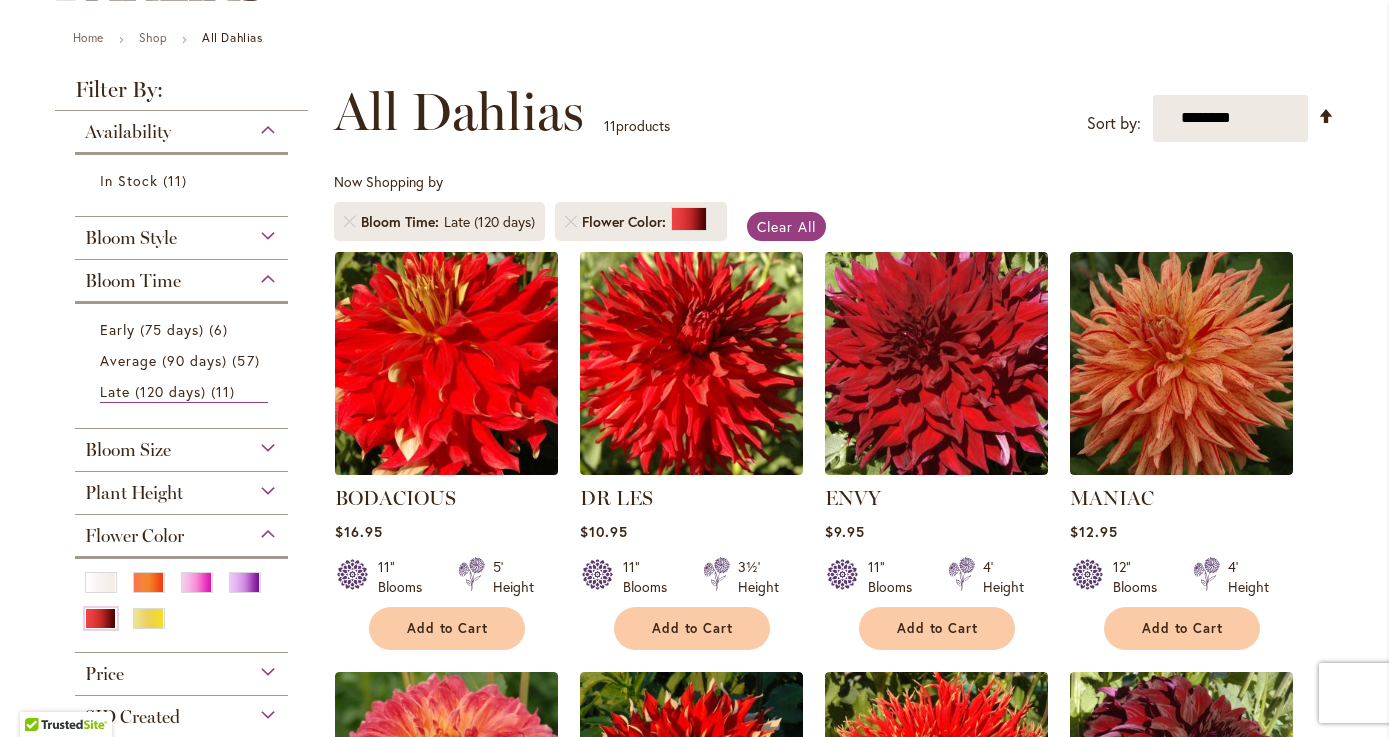 click at bounding box center [446, 363] 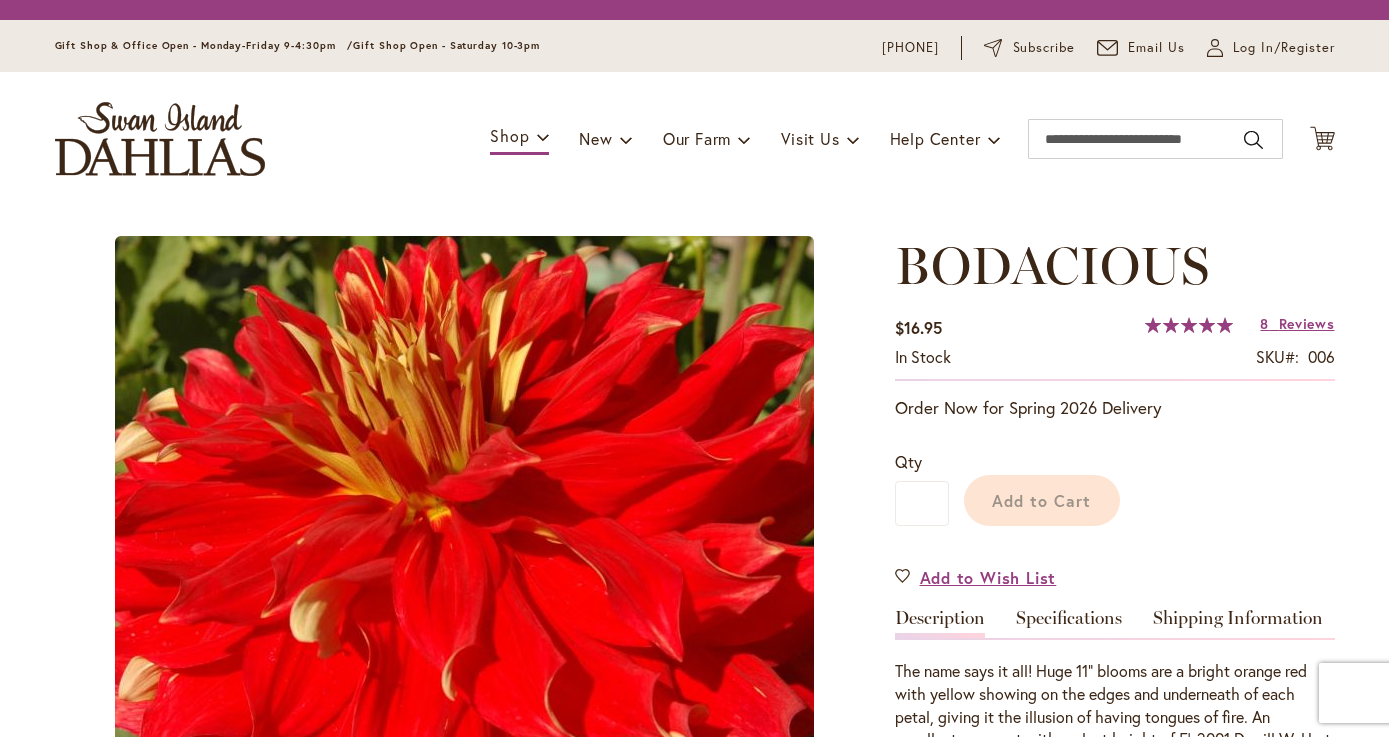 scroll, scrollTop: 0, scrollLeft: 0, axis: both 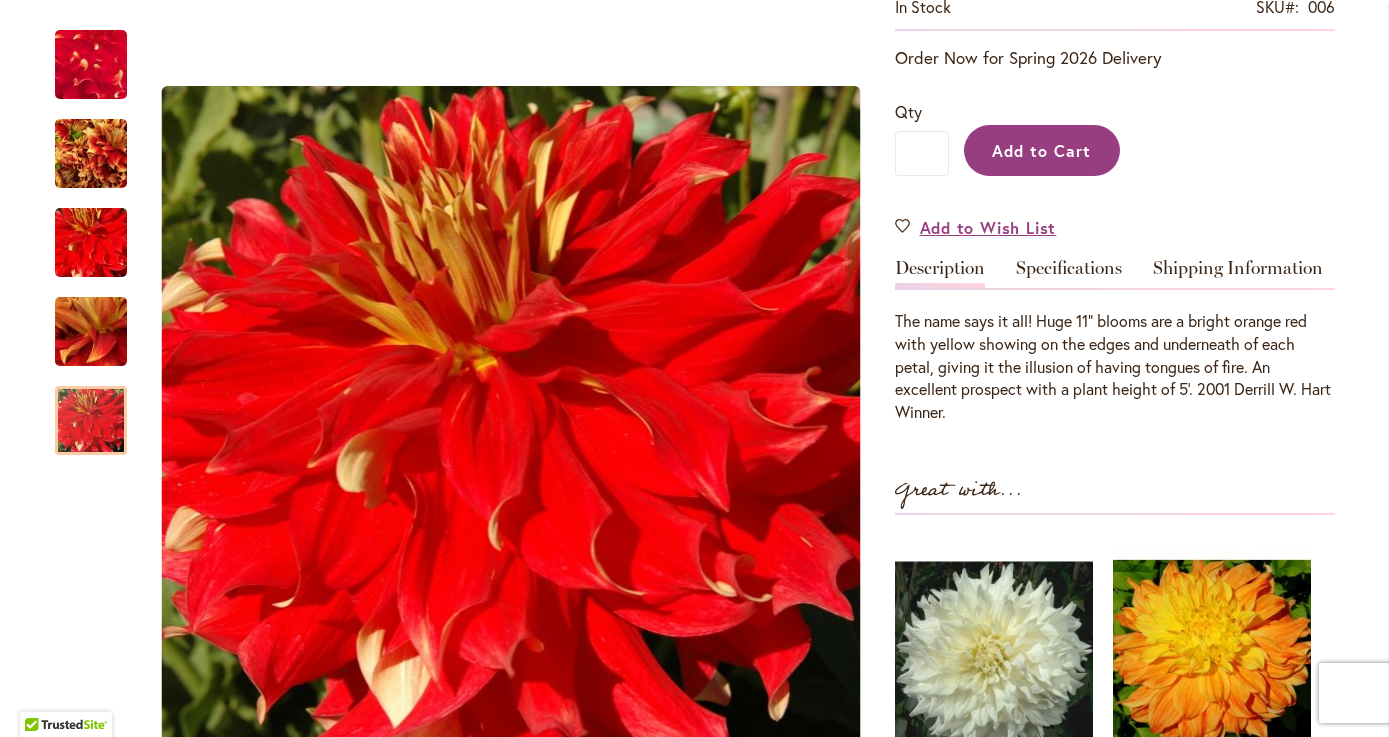 click on "Add to Cart" at bounding box center (1041, 150) 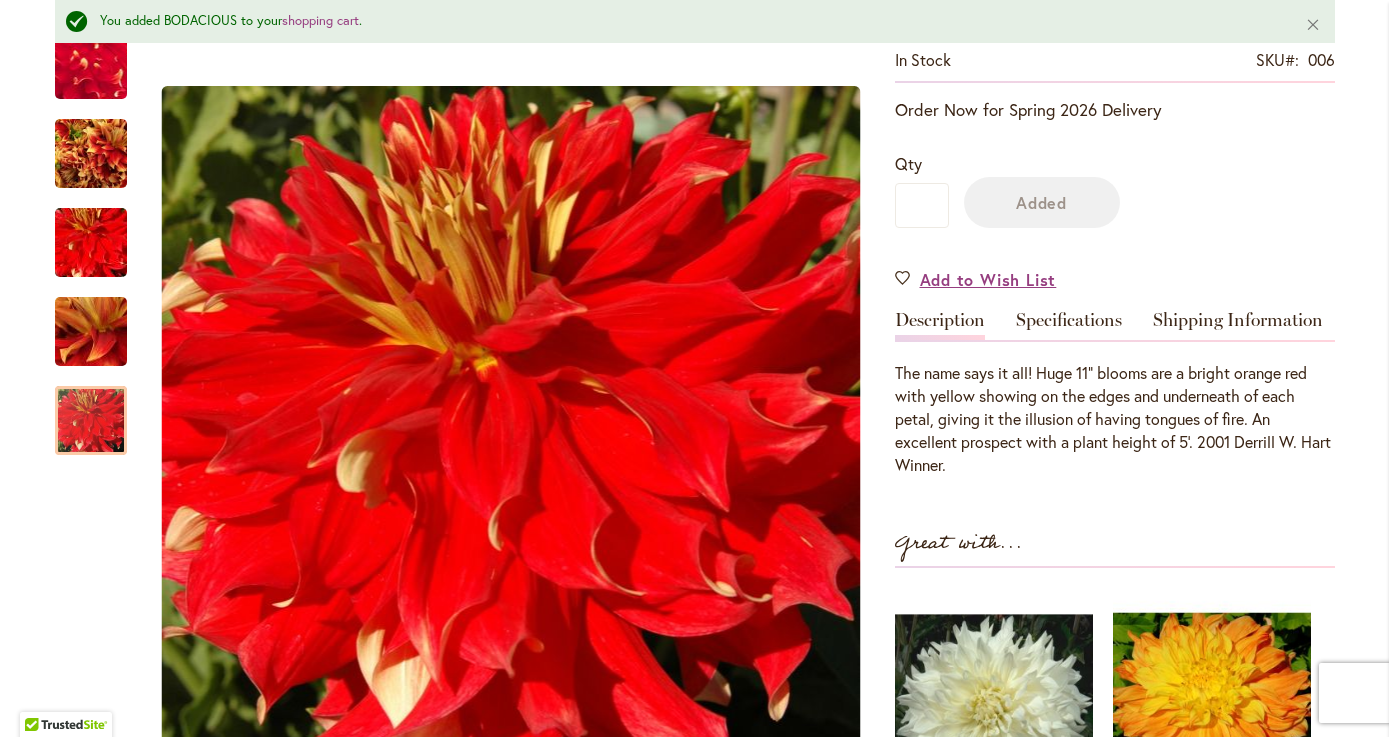 scroll, scrollTop: 459, scrollLeft: 0, axis: vertical 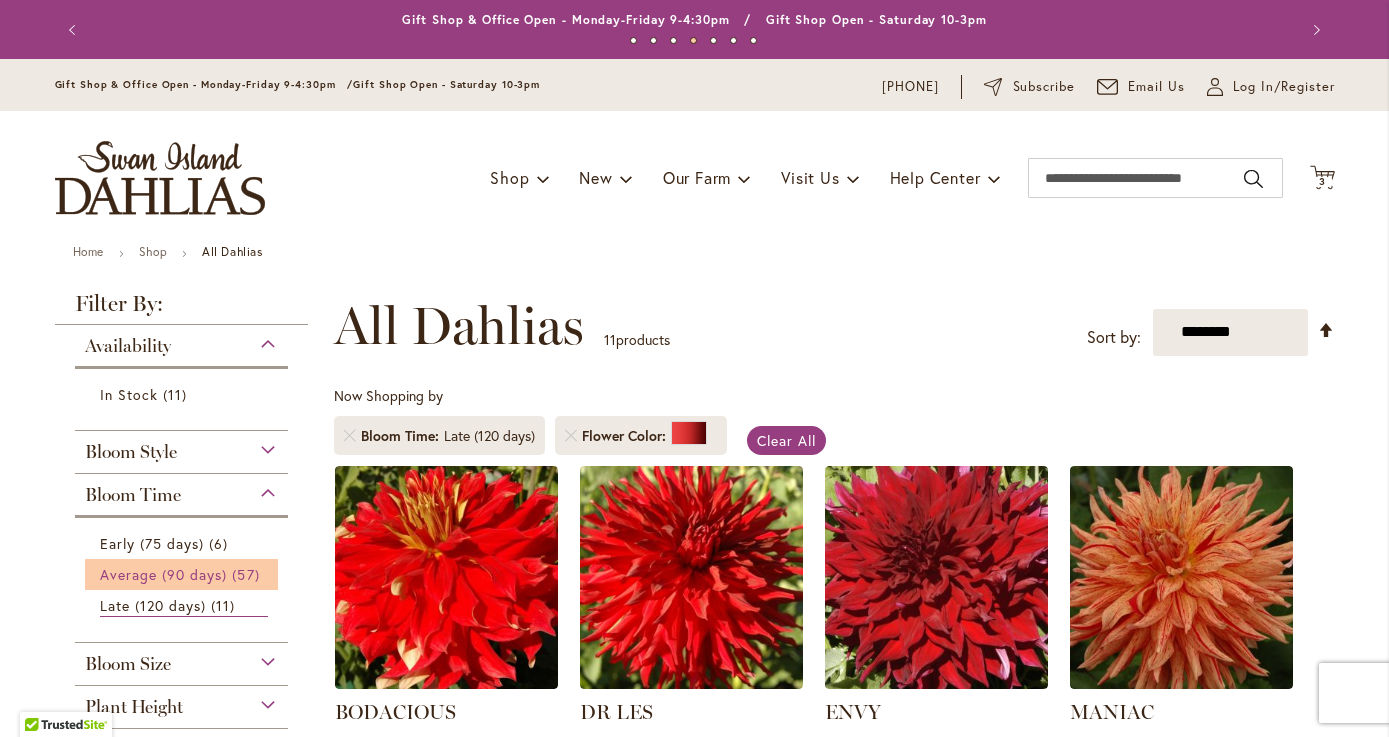 click on "Average (90 days)" at bounding box center (164, 574) 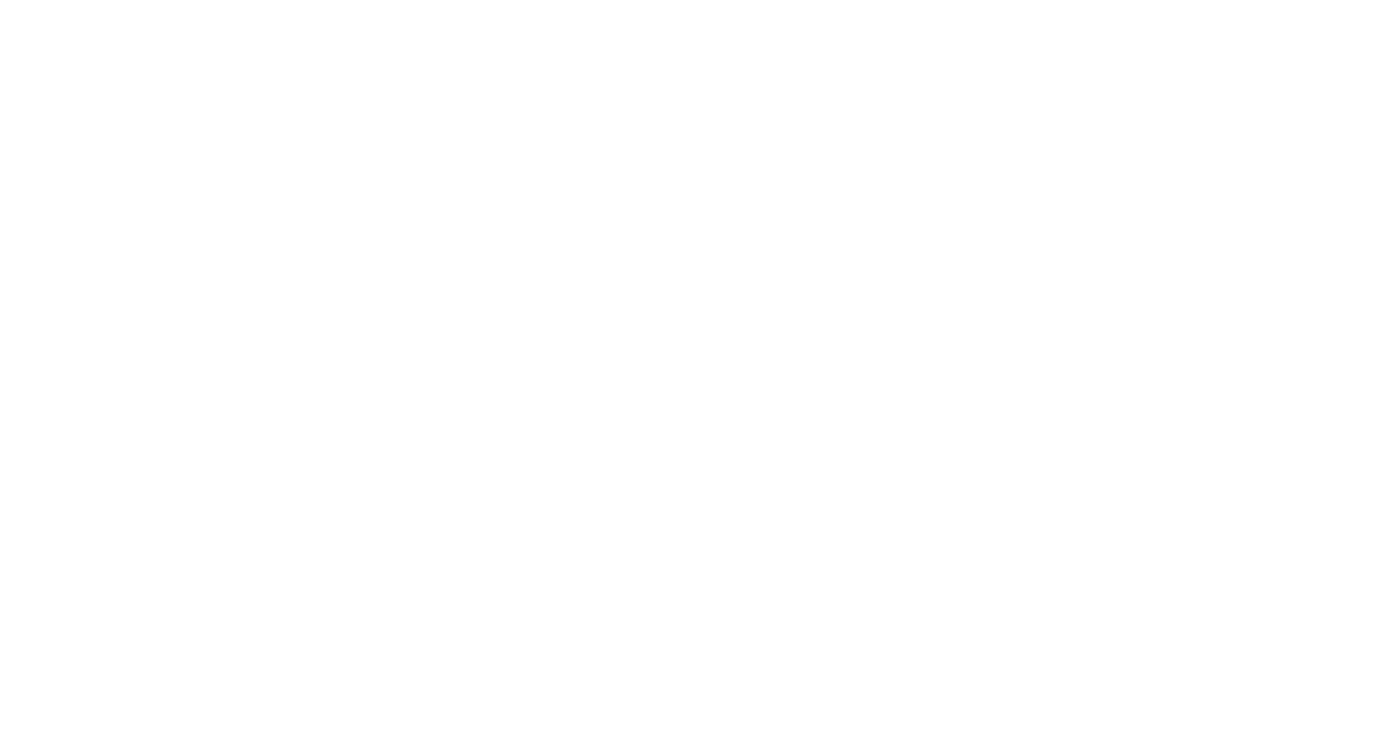 scroll, scrollTop: 0, scrollLeft: 0, axis: both 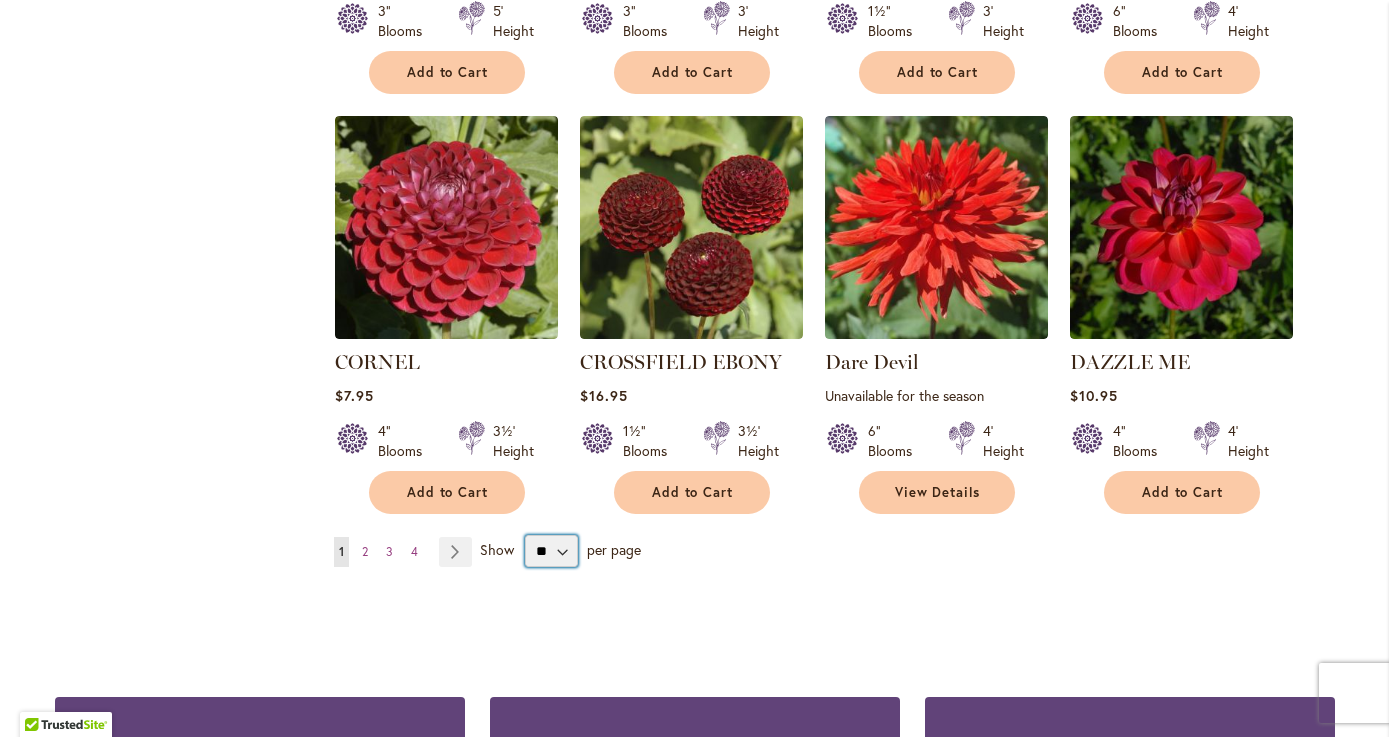 click on "**
**
**
**" at bounding box center [551, 551] 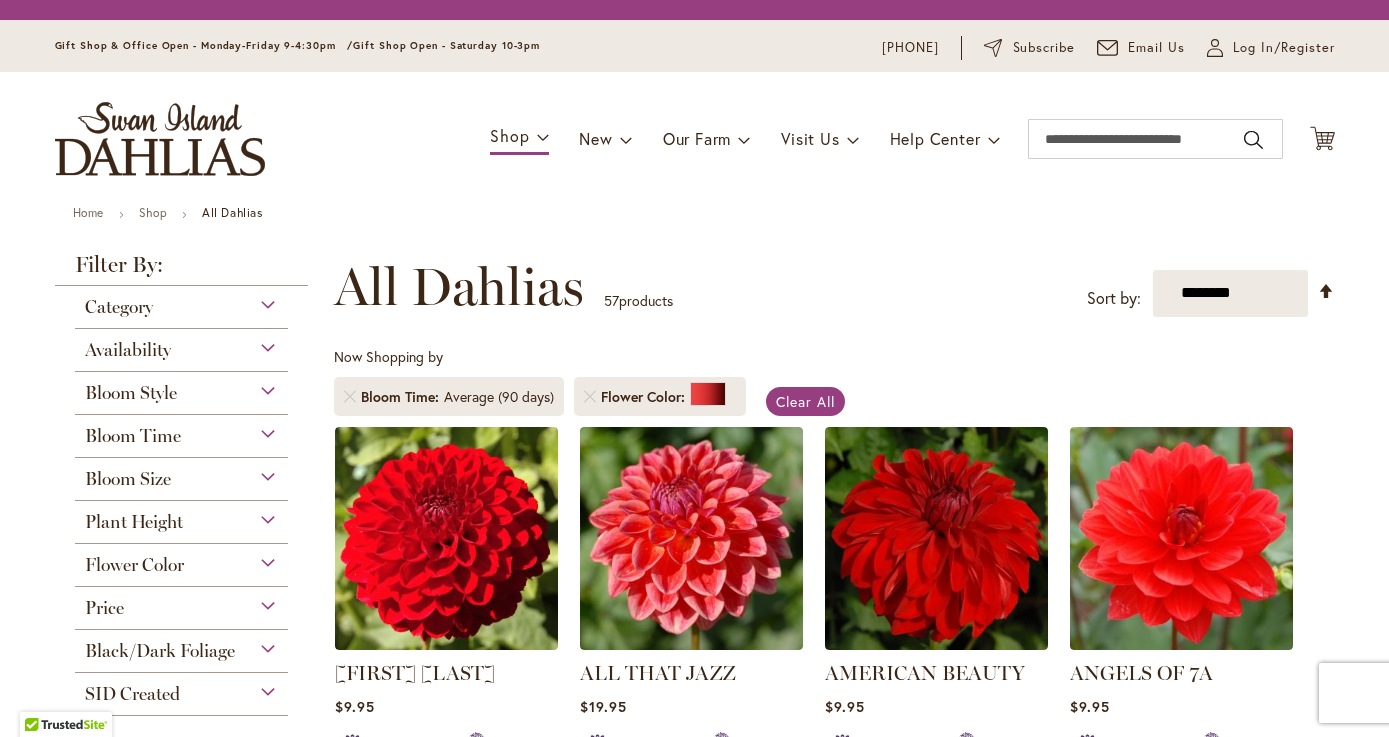 scroll, scrollTop: 0, scrollLeft: 0, axis: both 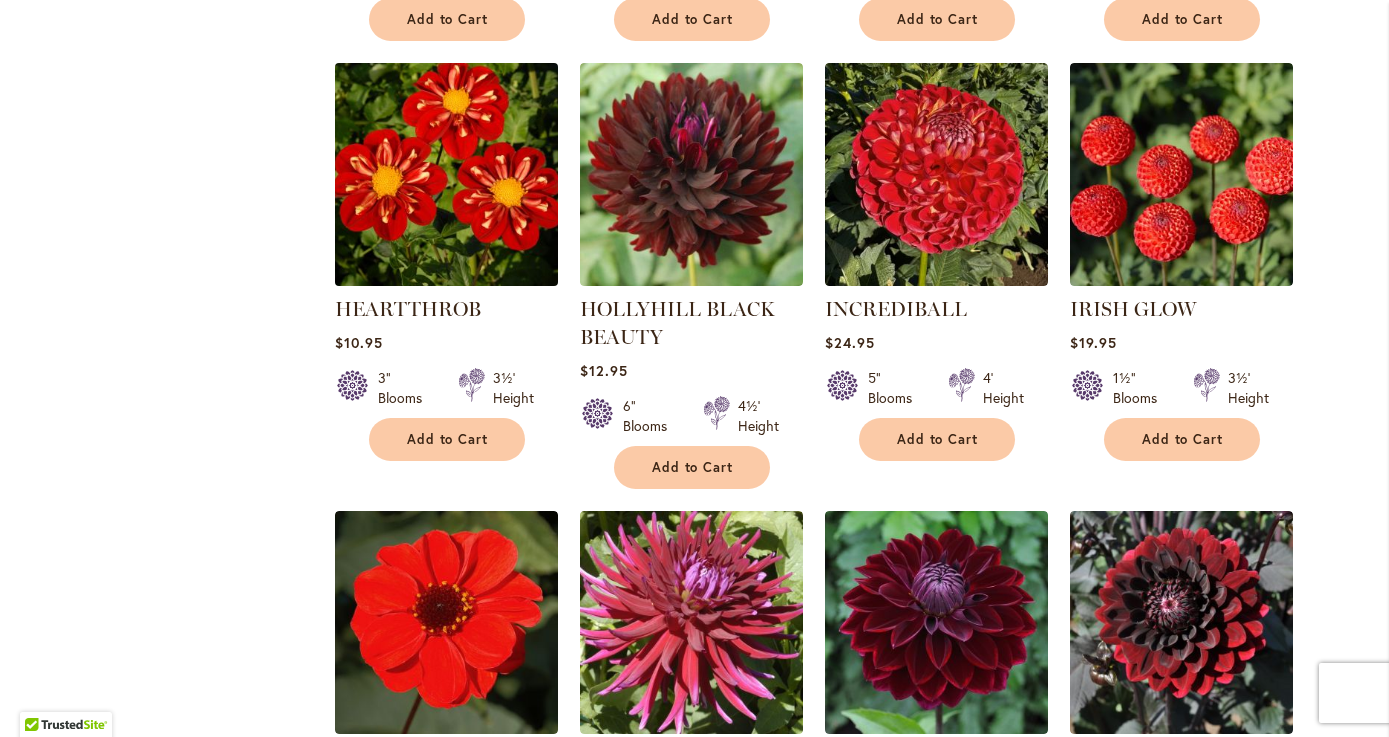 click at bounding box center [446, 174] 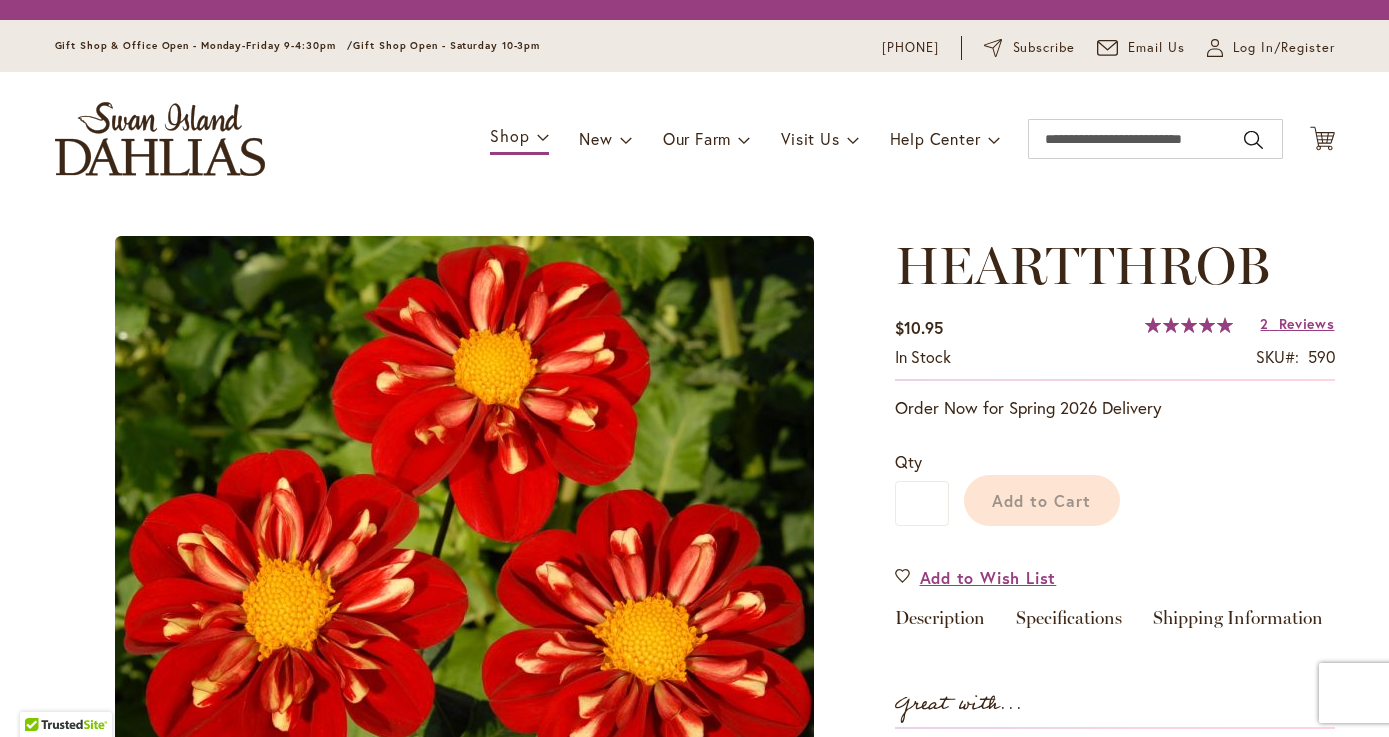 scroll, scrollTop: 0, scrollLeft: 0, axis: both 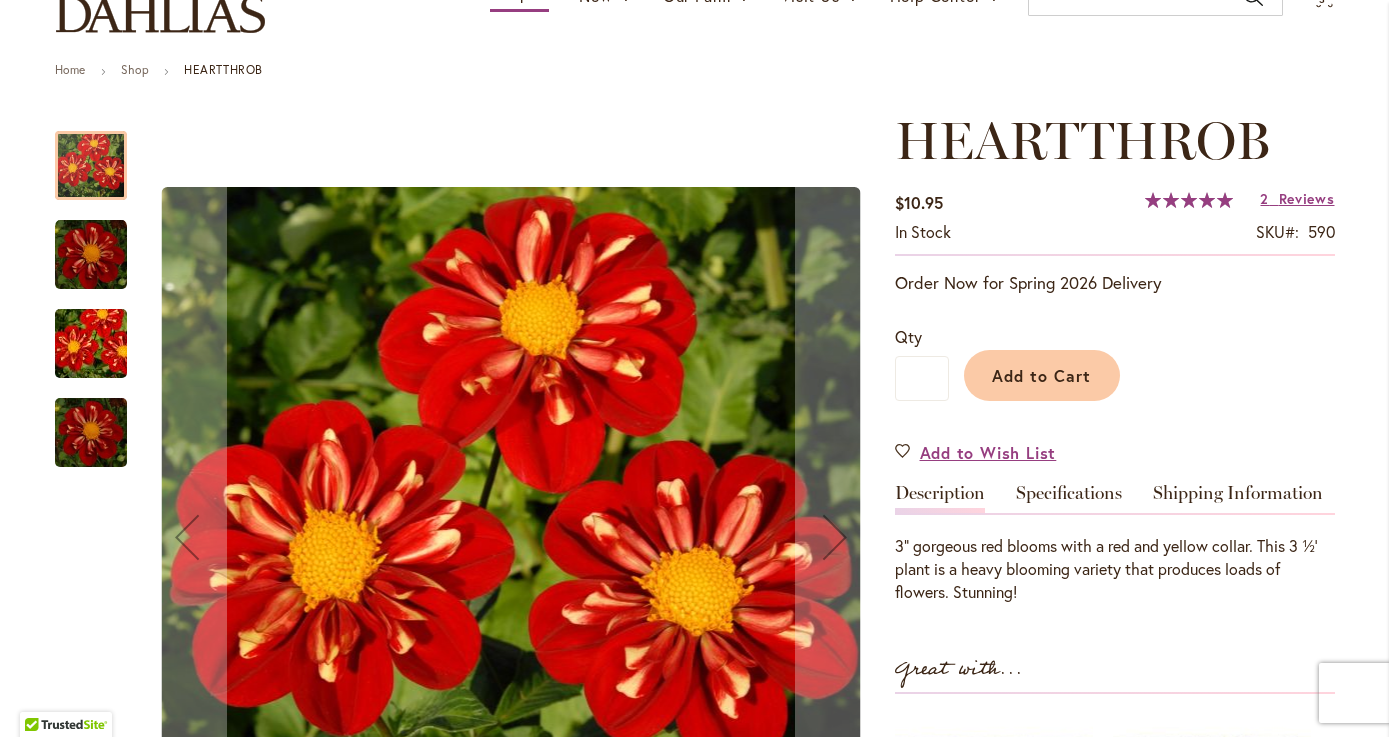 click at bounding box center [91, 344] 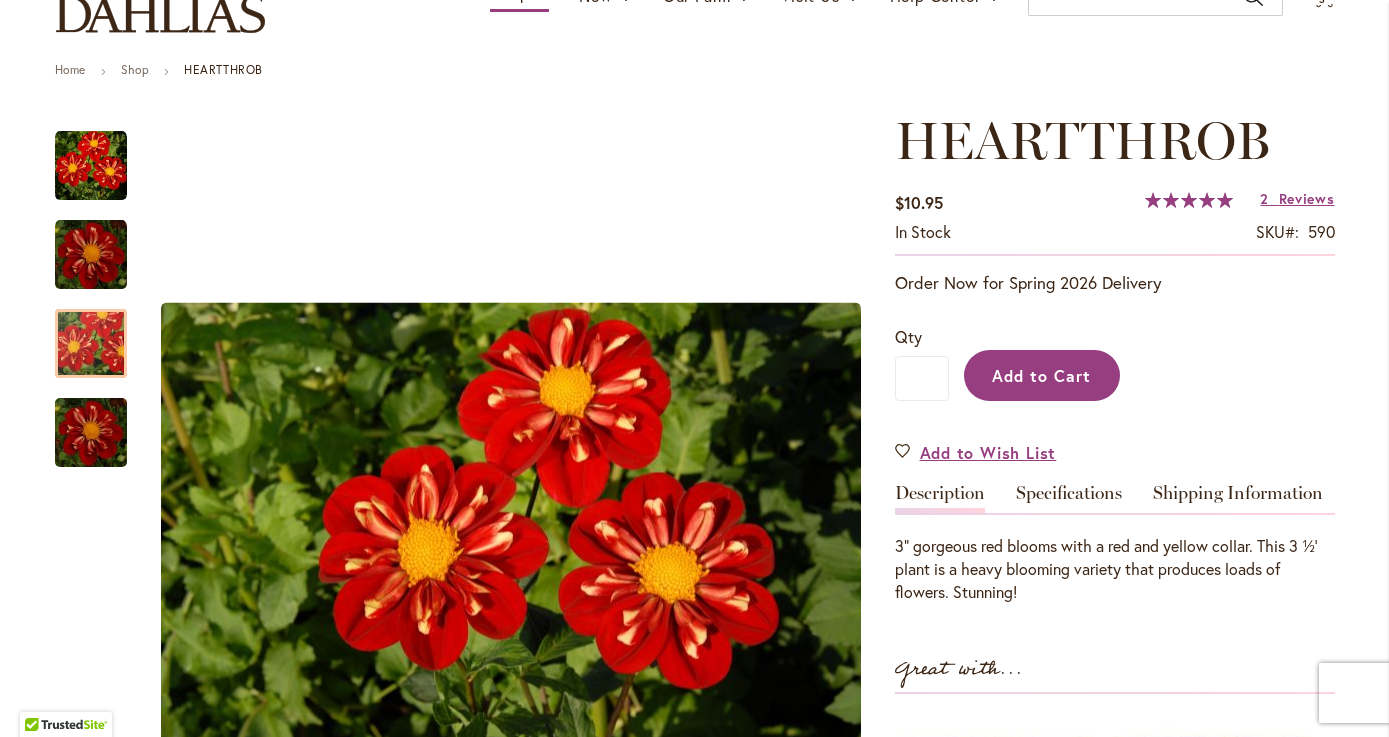 click on "Add to Cart" at bounding box center (1041, 375) 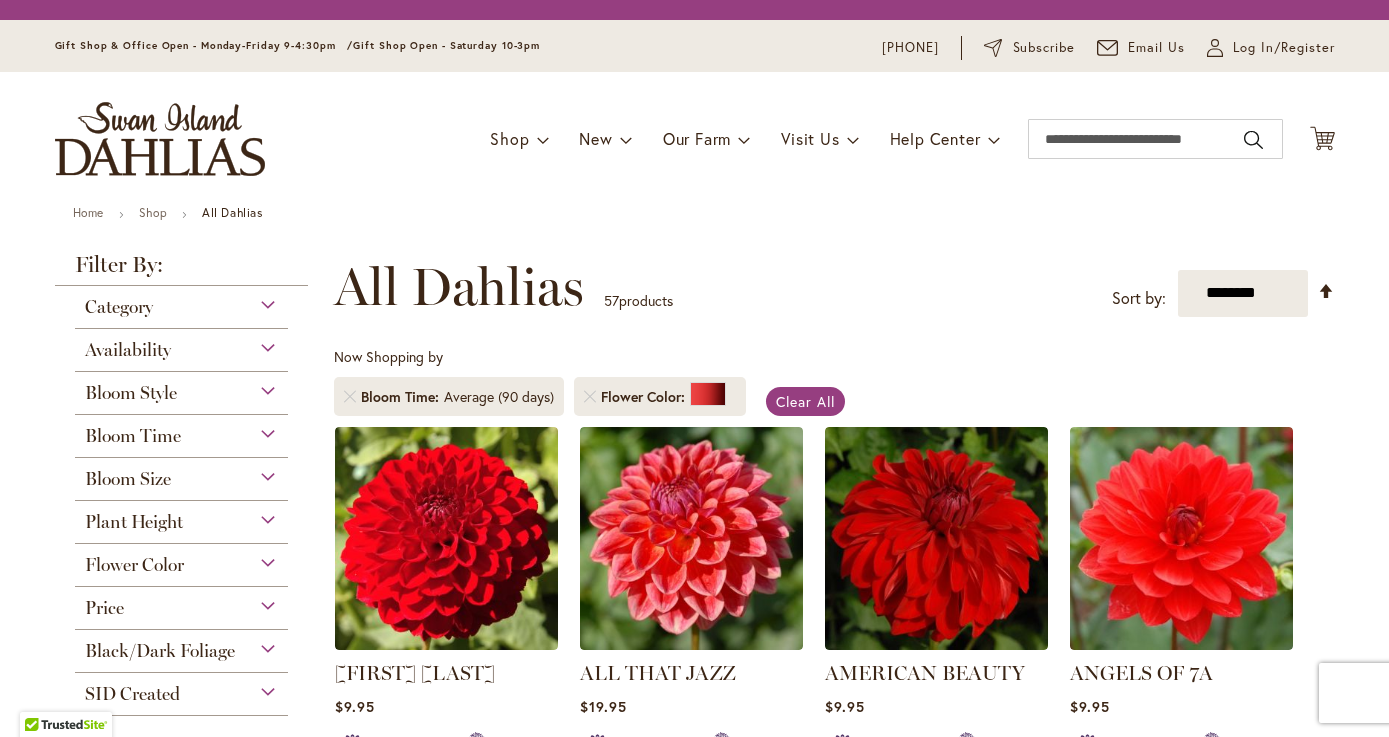 scroll, scrollTop: 0, scrollLeft: 0, axis: both 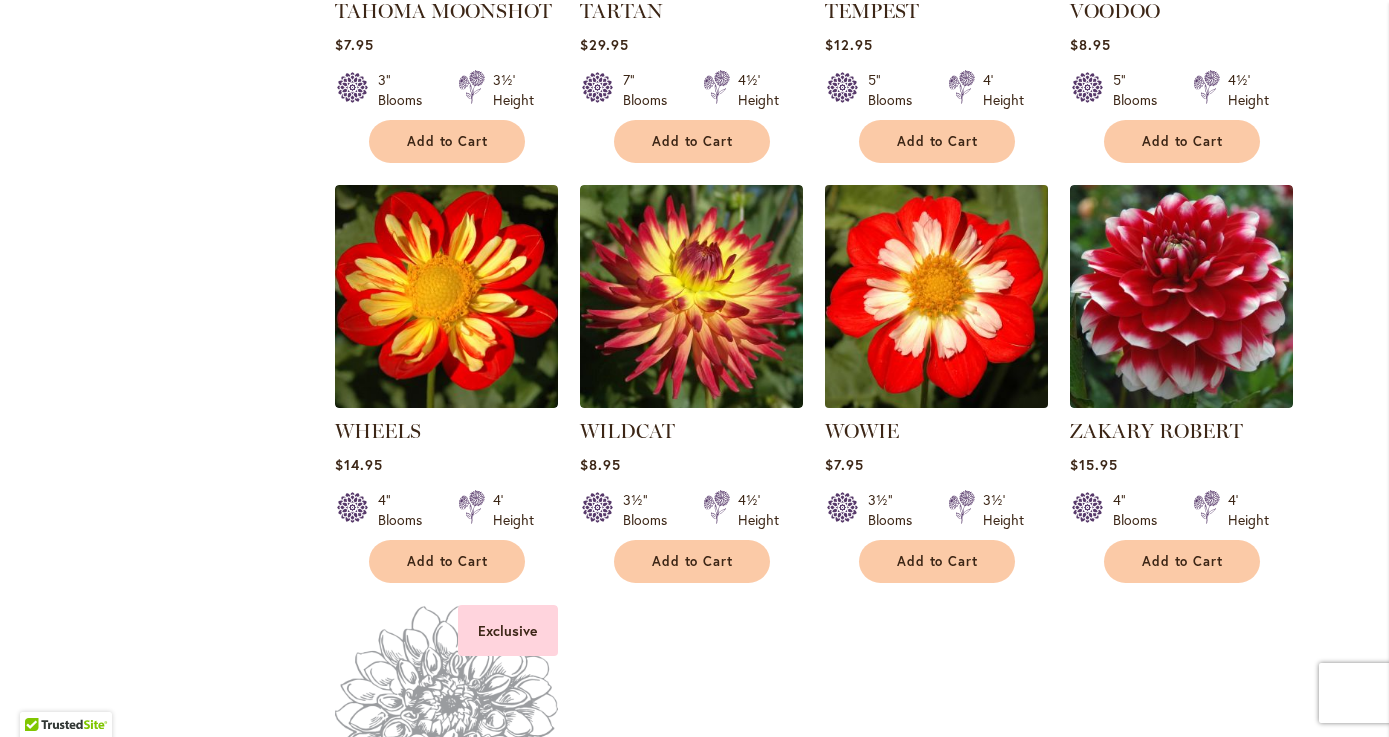 click at bounding box center (936, 296) 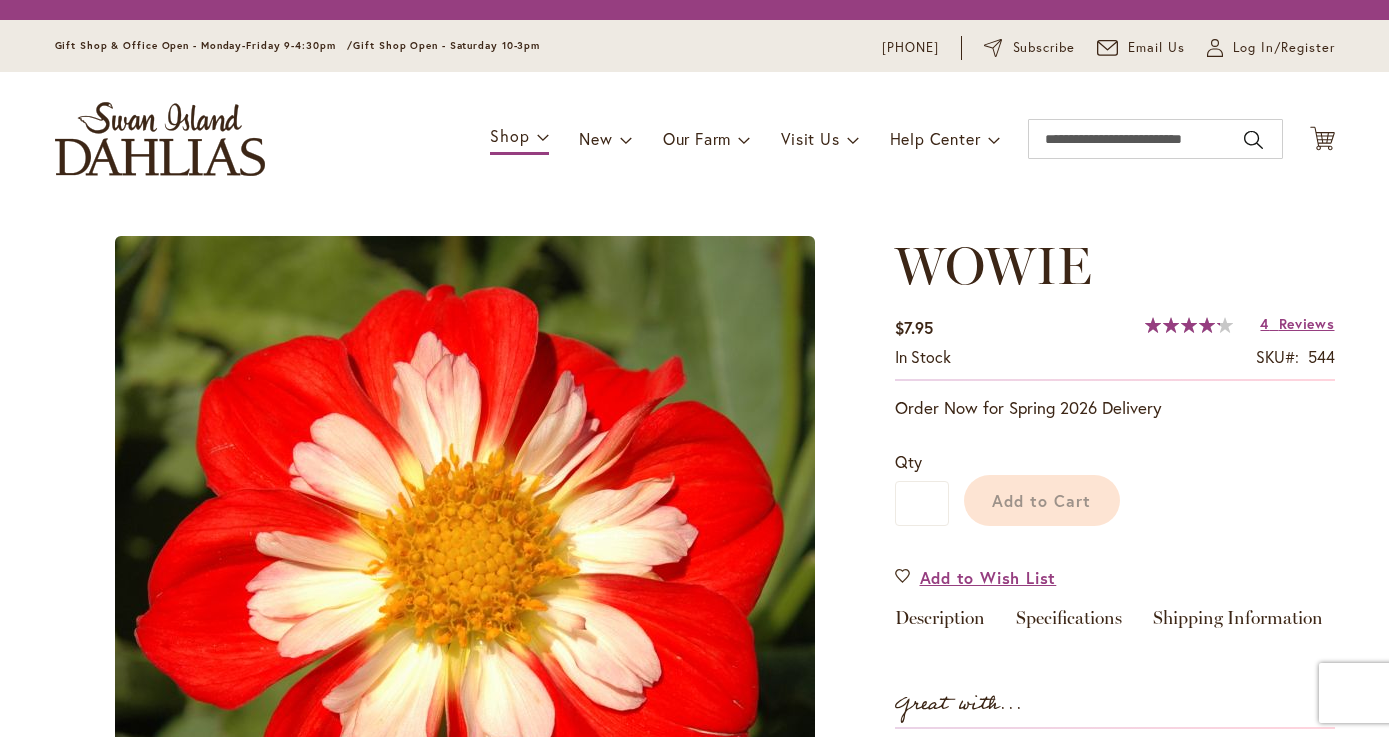 scroll, scrollTop: 0, scrollLeft: 0, axis: both 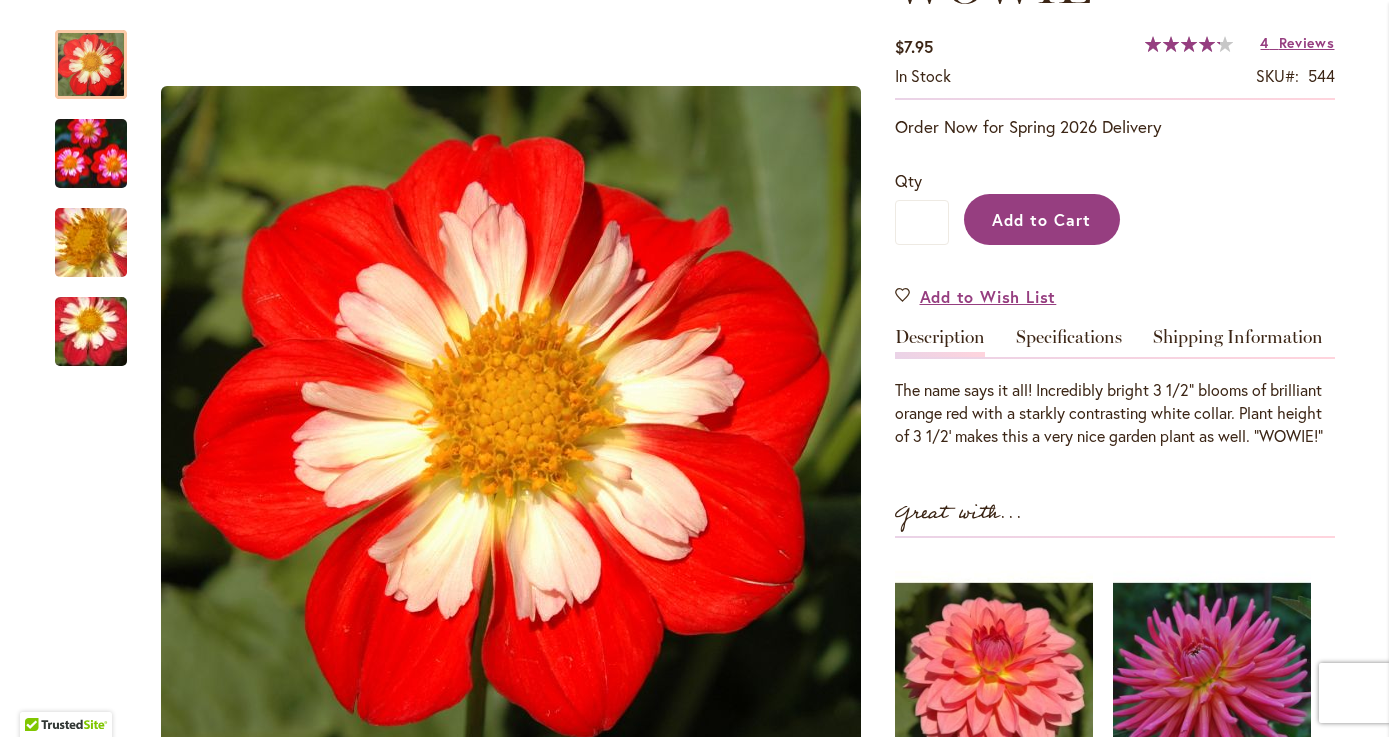 click on "Add to Cart" at bounding box center [1042, 219] 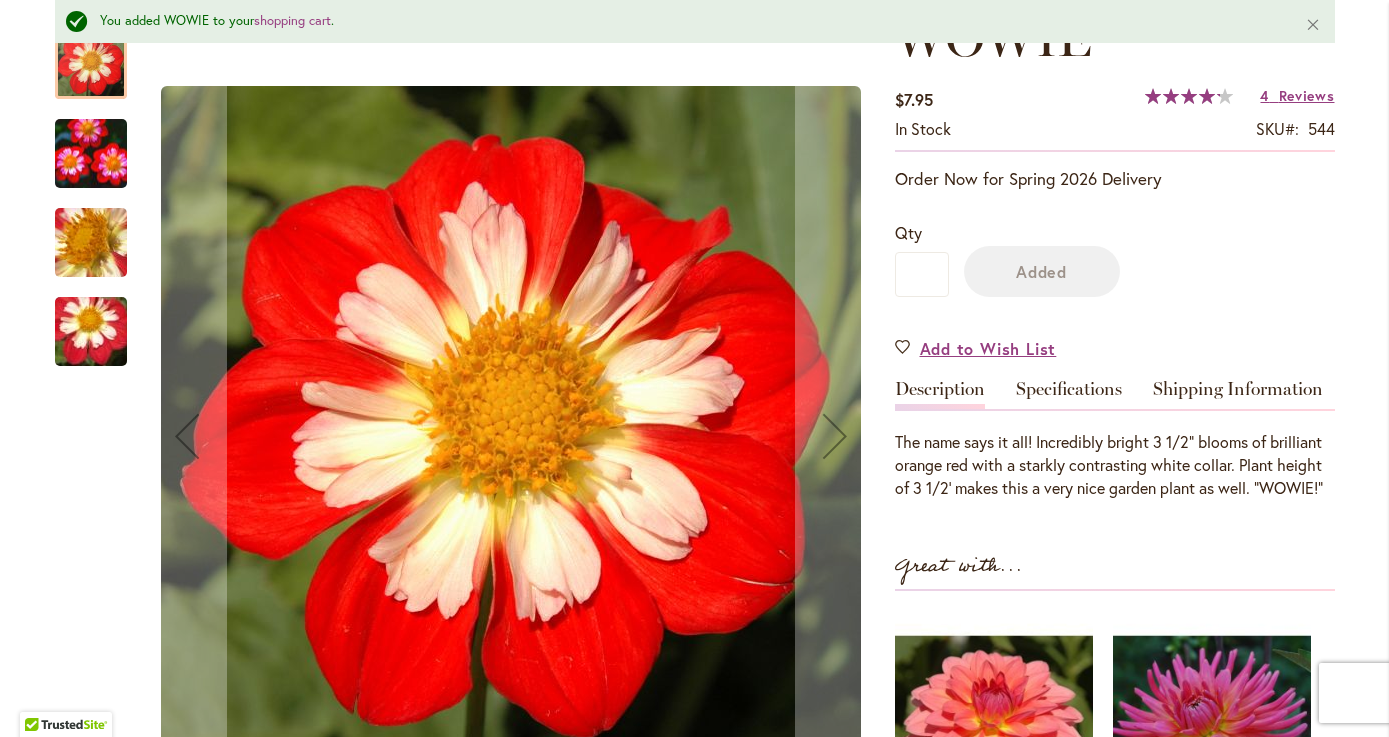 scroll, scrollTop: 390, scrollLeft: 0, axis: vertical 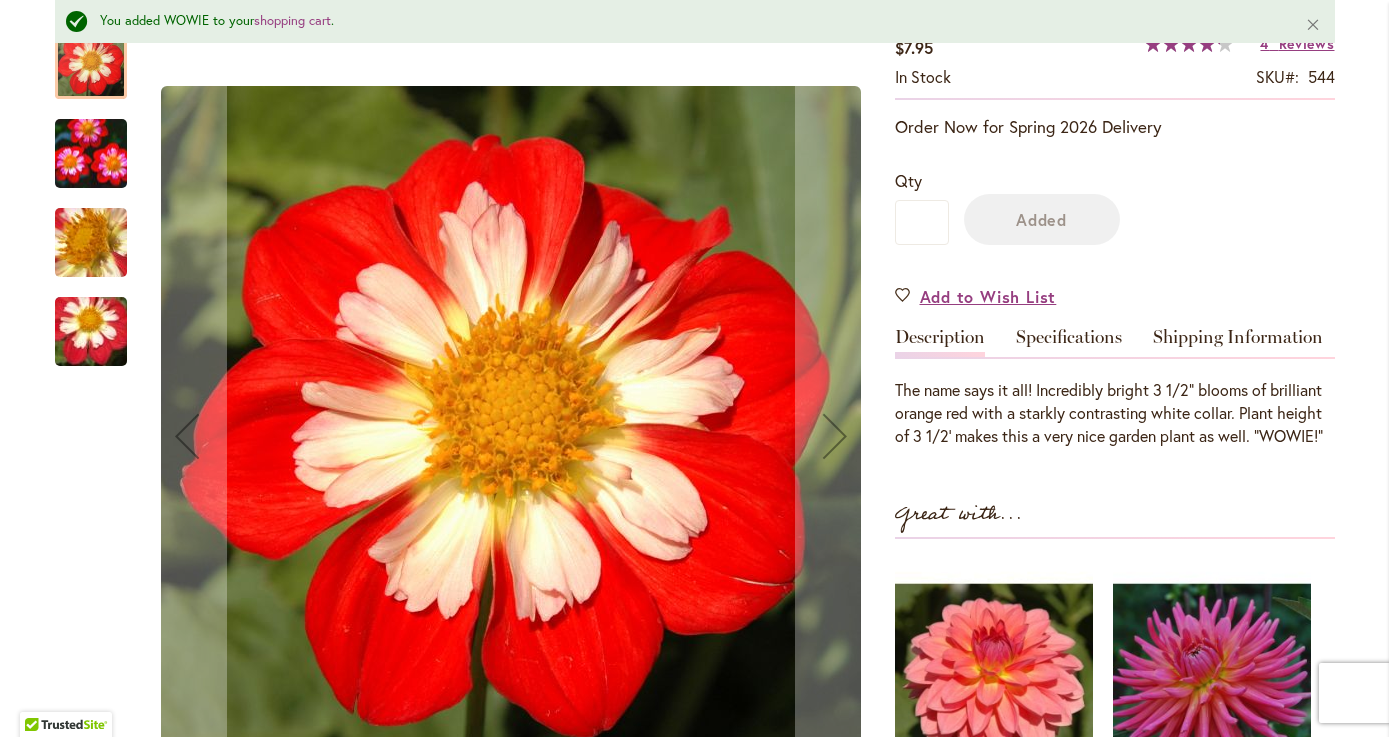 click at bounding box center [91, 332] 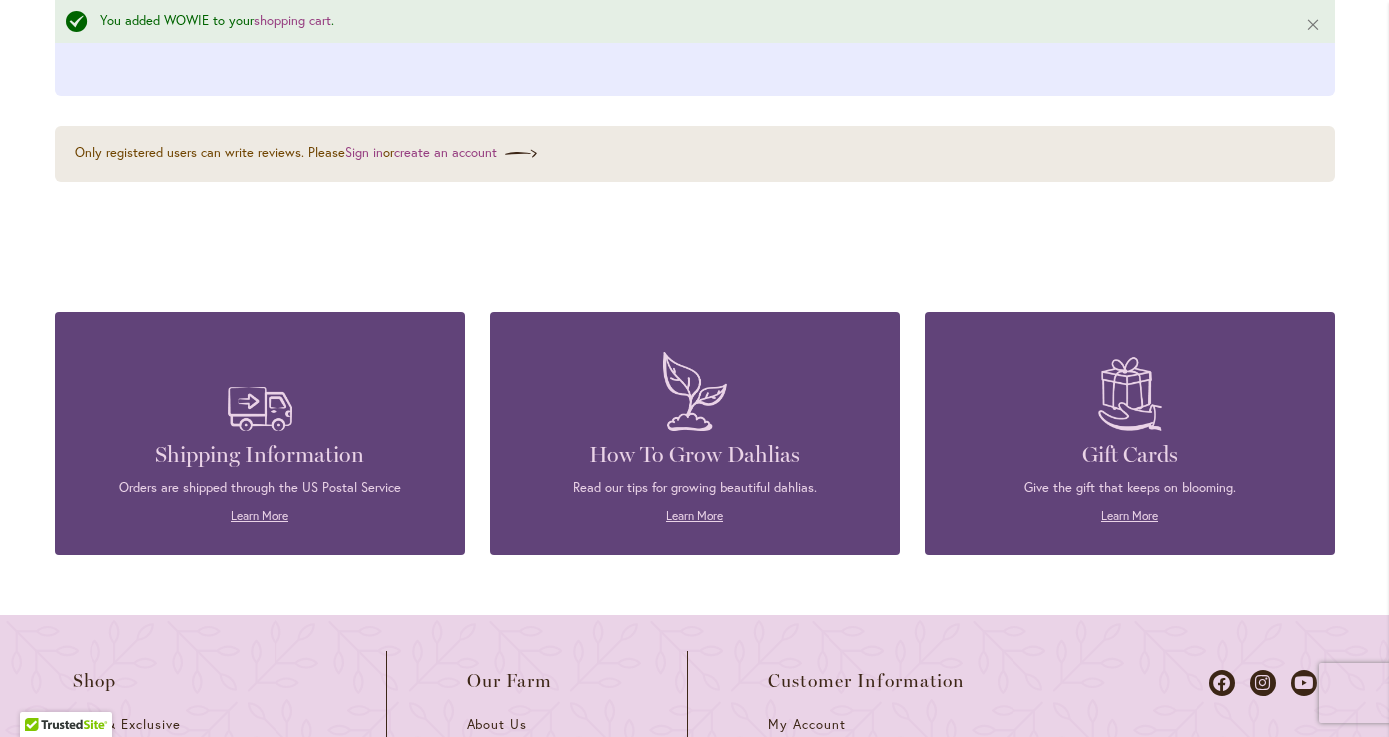 scroll, scrollTop: 3246, scrollLeft: 0, axis: vertical 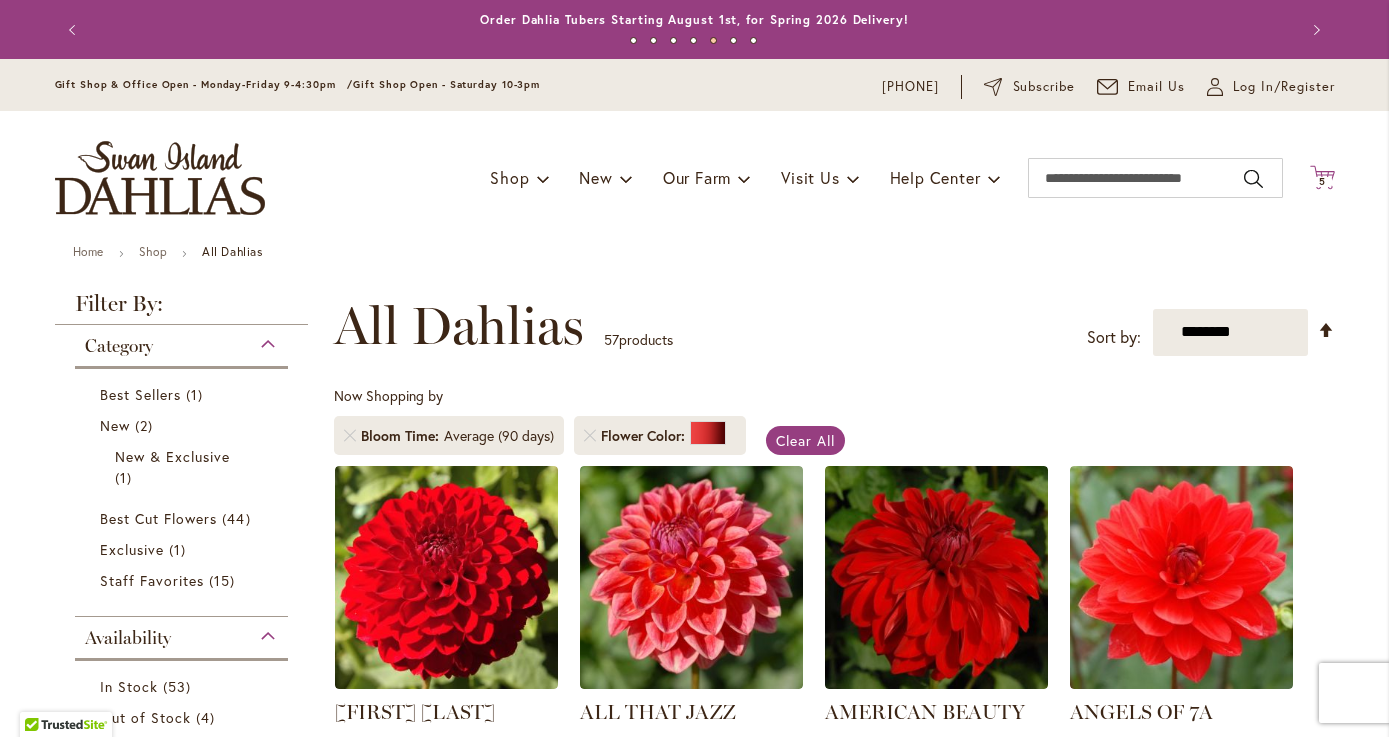 click on "5" at bounding box center (1322, 181) 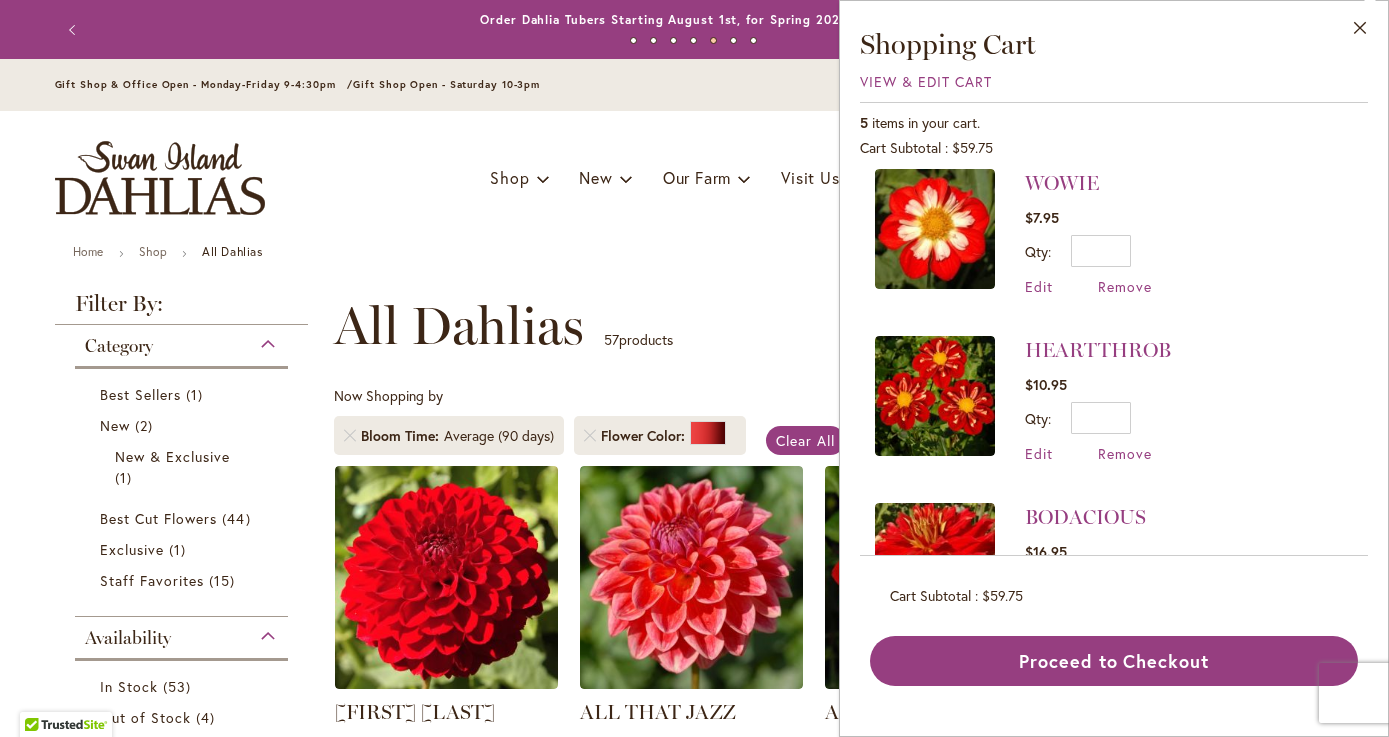 scroll, scrollTop: 16, scrollLeft: 0, axis: vertical 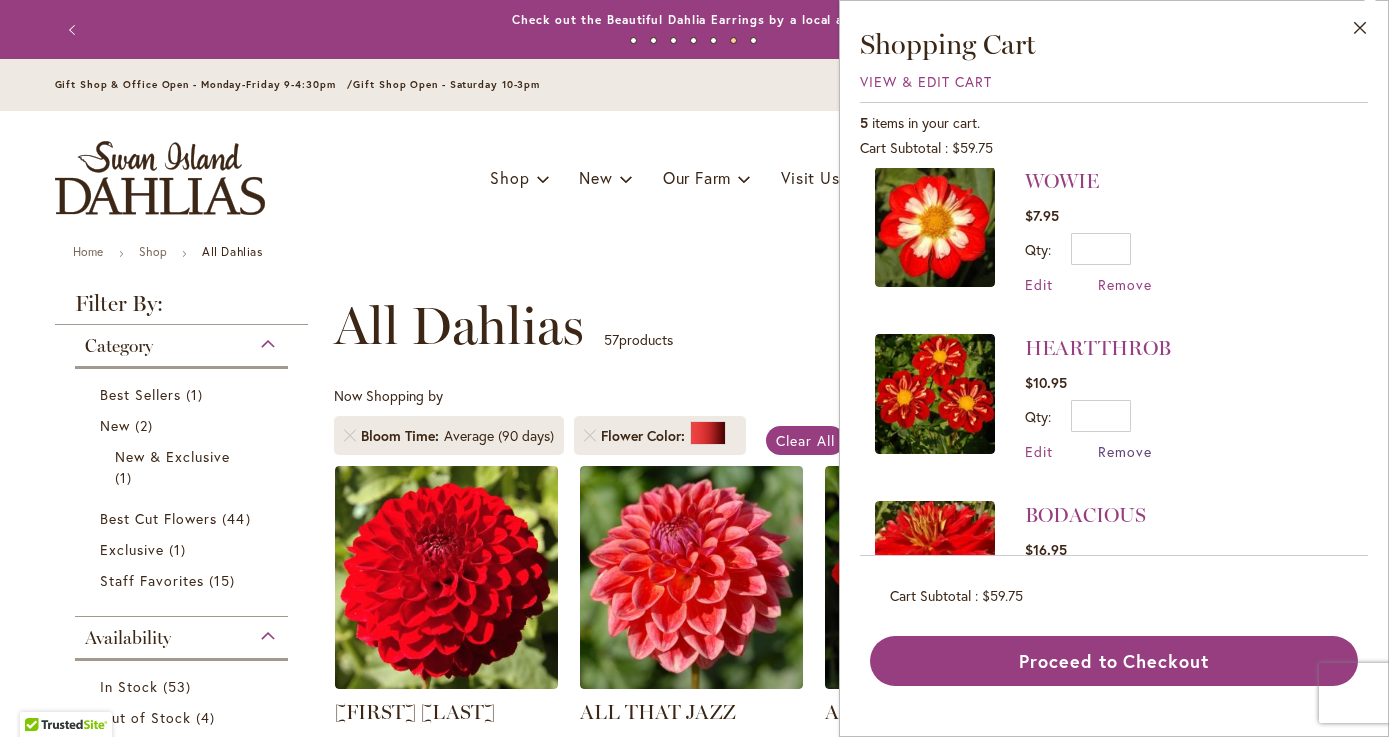 click on "Remove" at bounding box center (1125, 451) 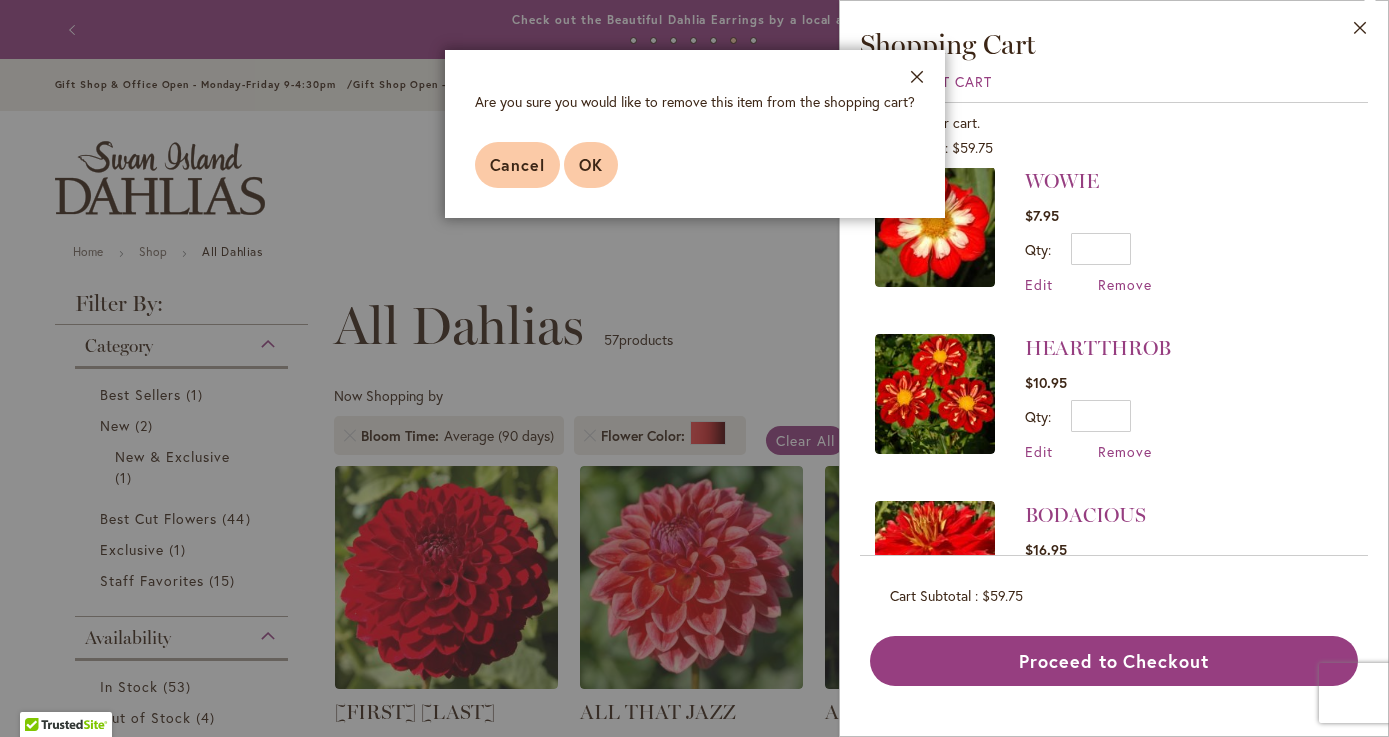 click on "OK" at bounding box center (591, 164) 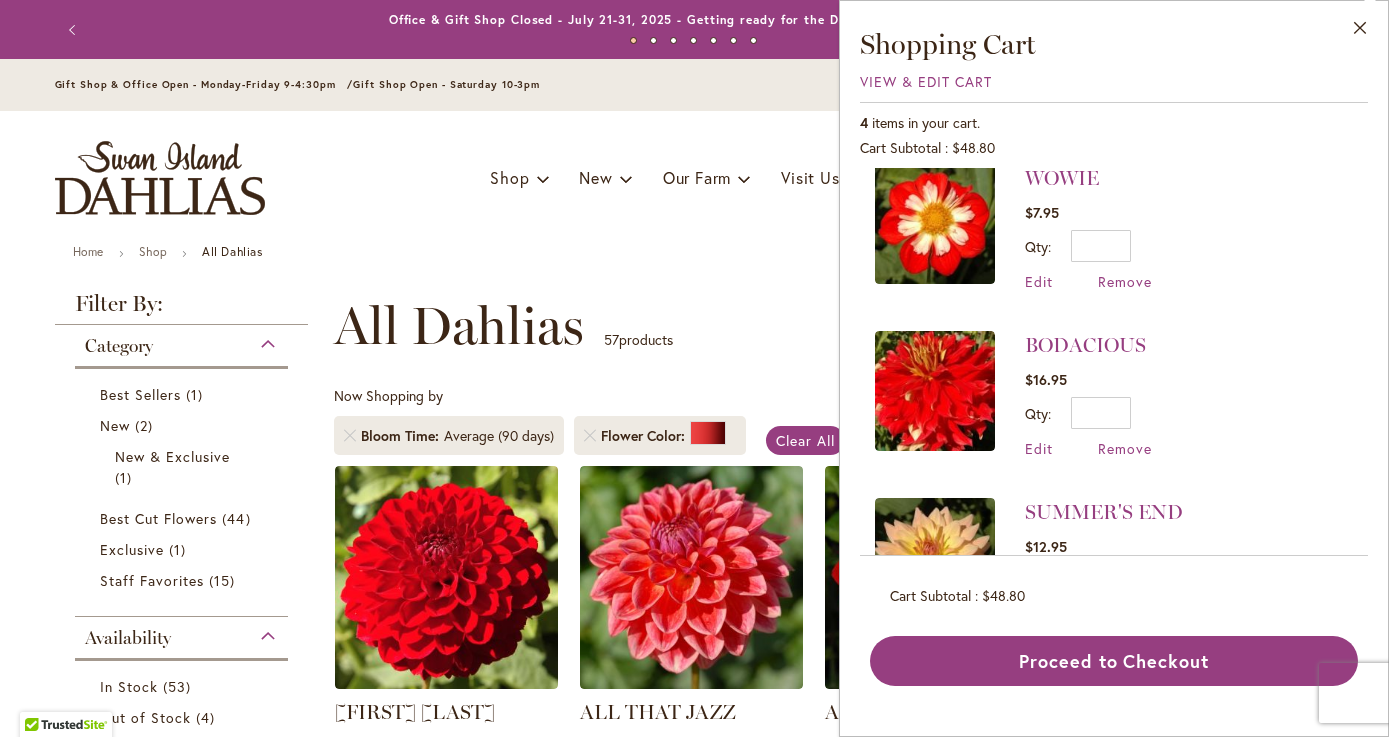 scroll, scrollTop: 0, scrollLeft: 0, axis: both 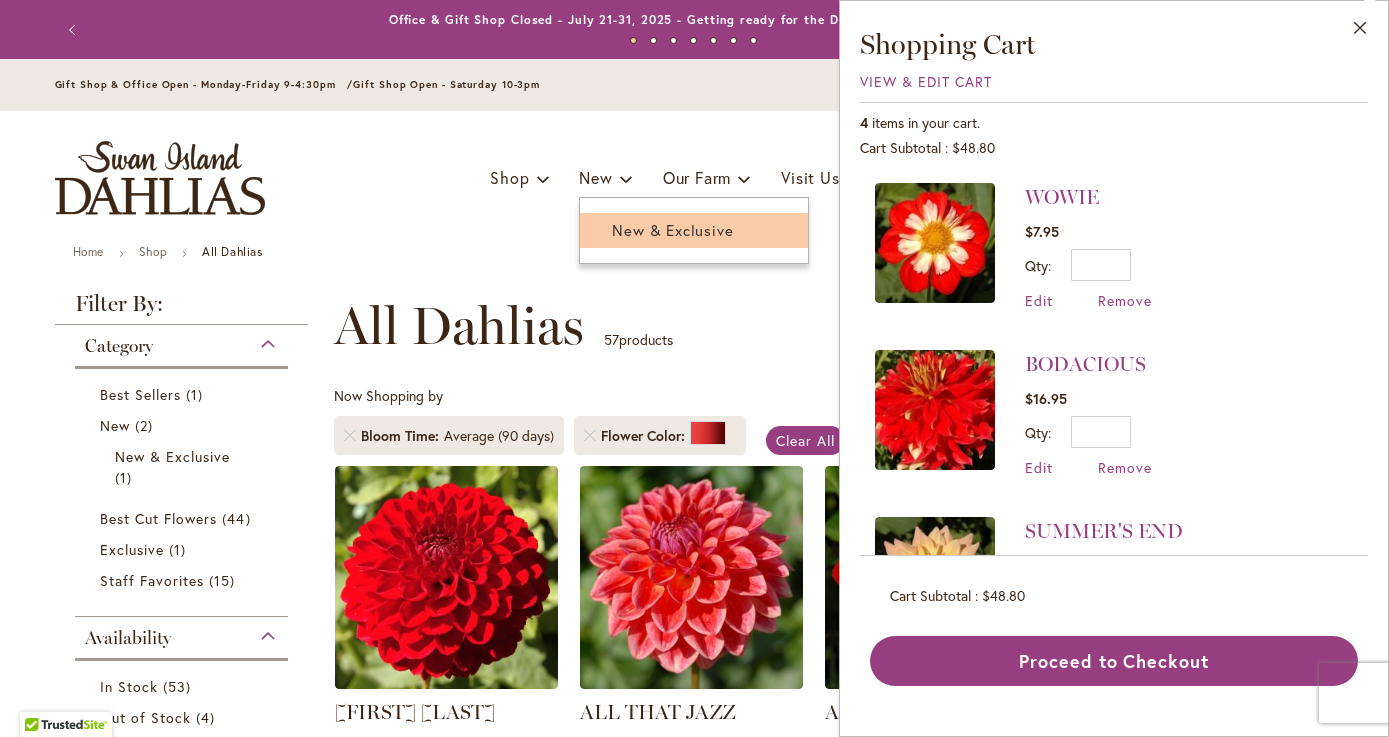 click on "New & Exclusive" at bounding box center [694, 230] 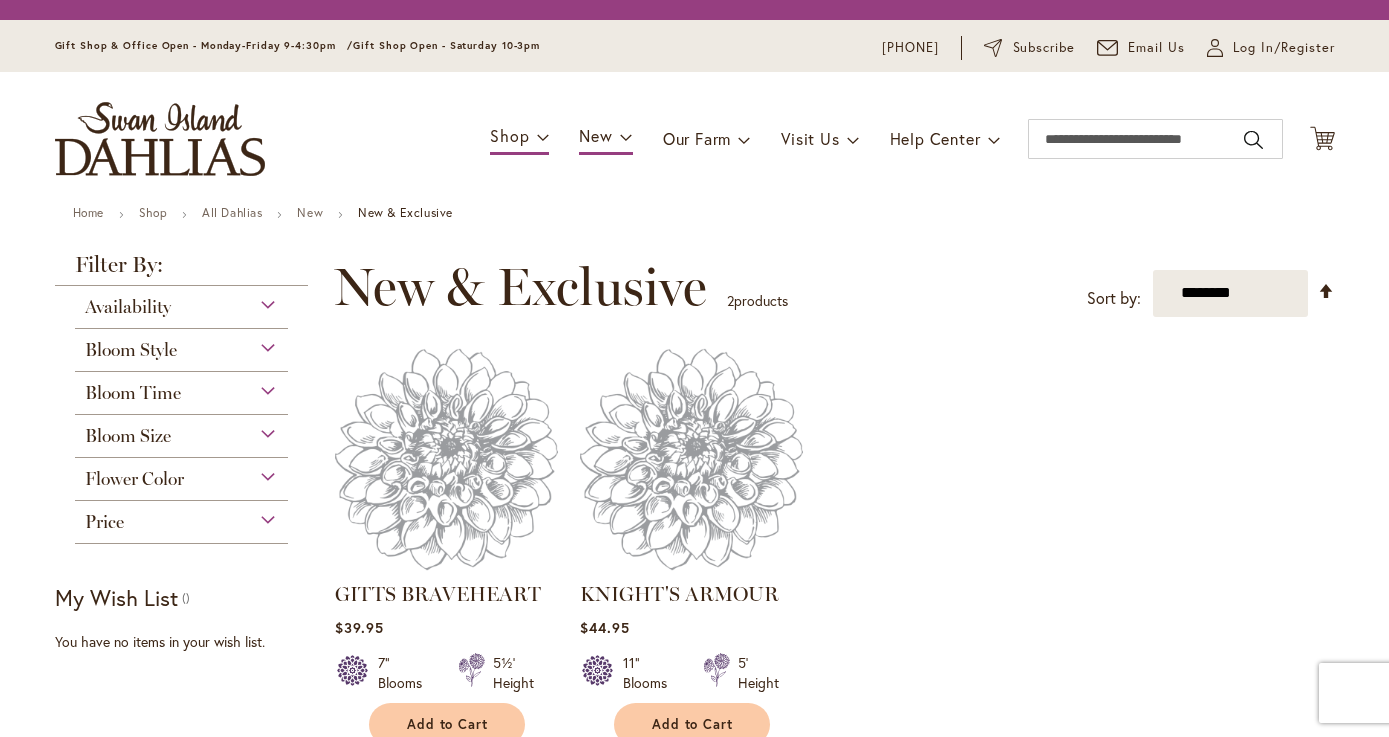 scroll, scrollTop: 0, scrollLeft: 0, axis: both 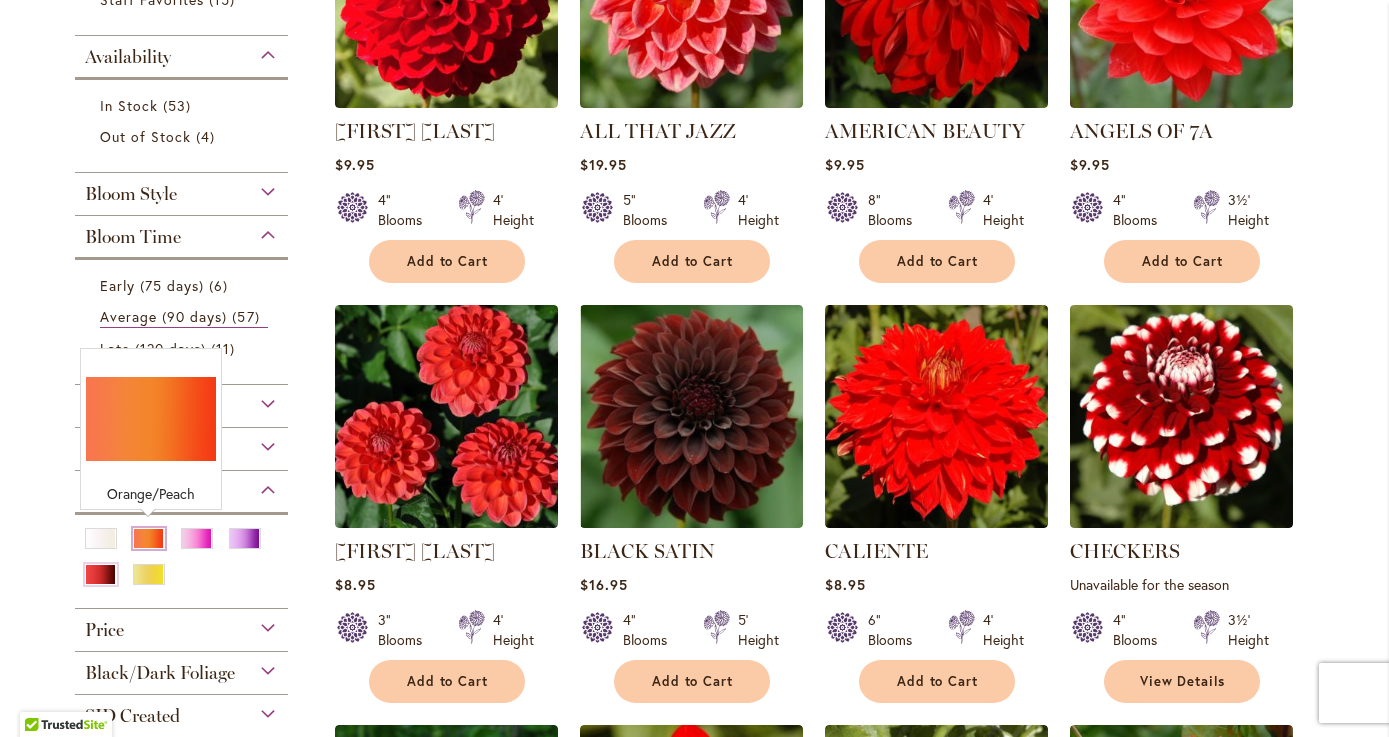 click at bounding box center [149, 538] 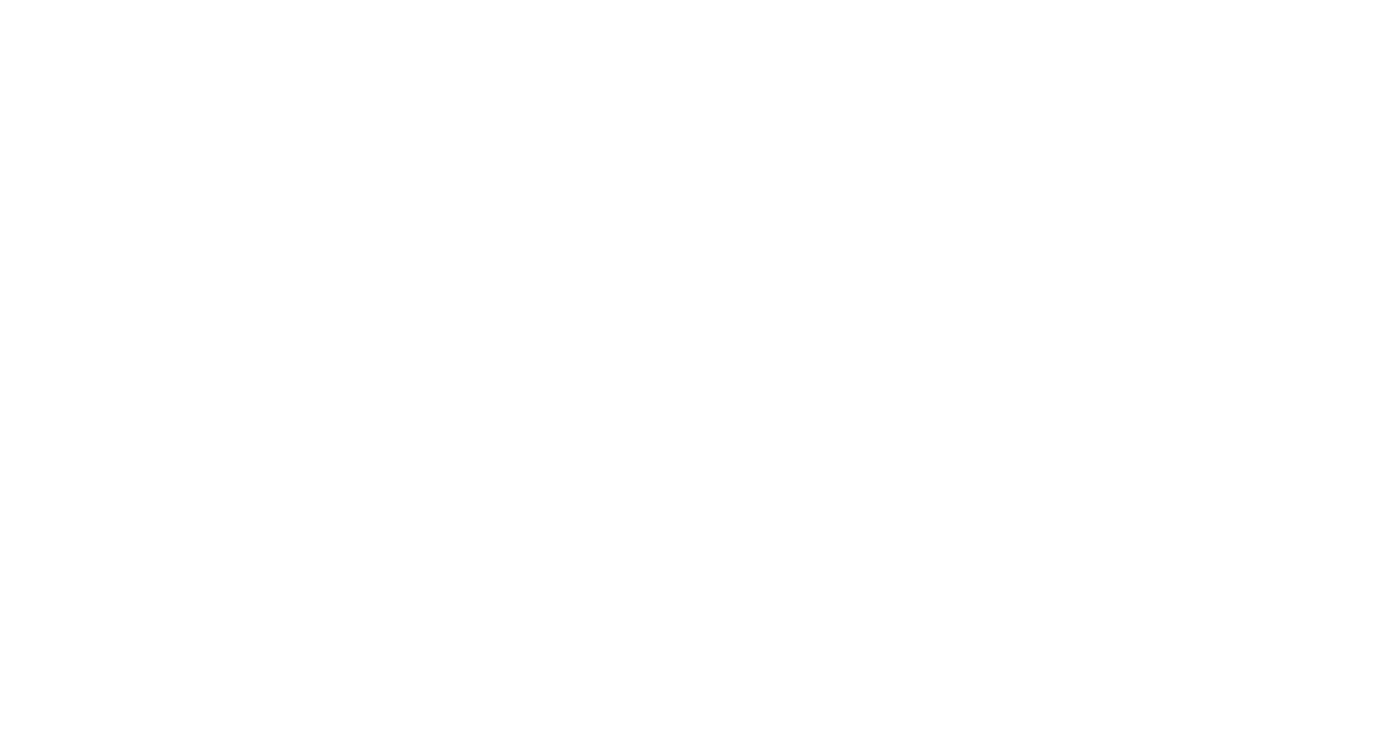 scroll, scrollTop: 0, scrollLeft: 0, axis: both 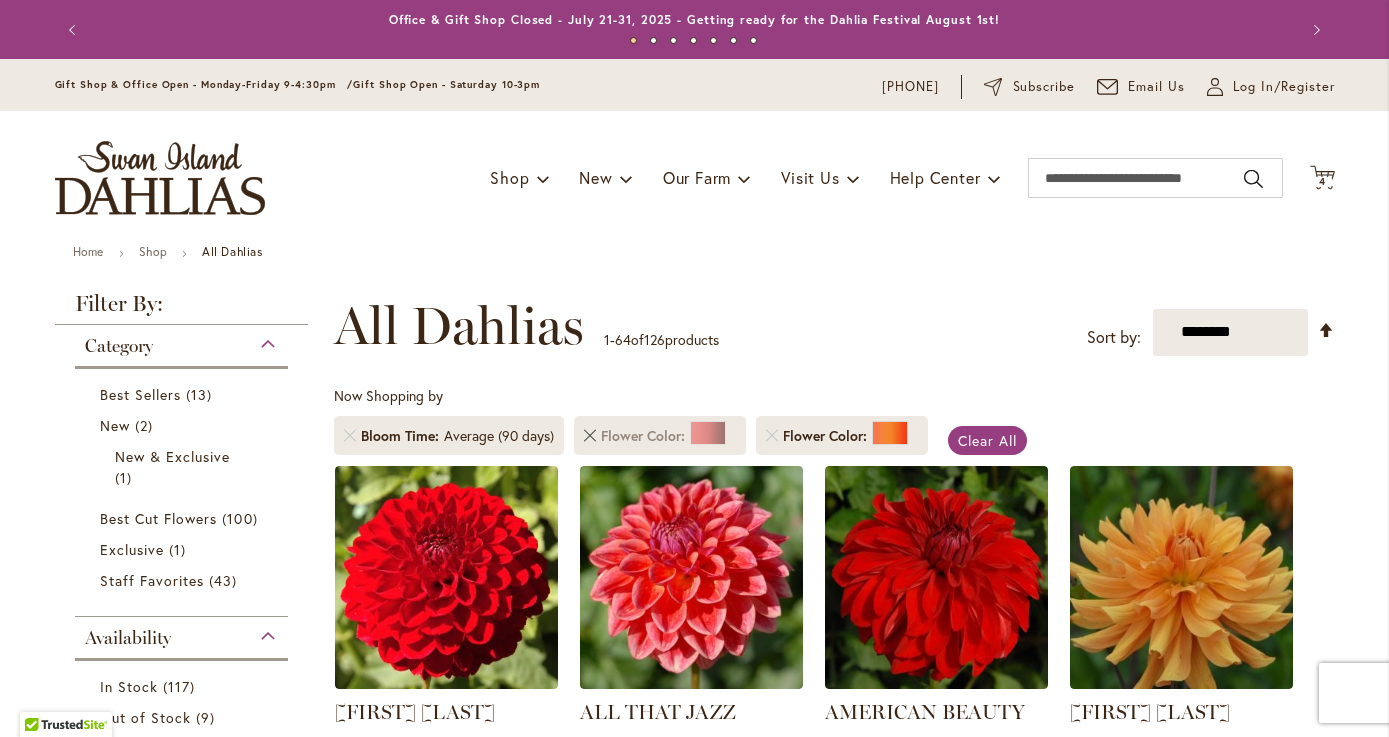 click at bounding box center [590, 436] 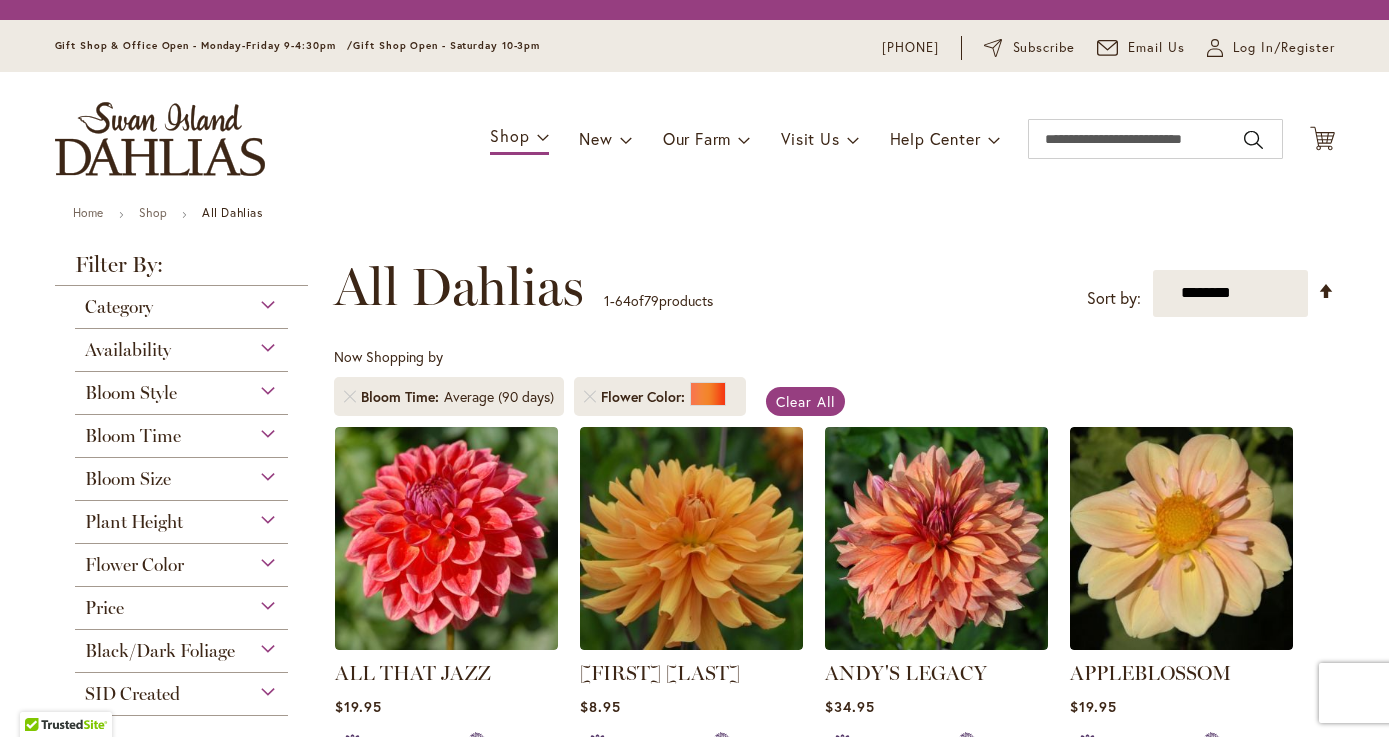 scroll, scrollTop: 0, scrollLeft: 0, axis: both 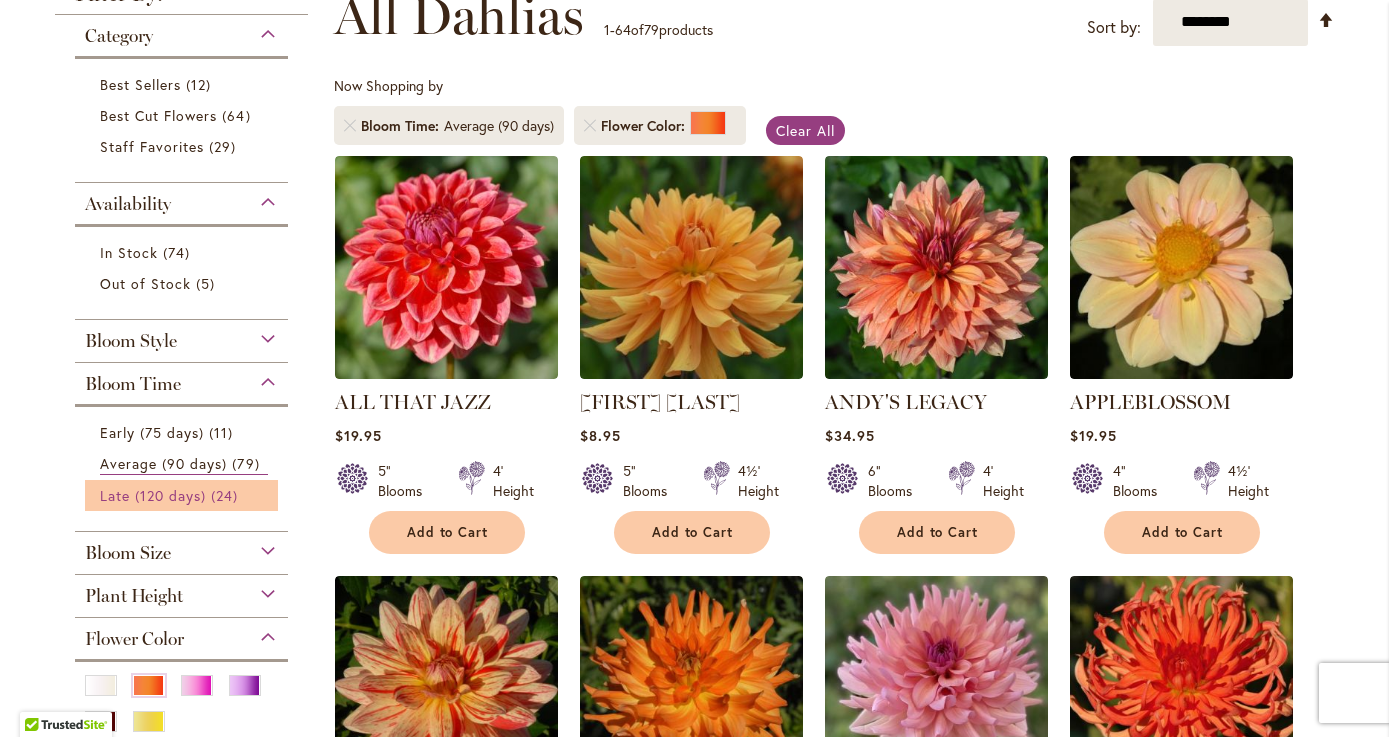 click on "Late (120 days)" at bounding box center [153, 495] 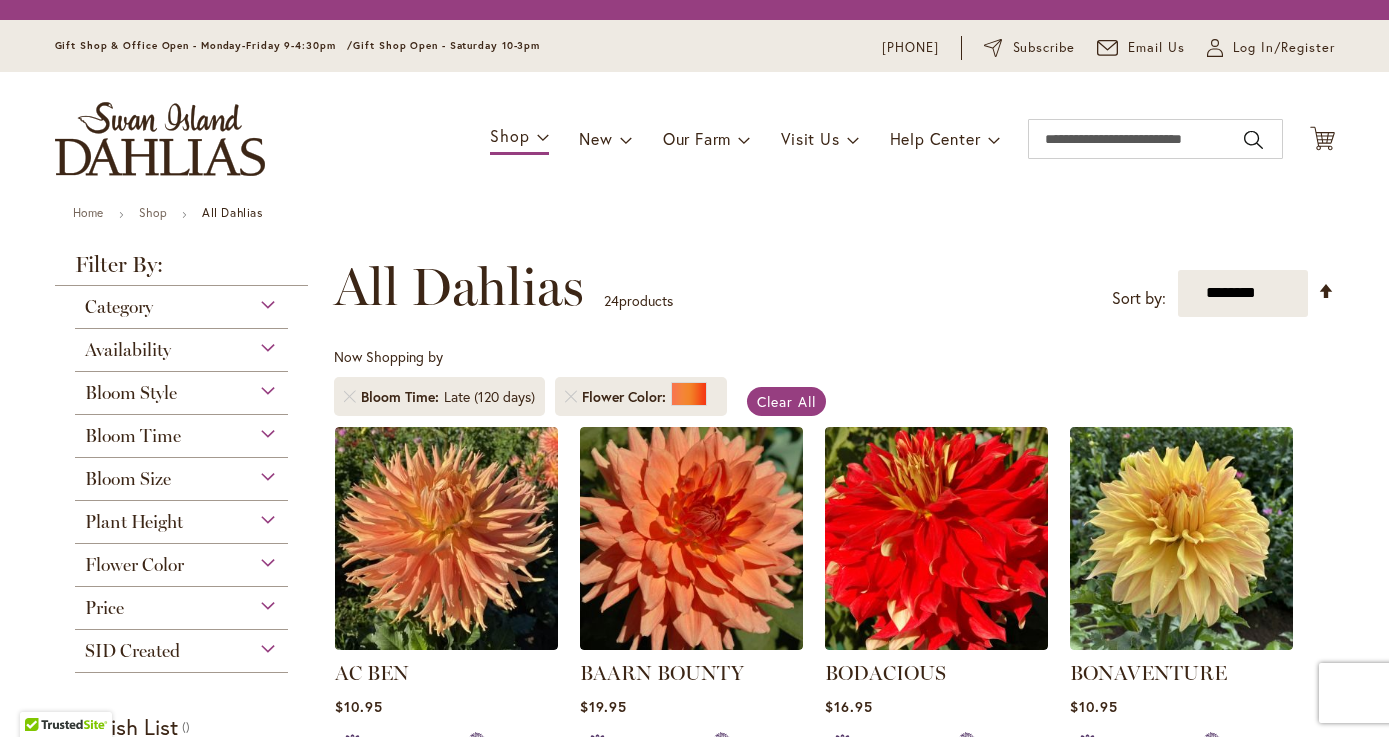 scroll, scrollTop: 0, scrollLeft: 0, axis: both 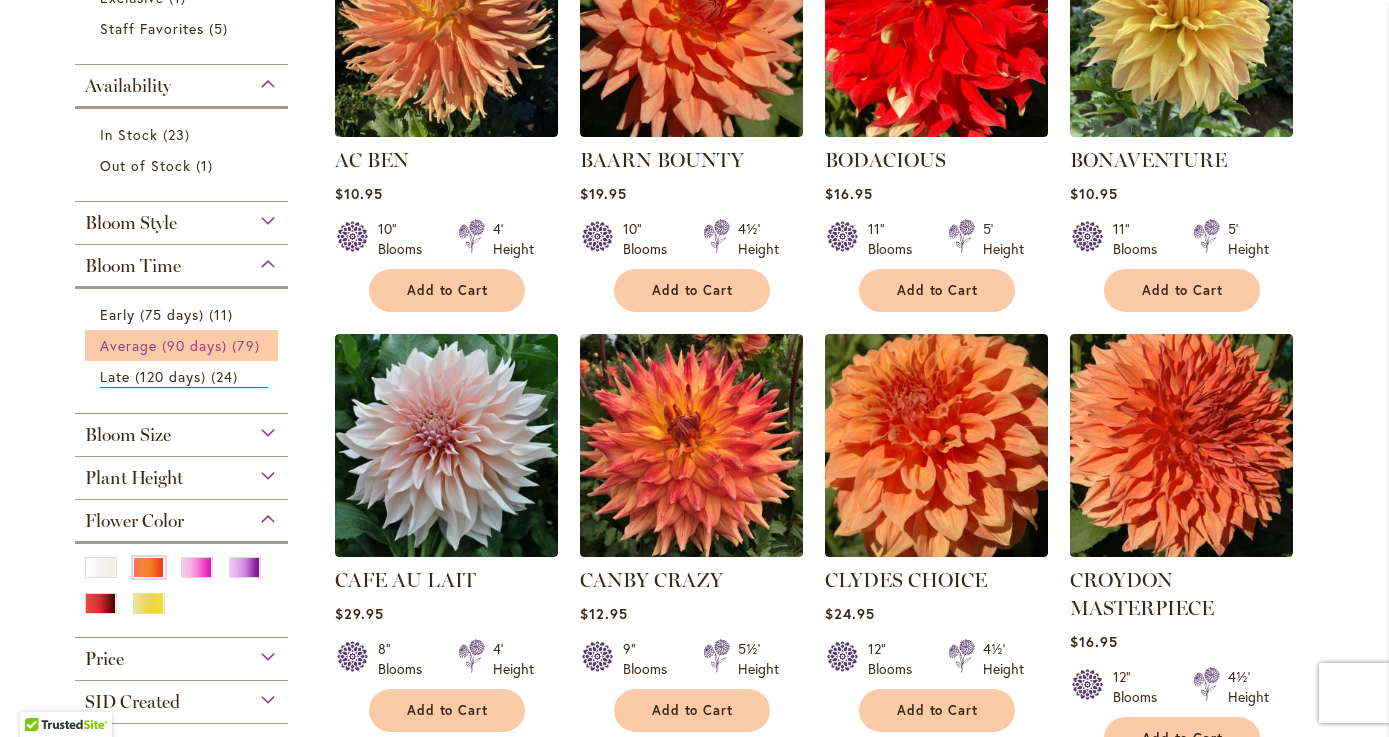 click on "Average (90 days)" at bounding box center (164, 345) 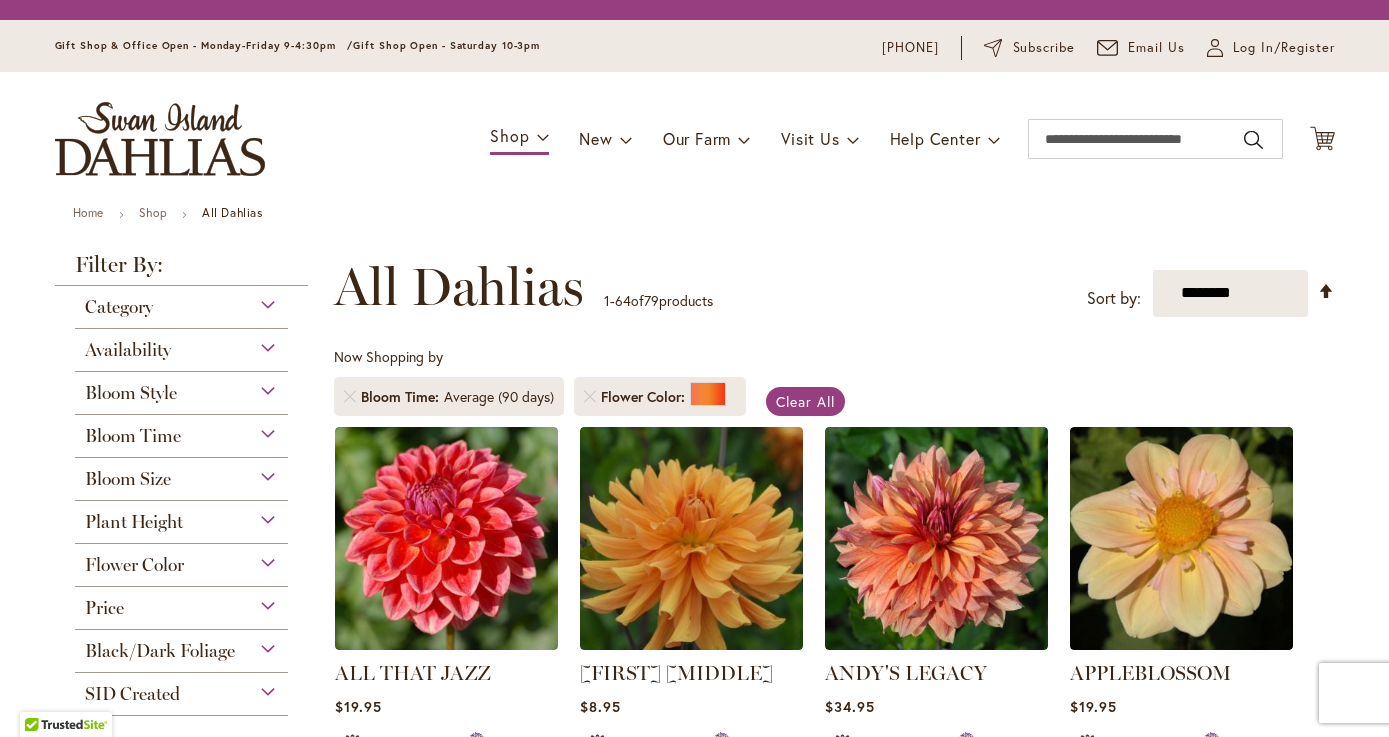 scroll, scrollTop: 0, scrollLeft: 0, axis: both 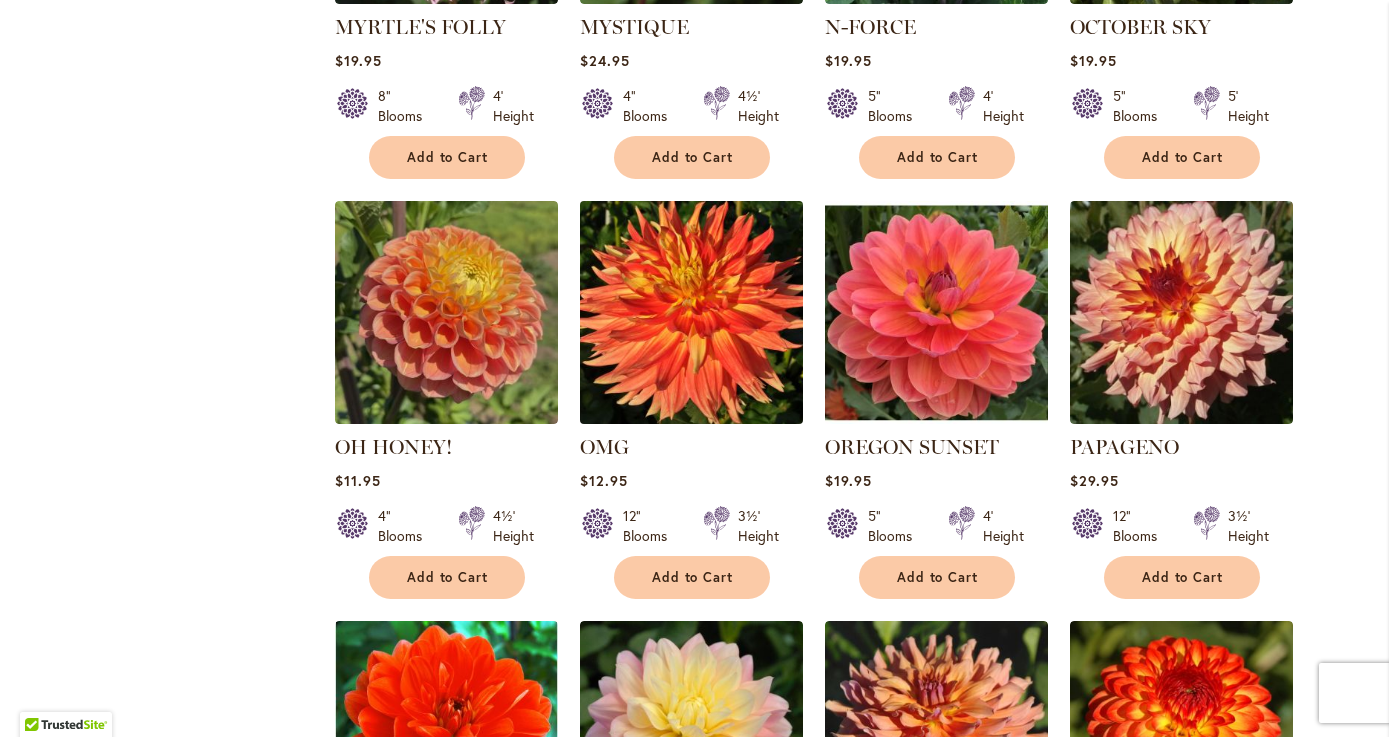click at bounding box center [691, 312] 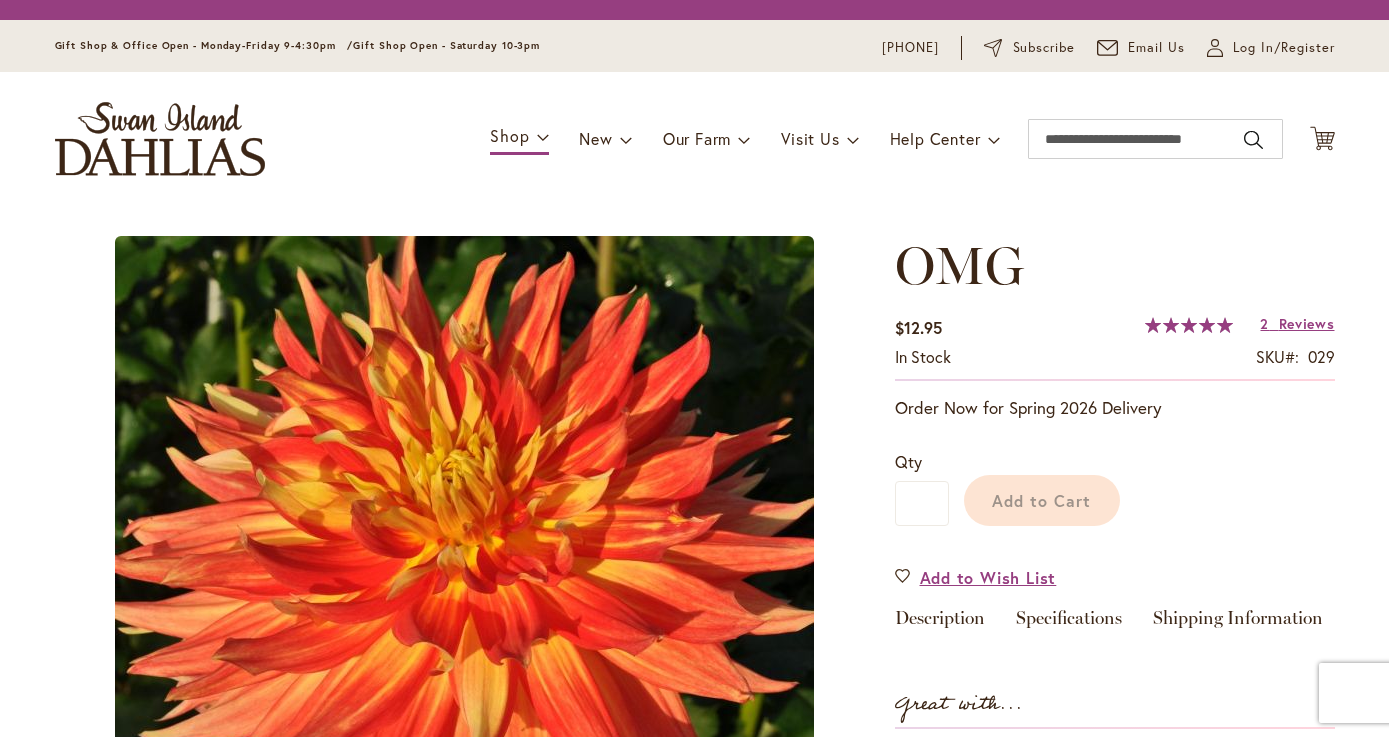 scroll, scrollTop: 0, scrollLeft: 0, axis: both 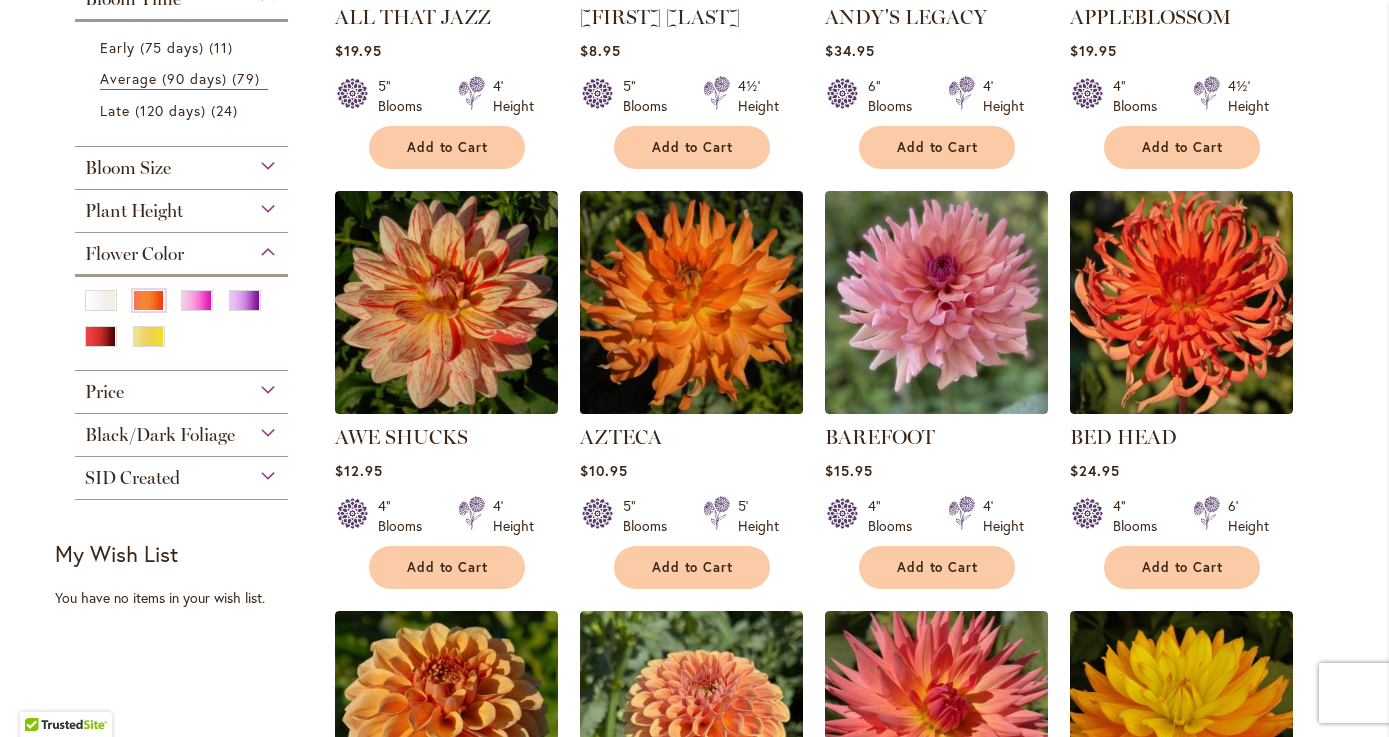 click at bounding box center [691, 302] 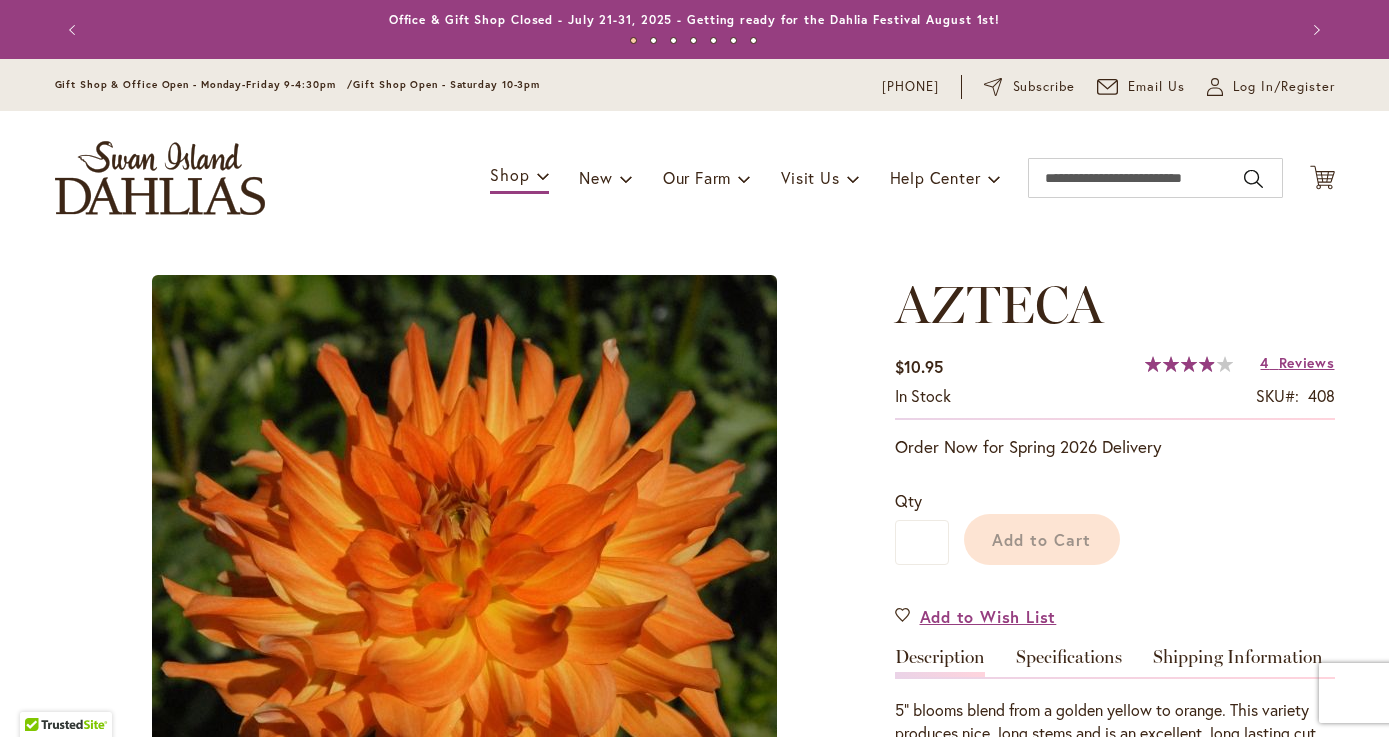 scroll, scrollTop: 0, scrollLeft: 0, axis: both 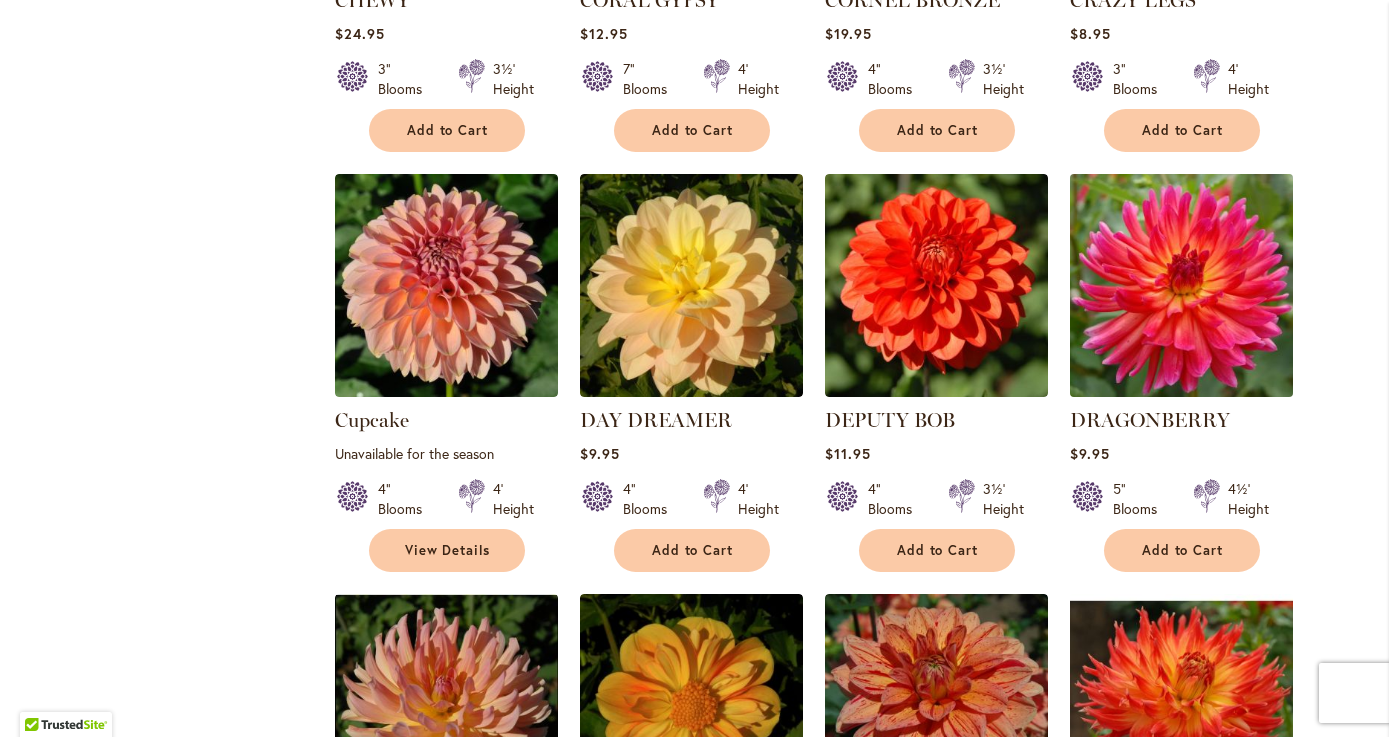 click at bounding box center [1181, 285] 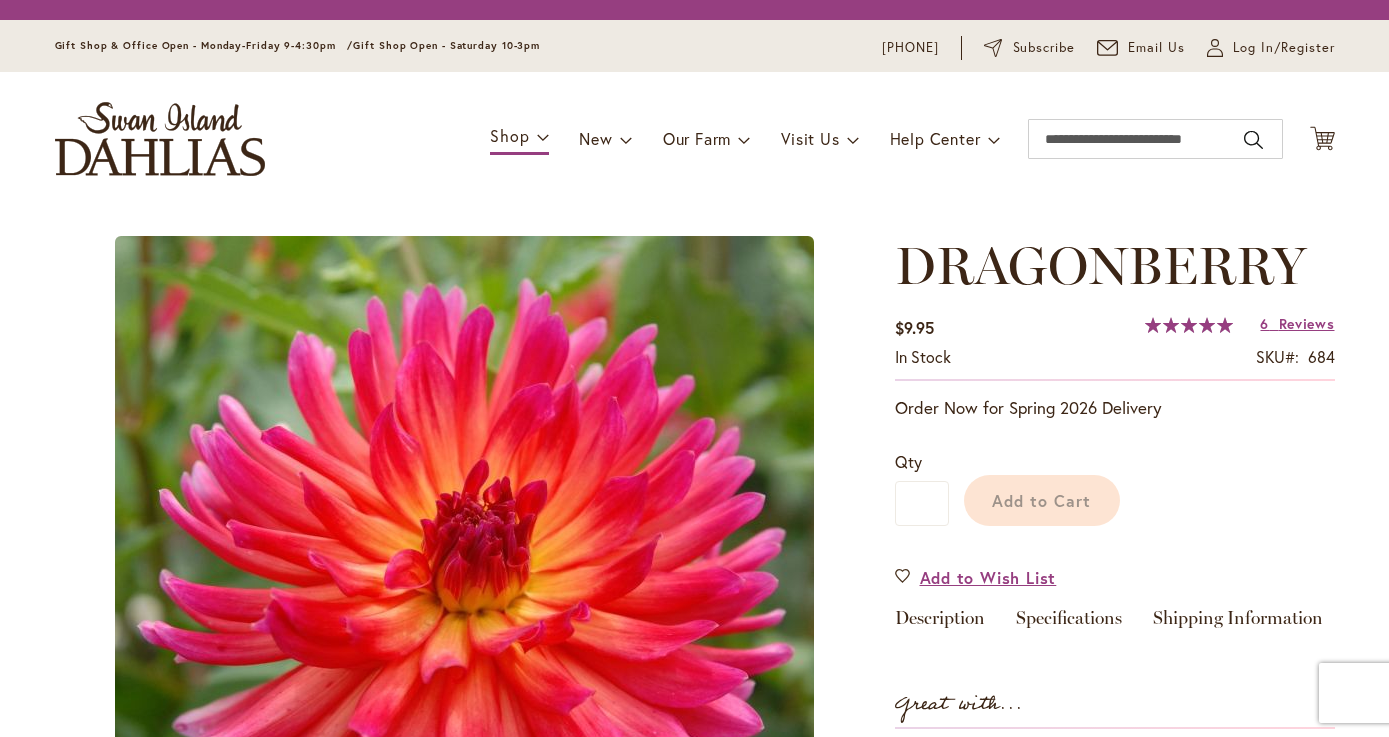 scroll, scrollTop: 0, scrollLeft: 0, axis: both 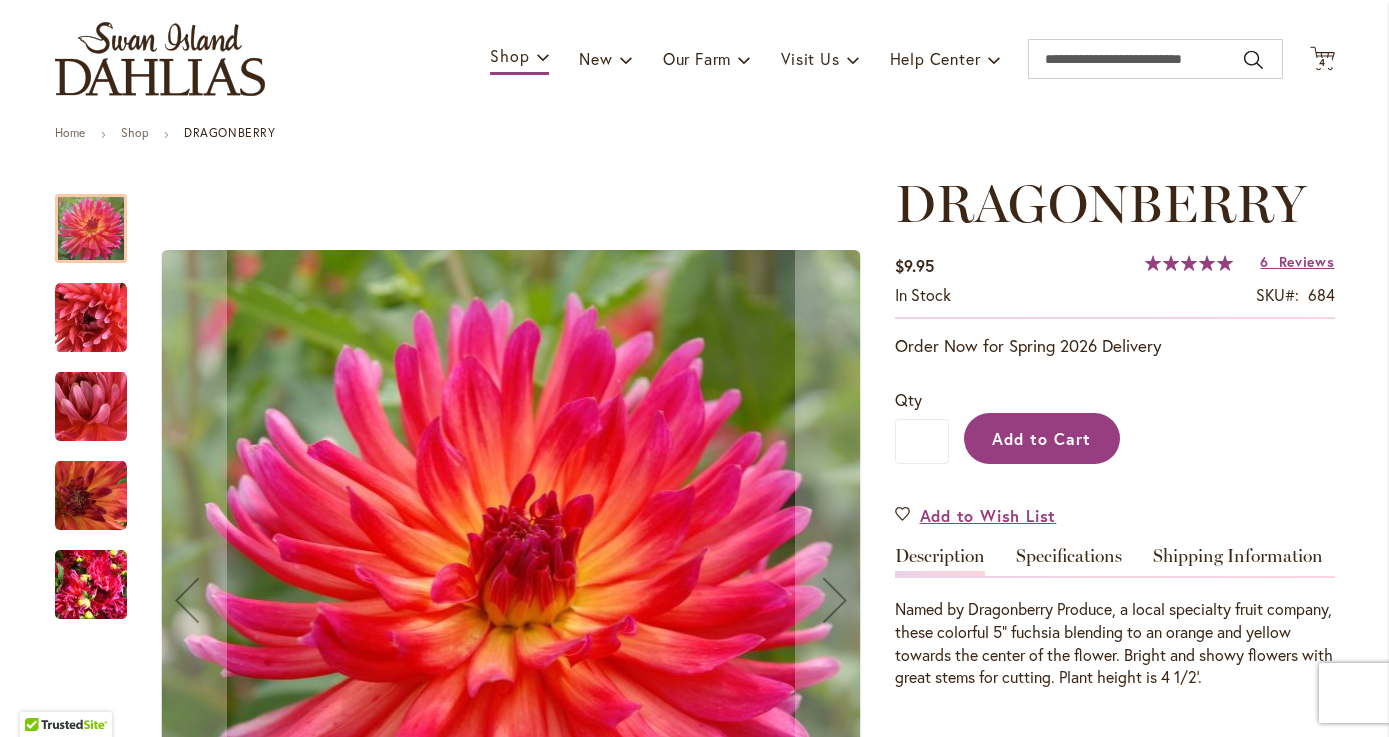click on "Add to Cart" at bounding box center (1042, 438) 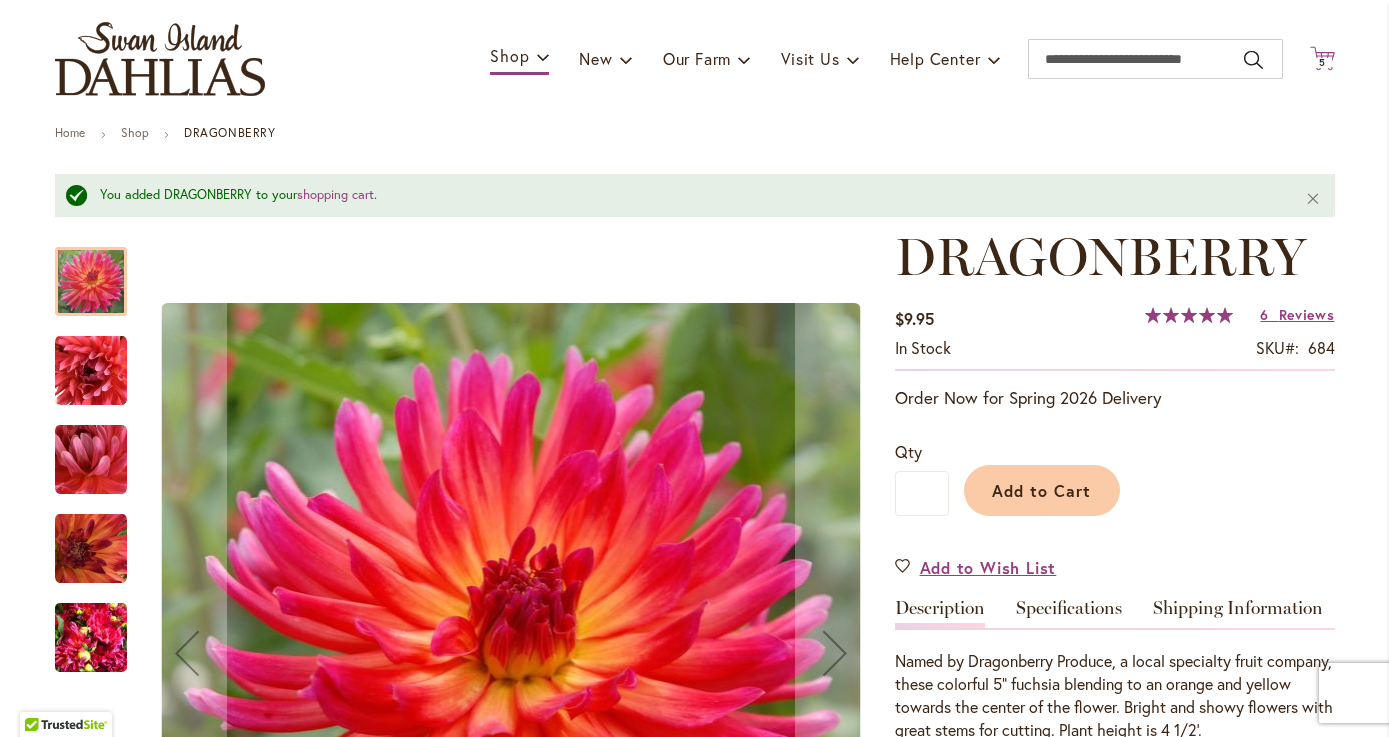 click on "5" at bounding box center (1322, 62) 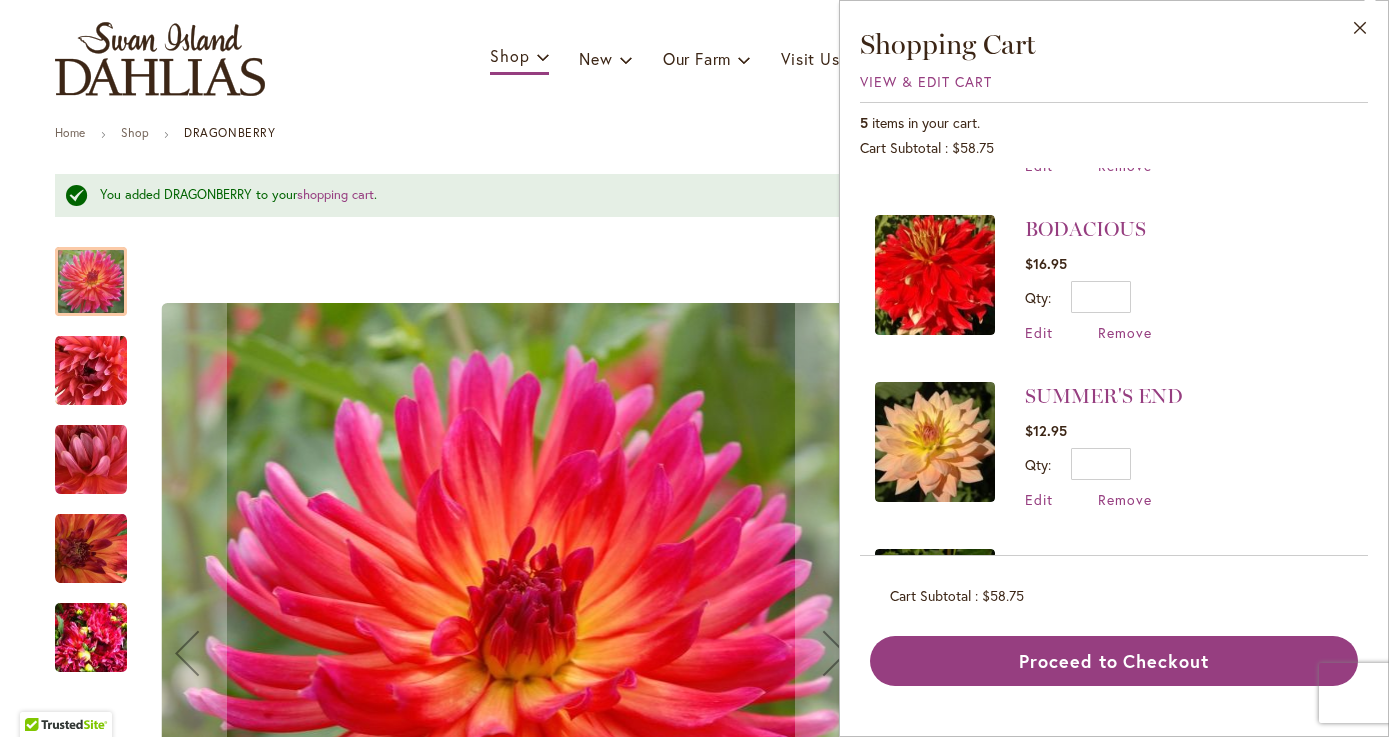 scroll, scrollTop: 455, scrollLeft: 0, axis: vertical 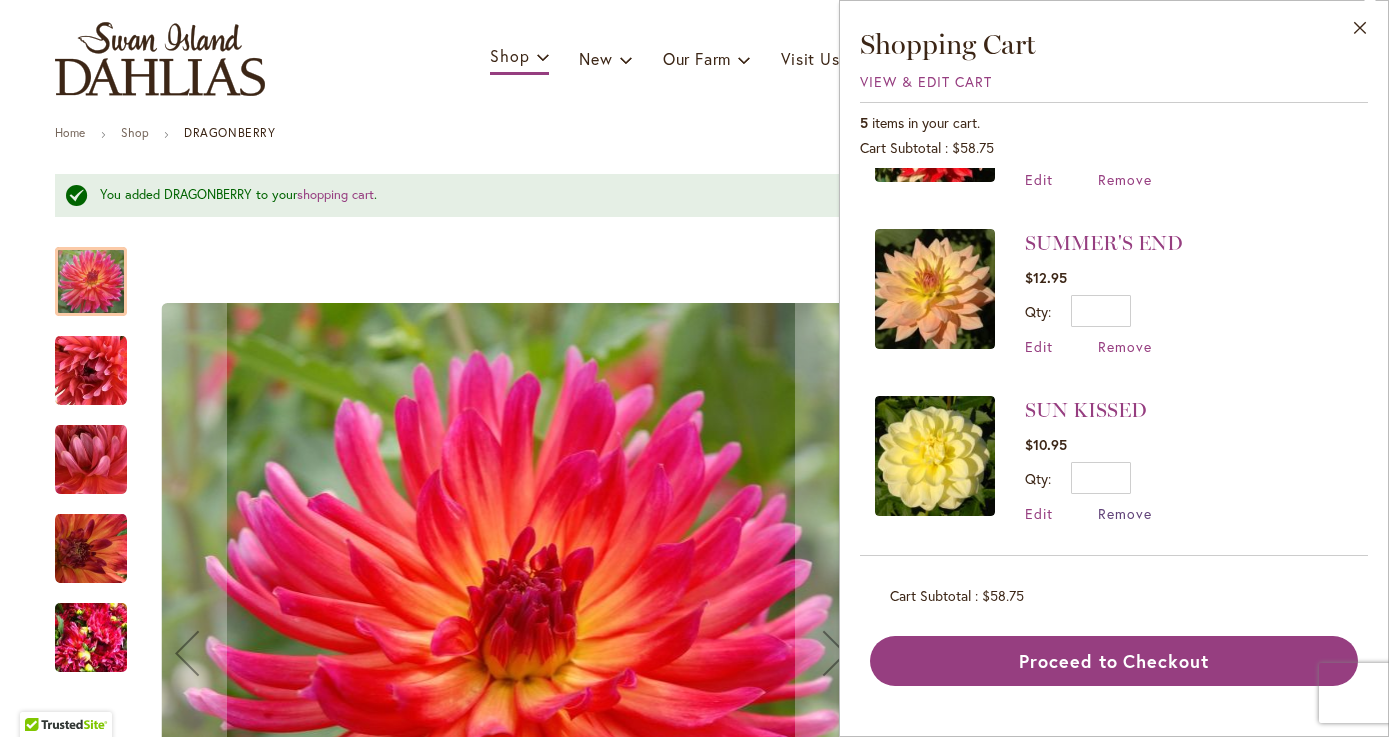 click on "Remove" at bounding box center (1125, 513) 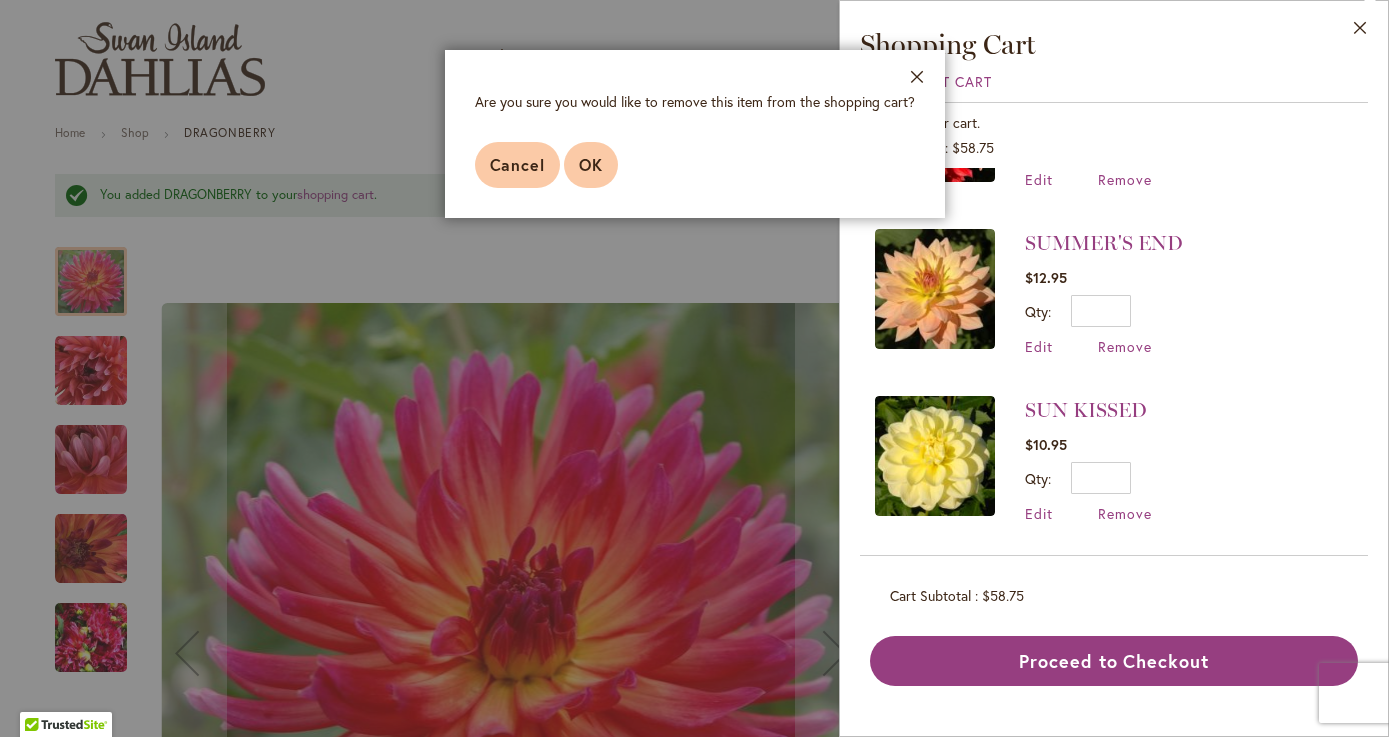 click on "OK" at bounding box center (591, 164) 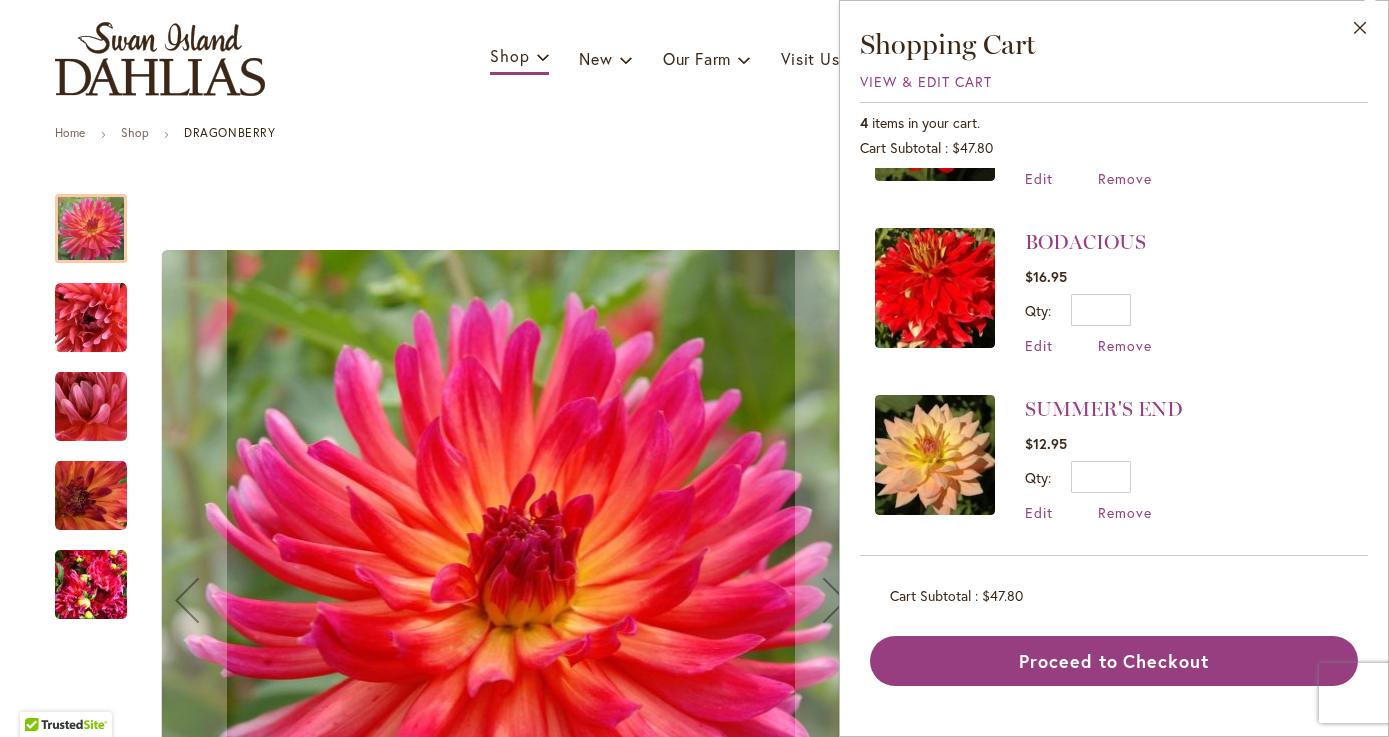 scroll, scrollTop: 288, scrollLeft: 0, axis: vertical 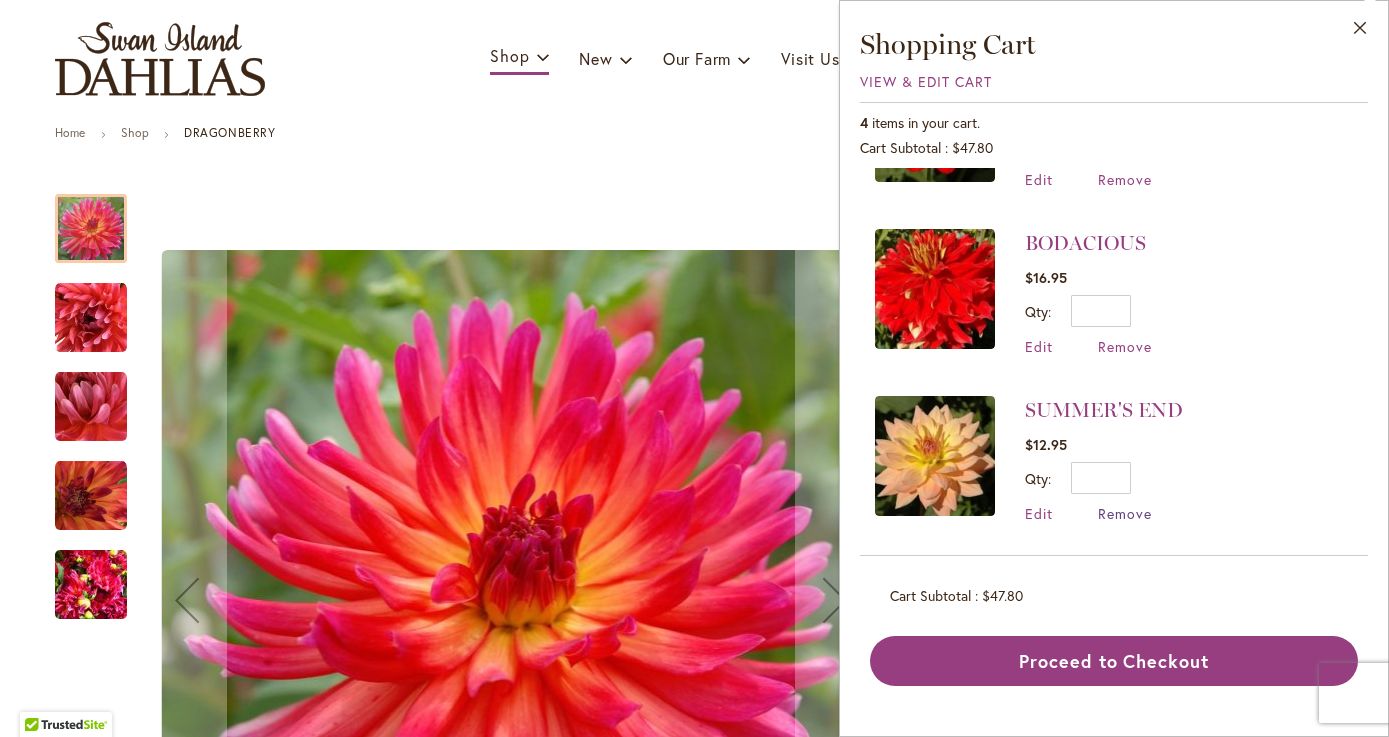click on "Remove" at bounding box center [1125, 513] 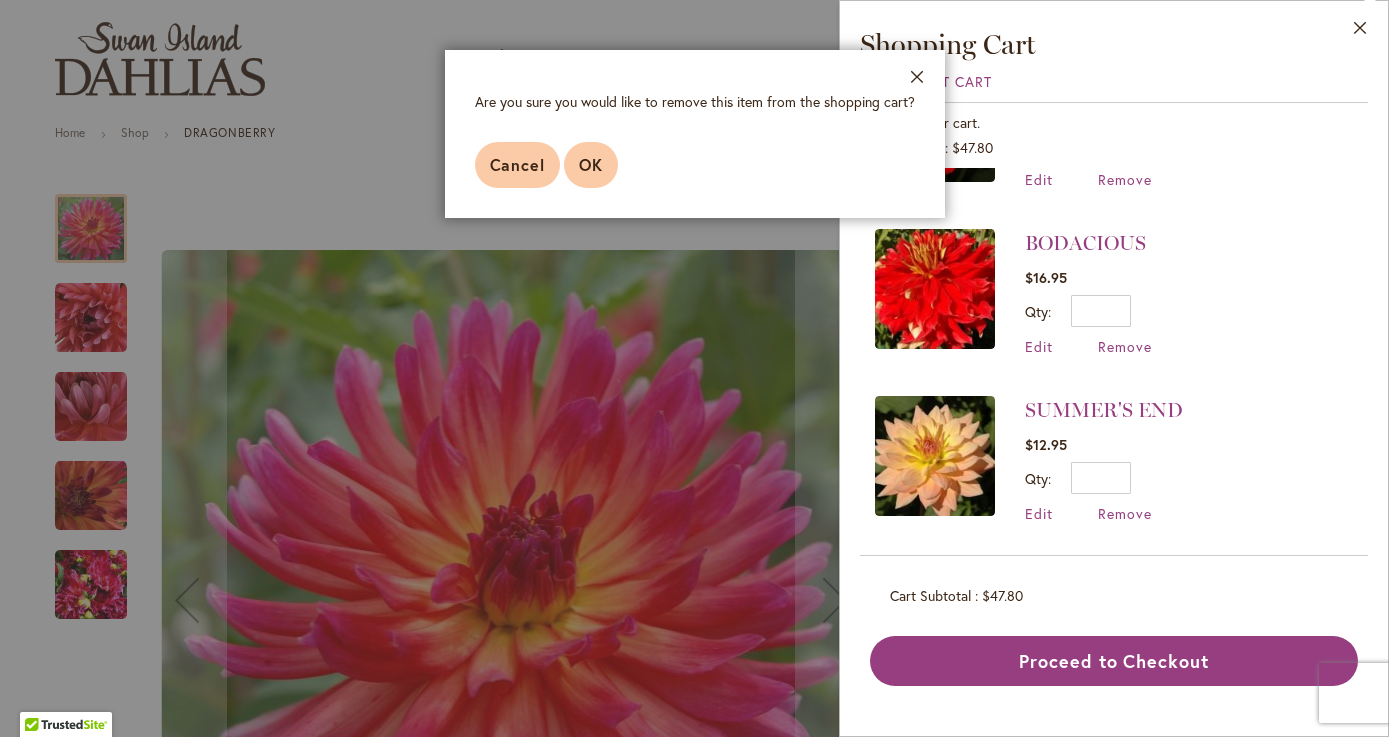 click on "OK" at bounding box center [591, 164] 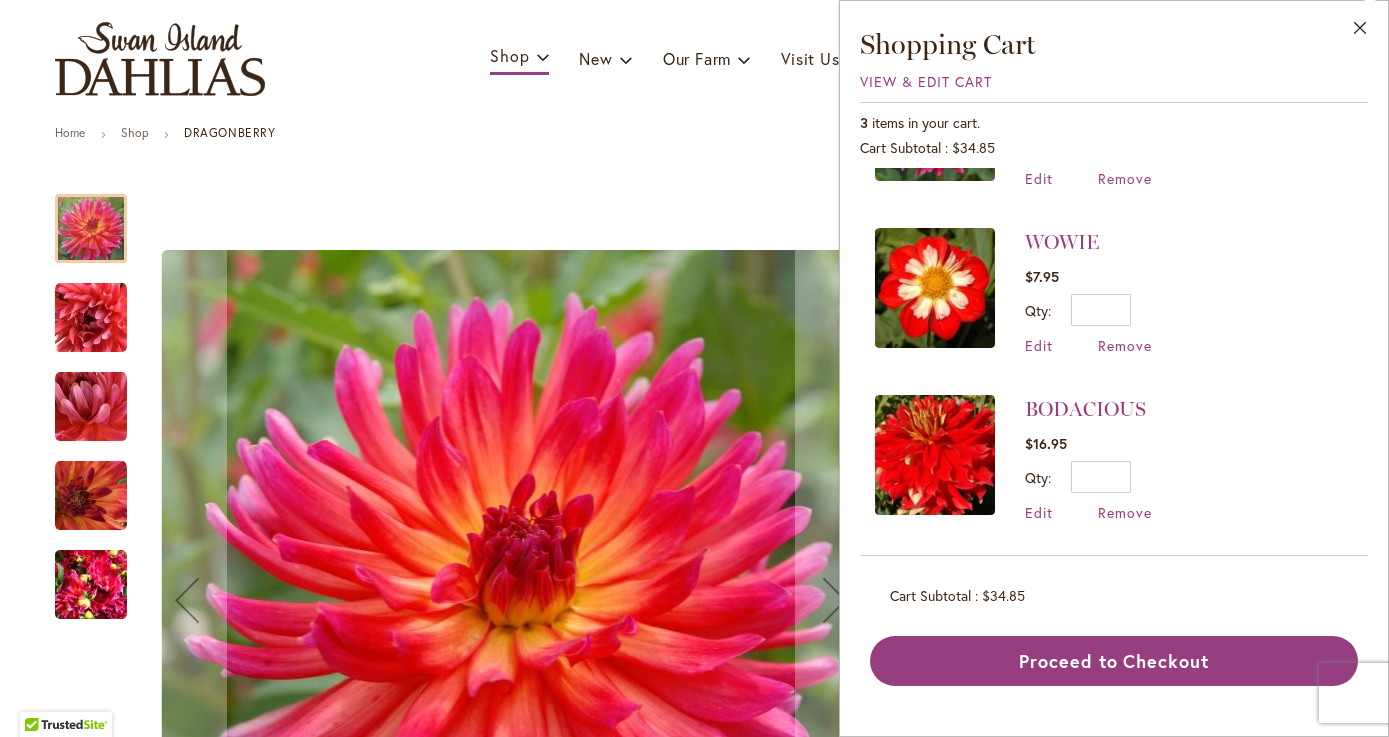 scroll, scrollTop: 121, scrollLeft: 0, axis: vertical 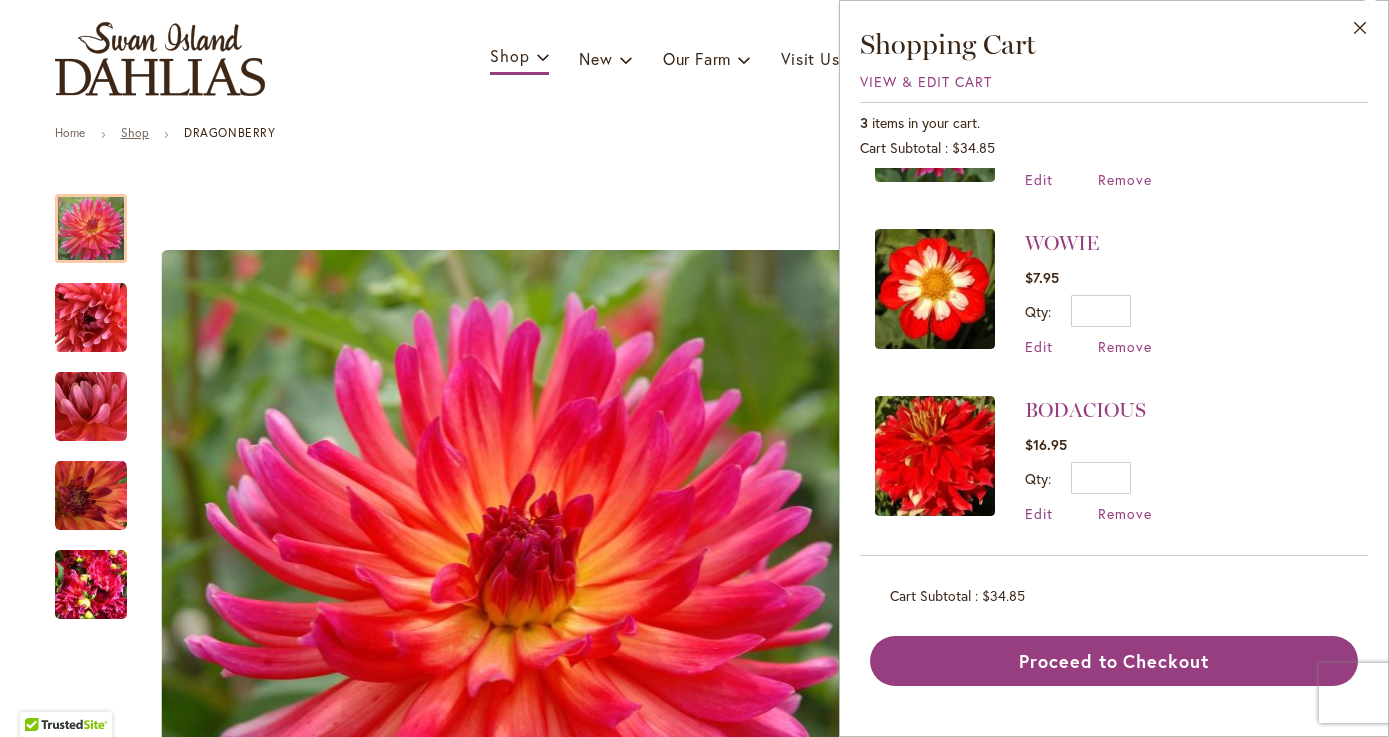 click on "Shop" at bounding box center [135, 132] 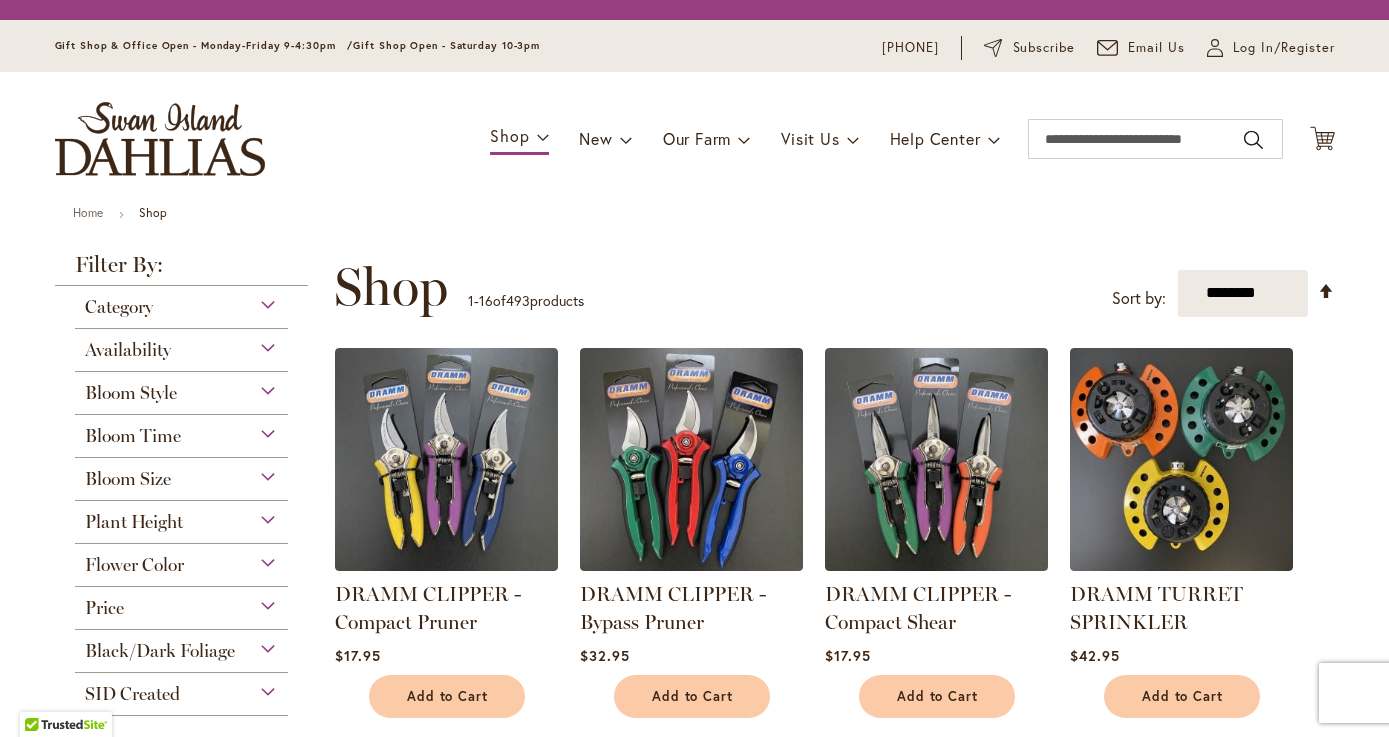 scroll, scrollTop: 0, scrollLeft: 0, axis: both 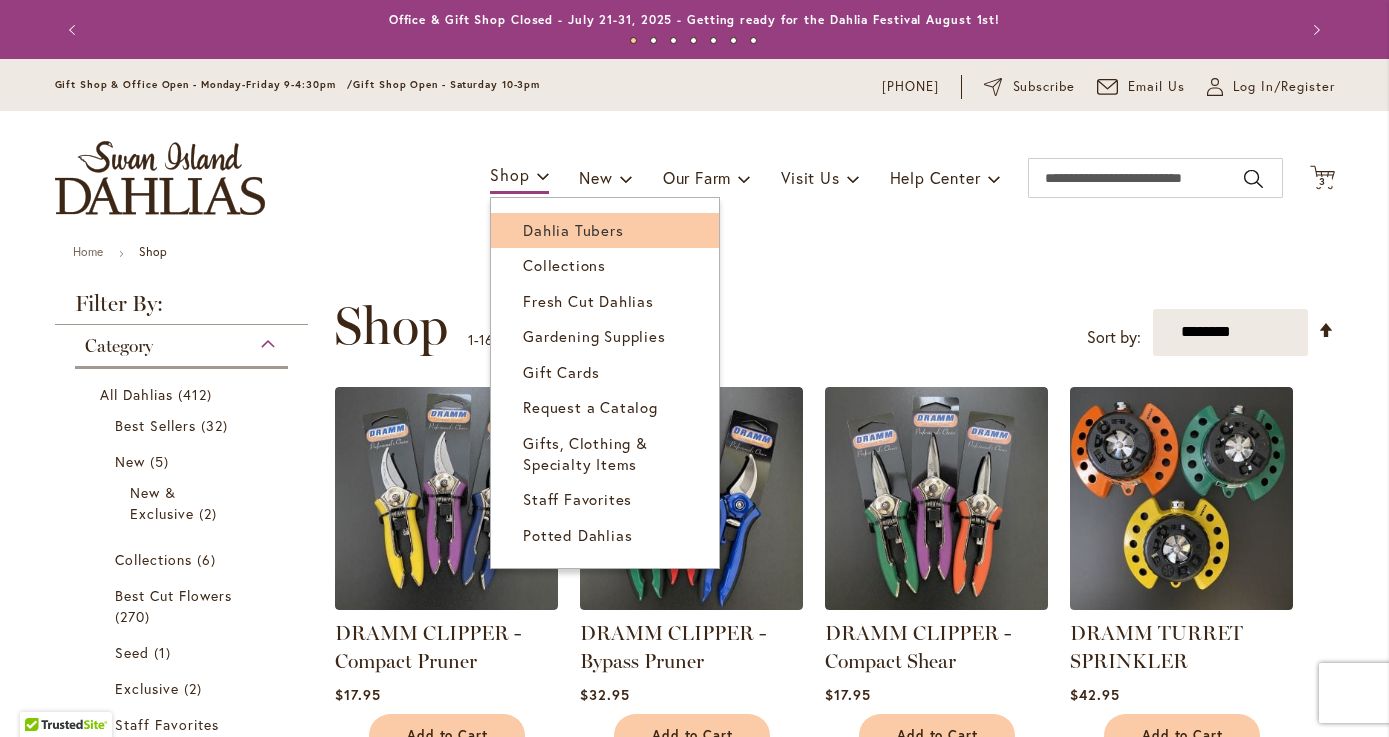 click on "Dahlia Tubers" at bounding box center (573, 230) 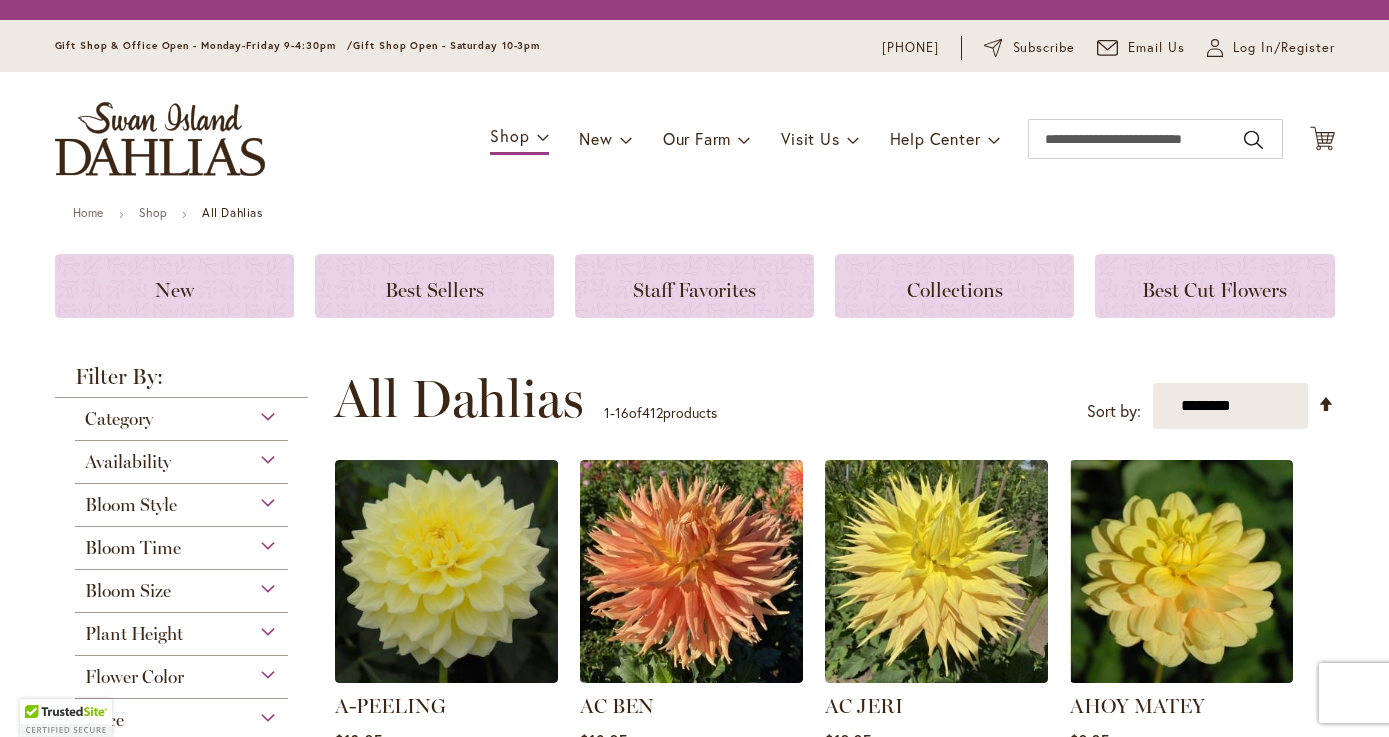 scroll, scrollTop: 0, scrollLeft: 0, axis: both 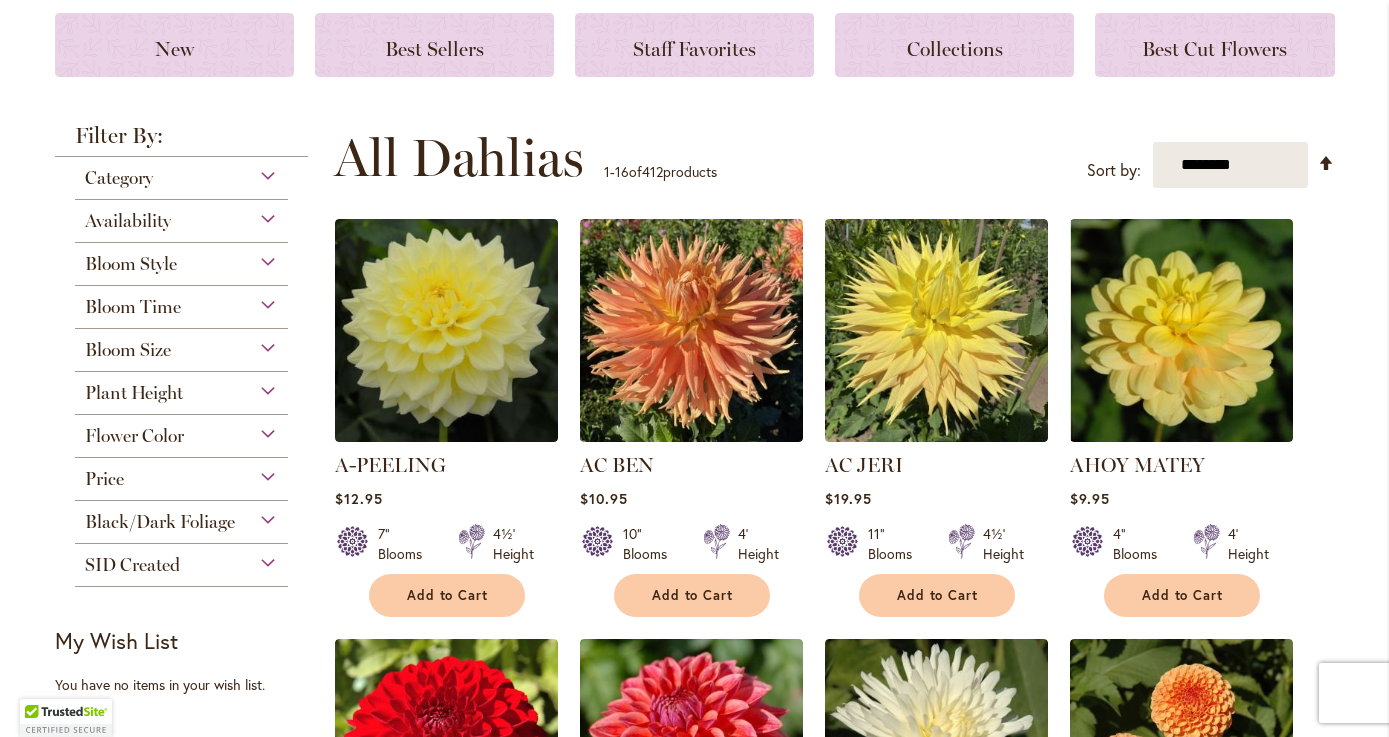 click on "Flower Color" at bounding box center (134, 436) 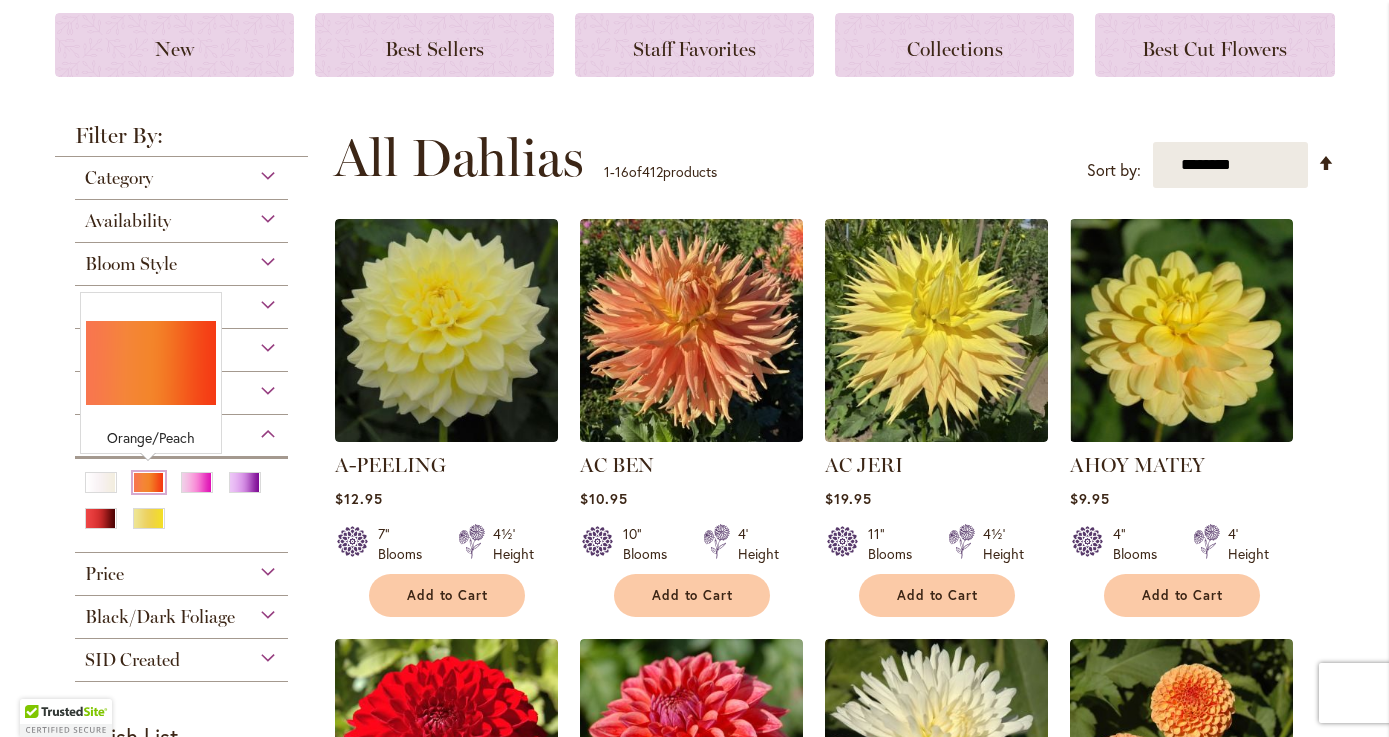click at bounding box center (149, 482) 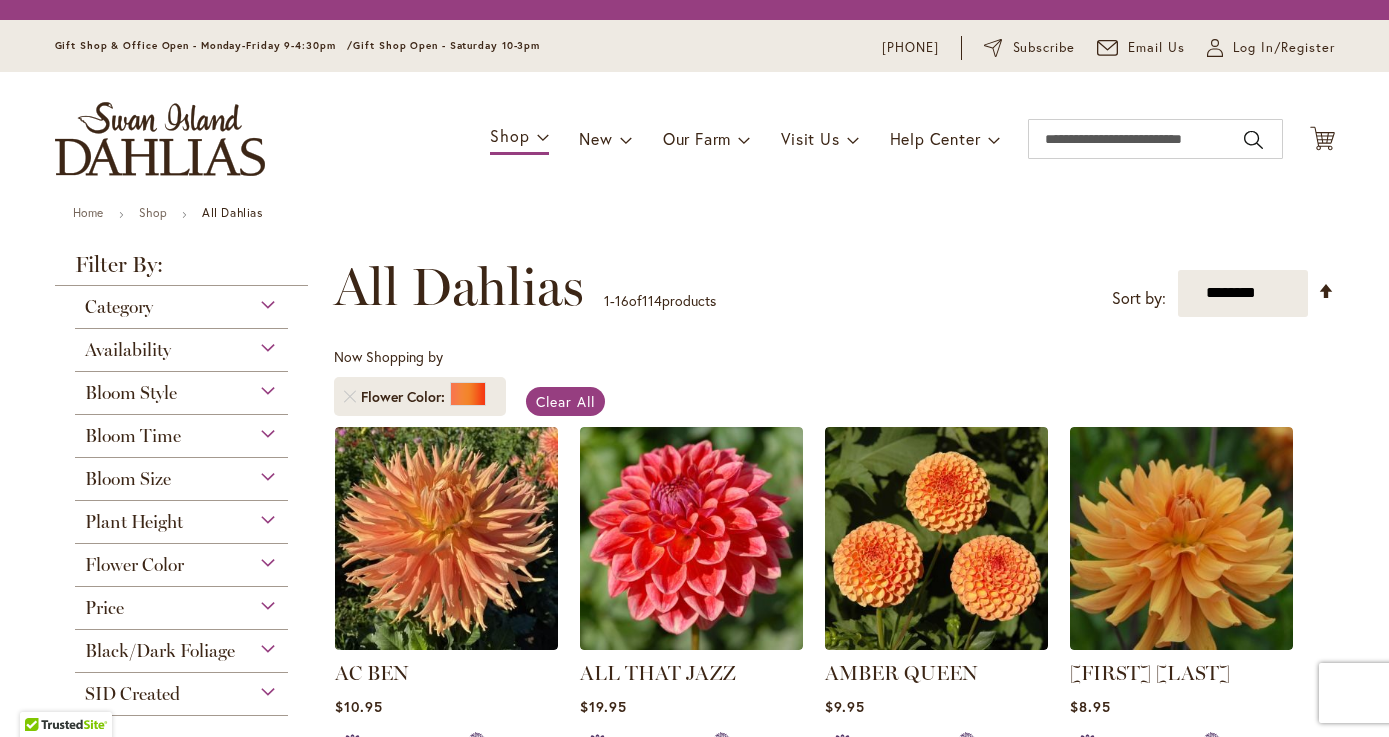 scroll, scrollTop: 0, scrollLeft: 0, axis: both 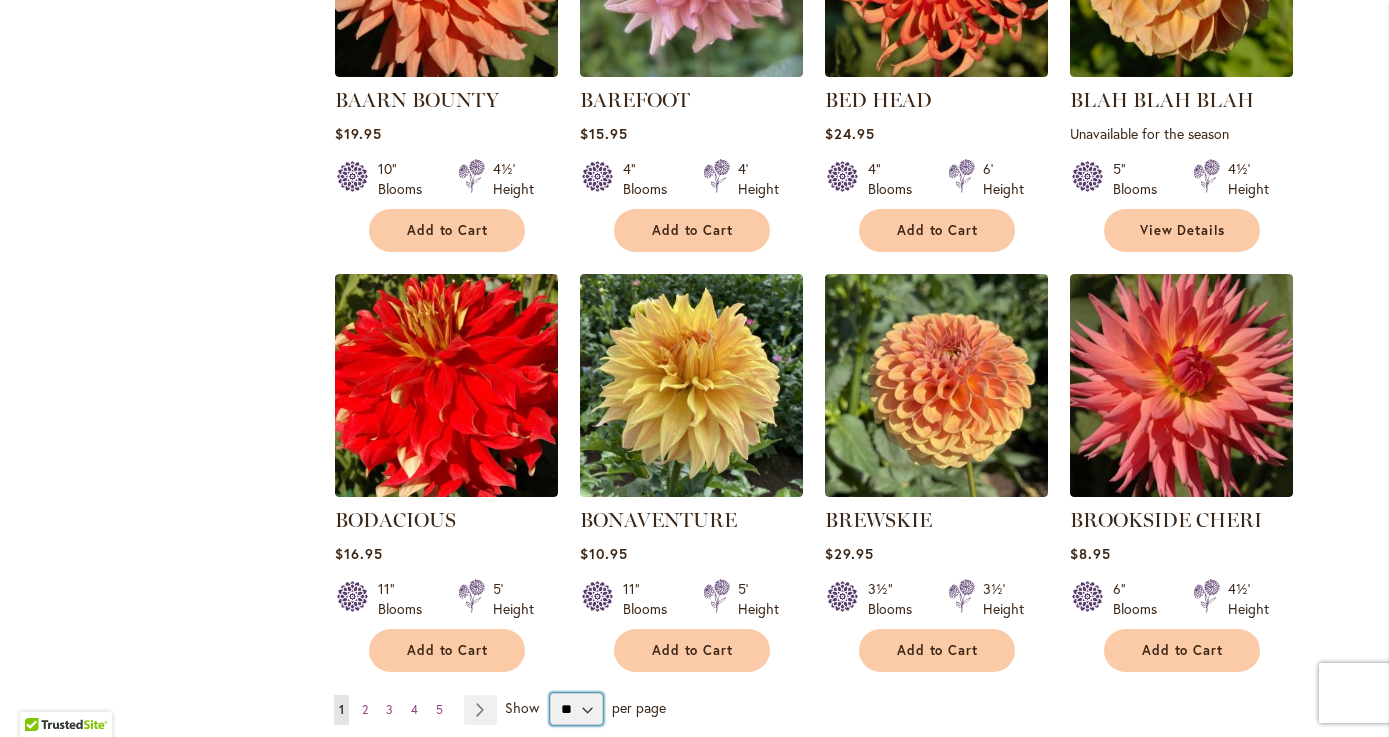 click on "**
**
**
**" at bounding box center [576, 709] 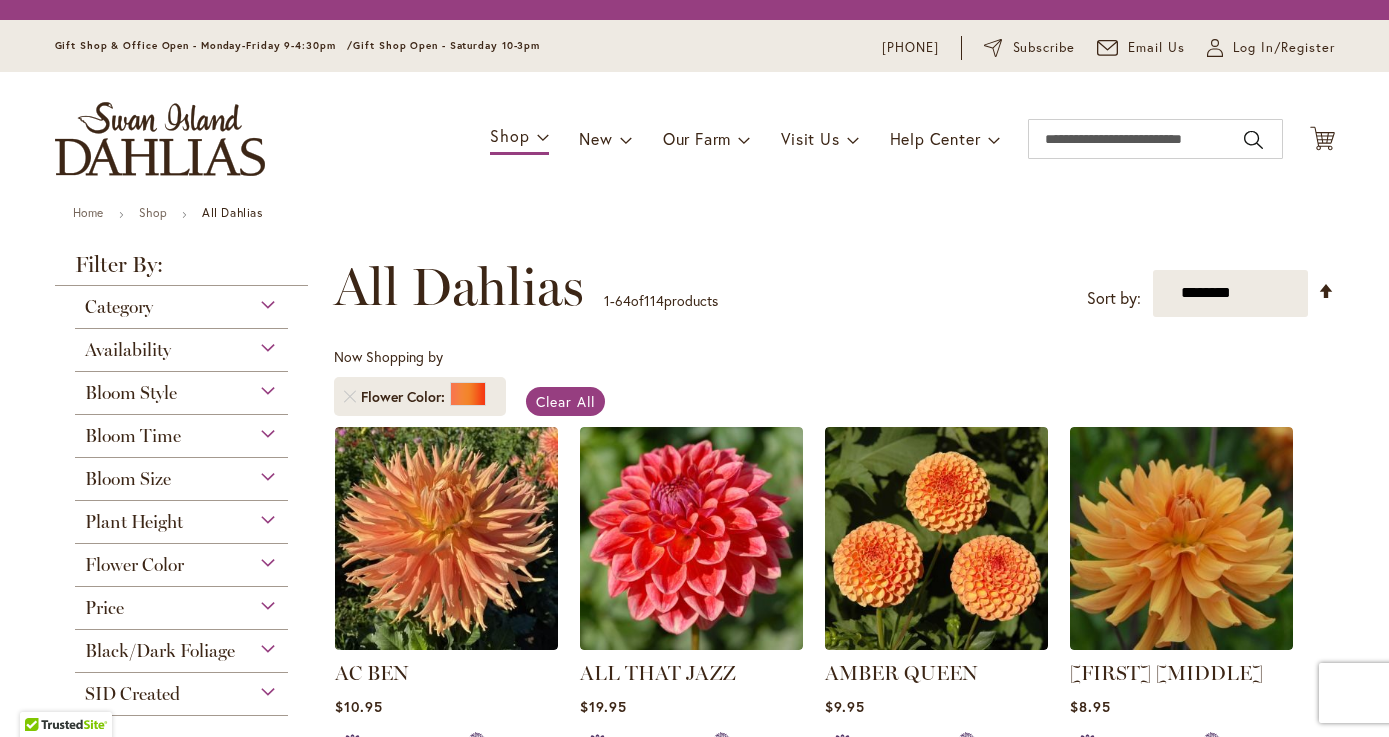 scroll, scrollTop: 0, scrollLeft: 0, axis: both 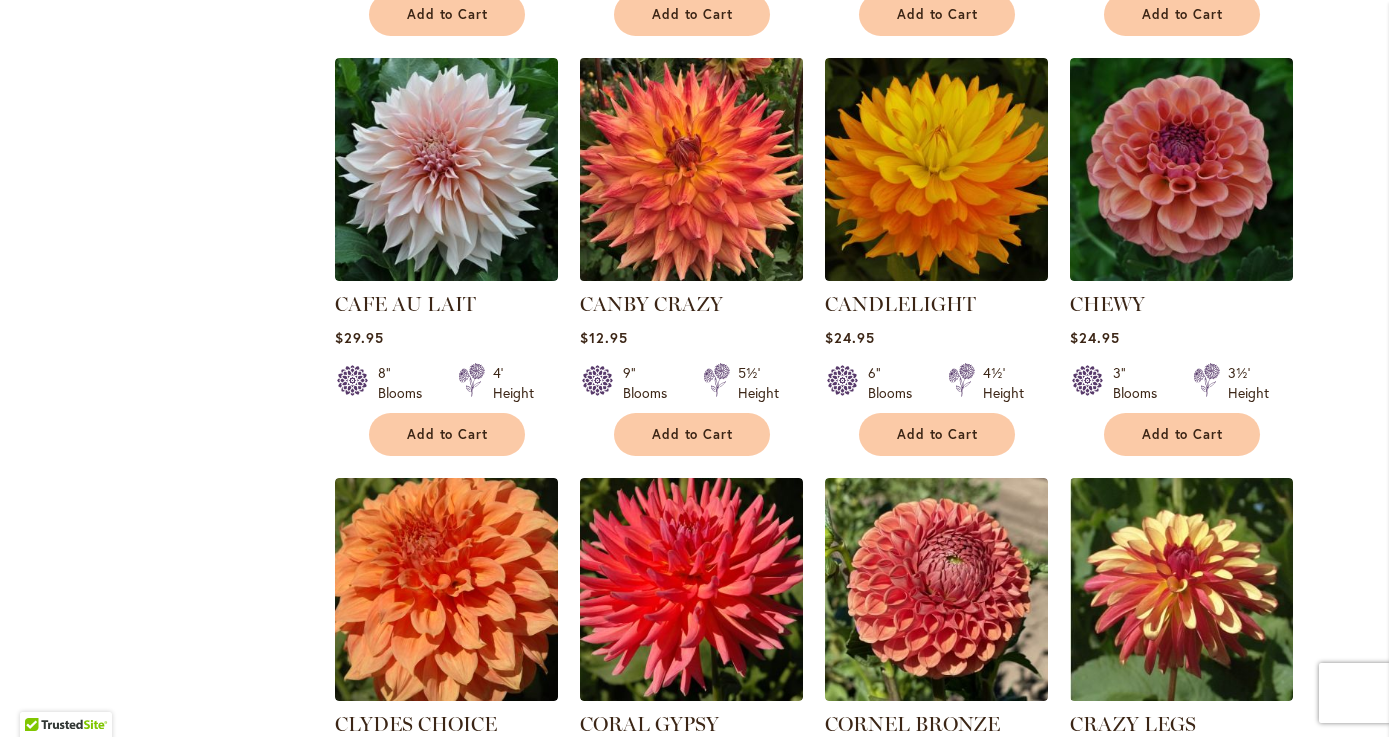 click at bounding box center (691, 169) 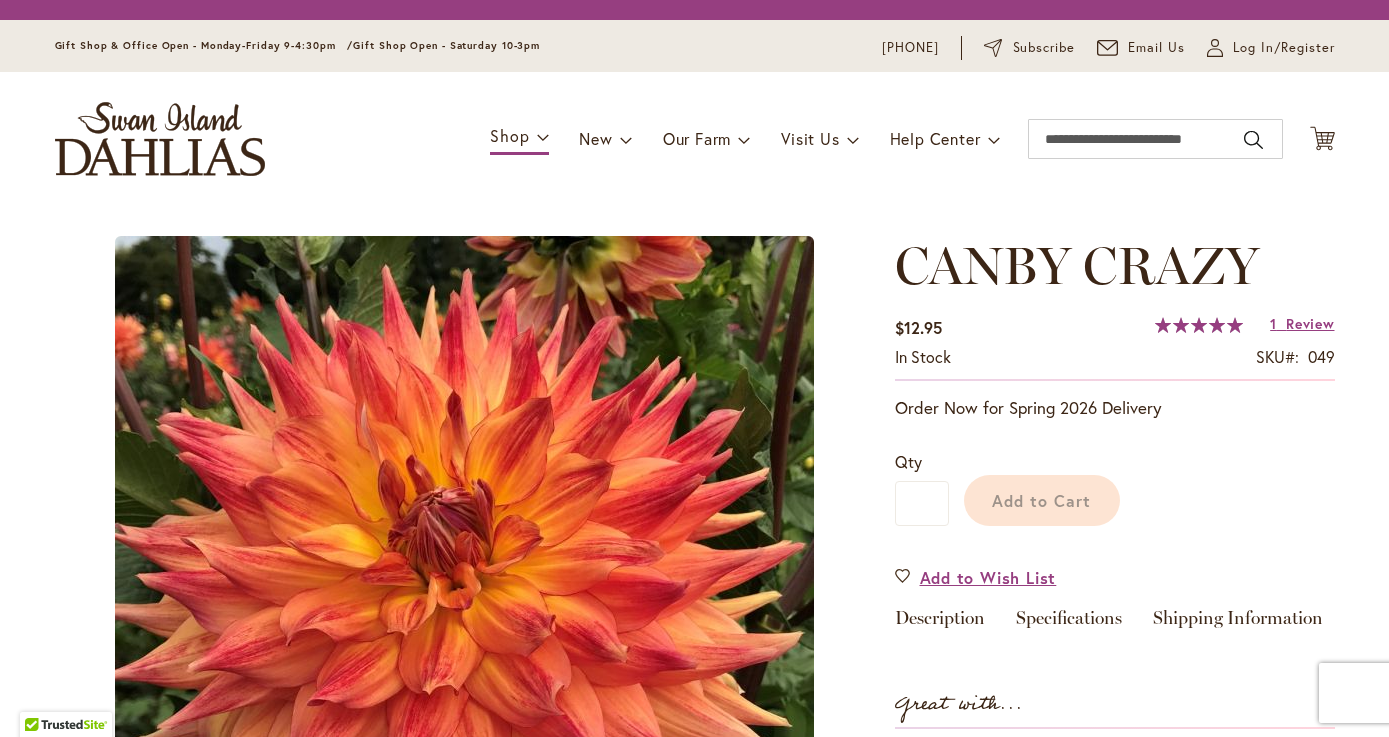 scroll, scrollTop: 0, scrollLeft: 0, axis: both 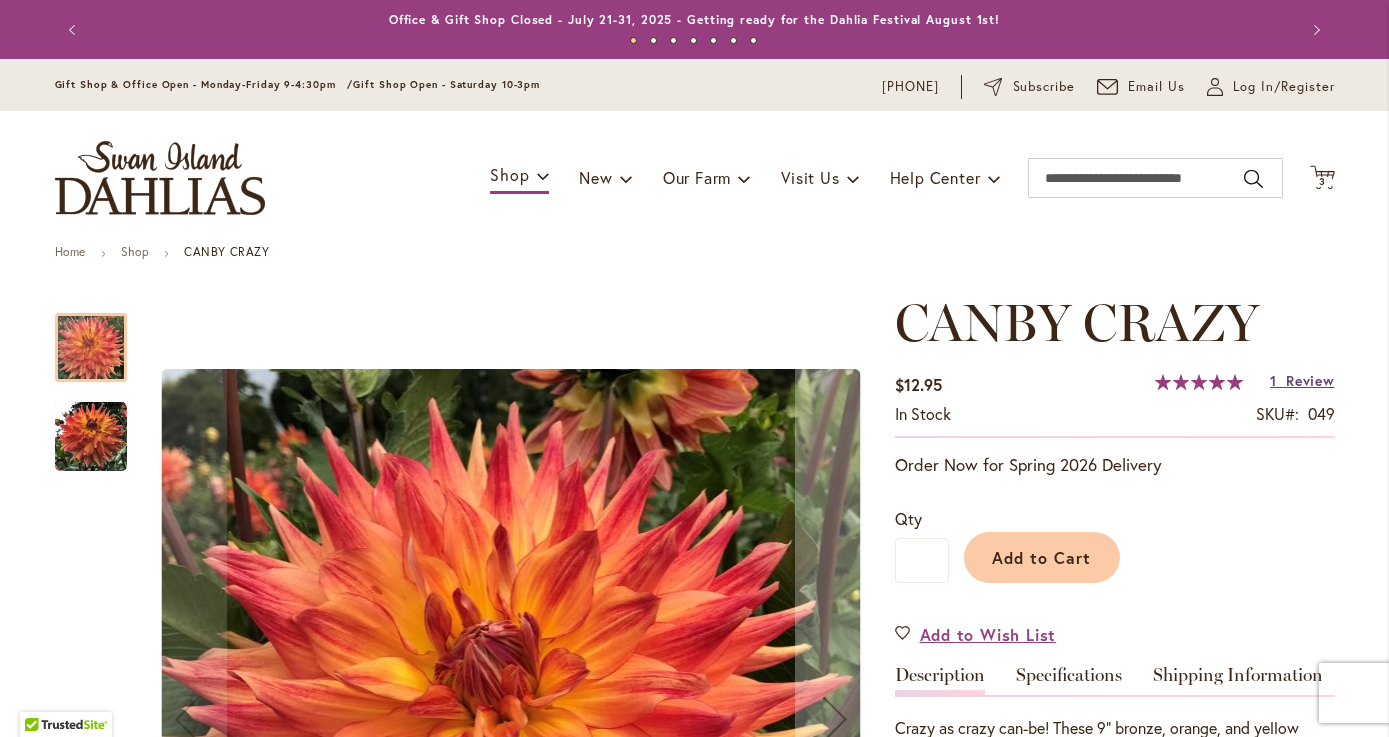 click on "Review" at bounding box center (1310, 380) 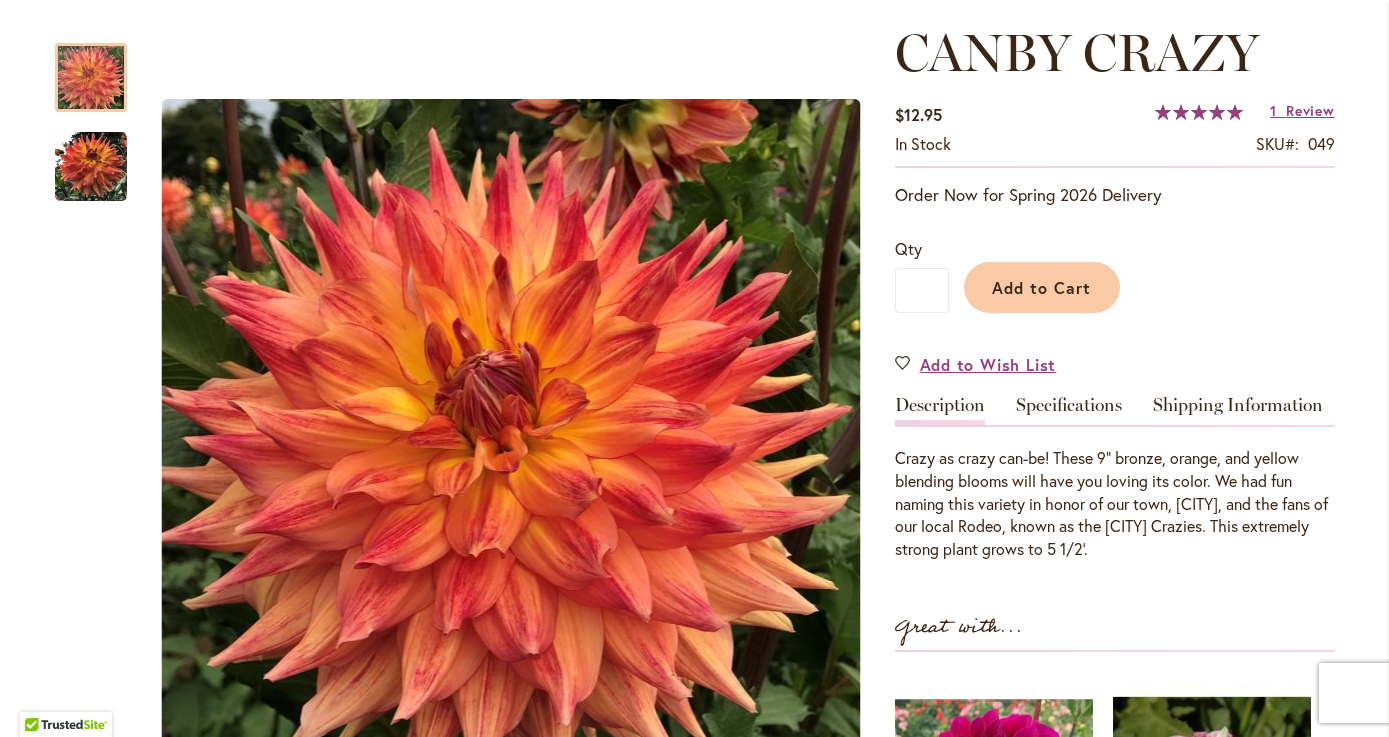 scroll, scrollTop: 284, scrollLeft: 0, axis: vertical 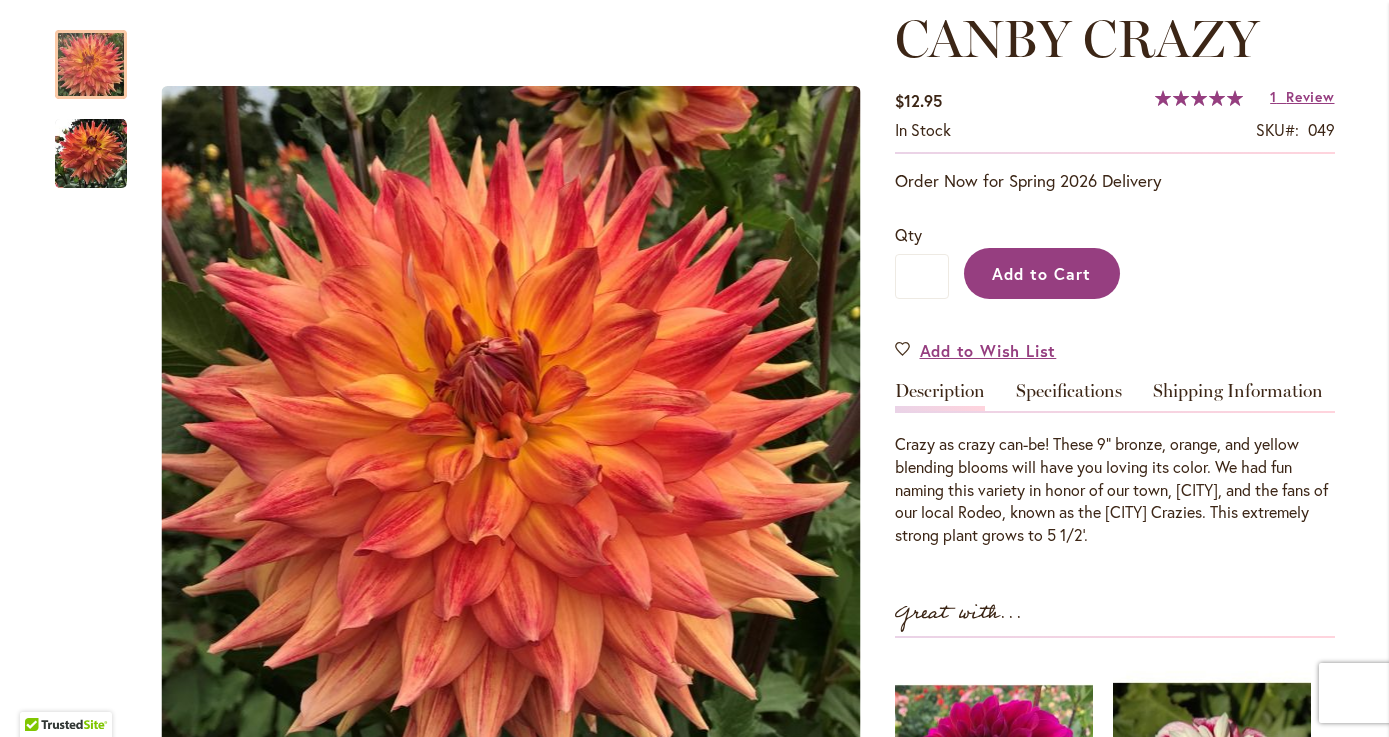 click on "Add to Cart" at bounding box center (1041, 273) 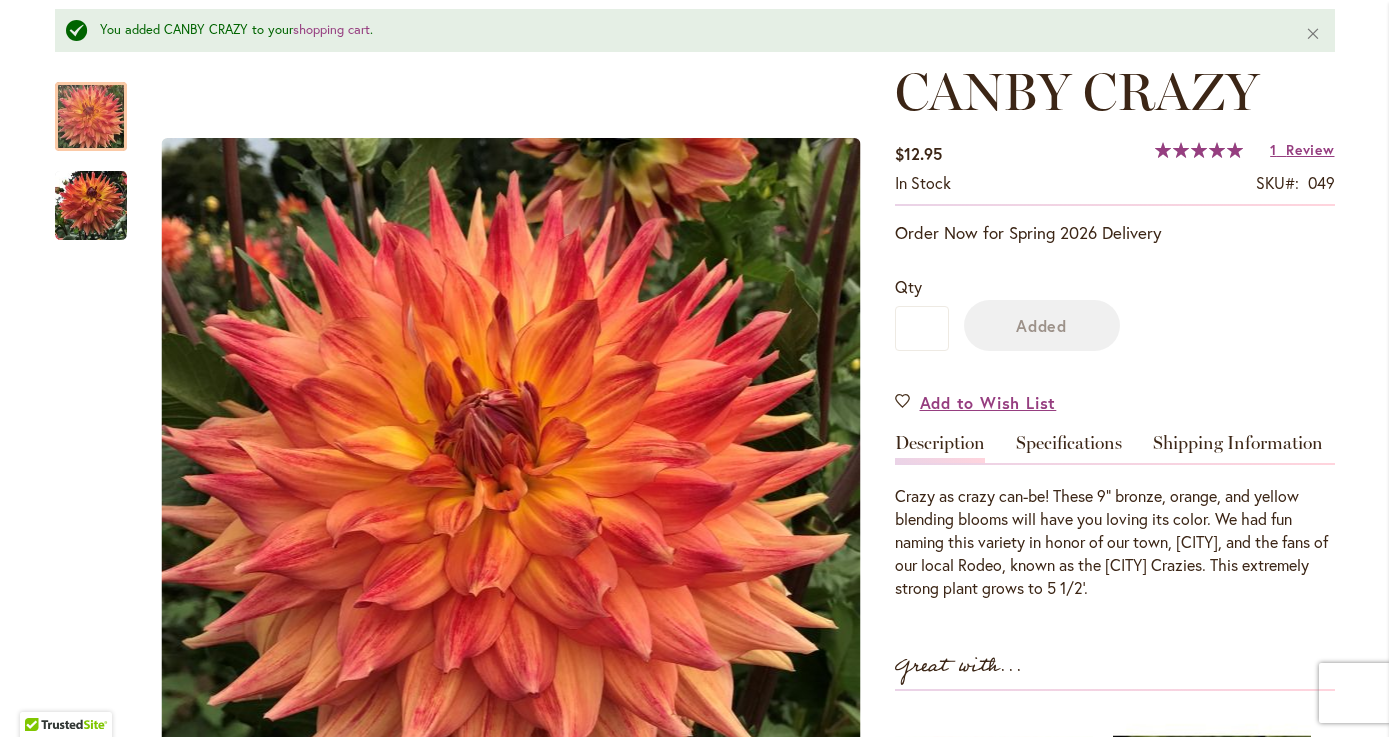 scroll, scrollTop: 337, scrollLeft: 0, axis: vertical 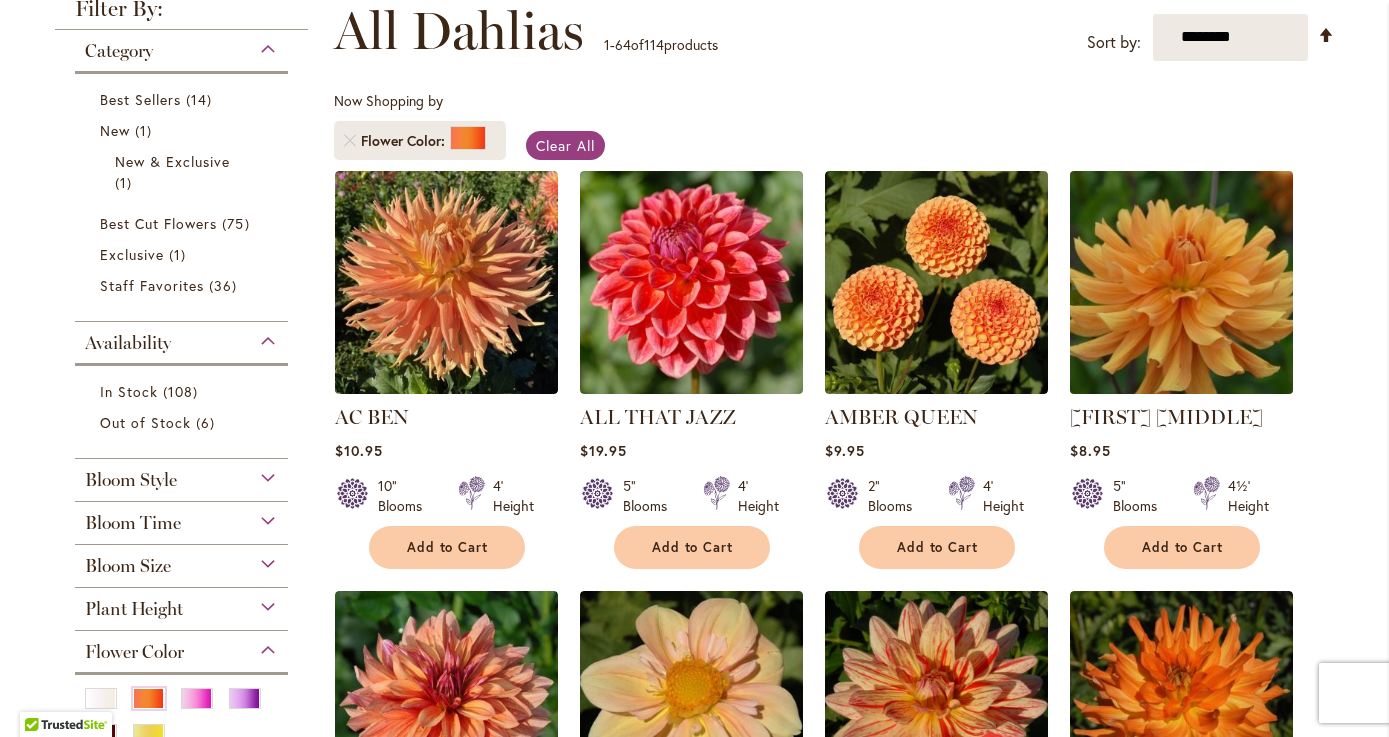 click at bounding box center [1181, 282] 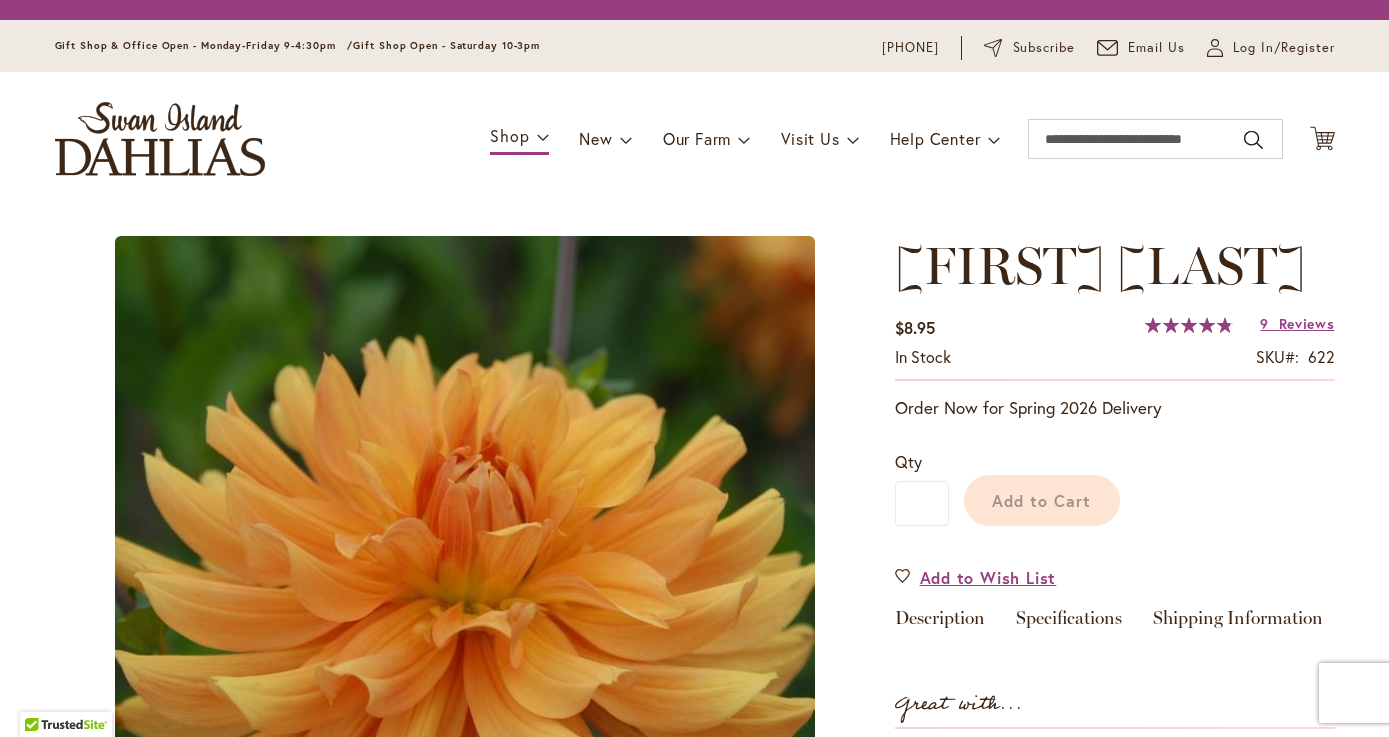 scroll, scrollTop: 0, scrollLeft: 0, axis: both 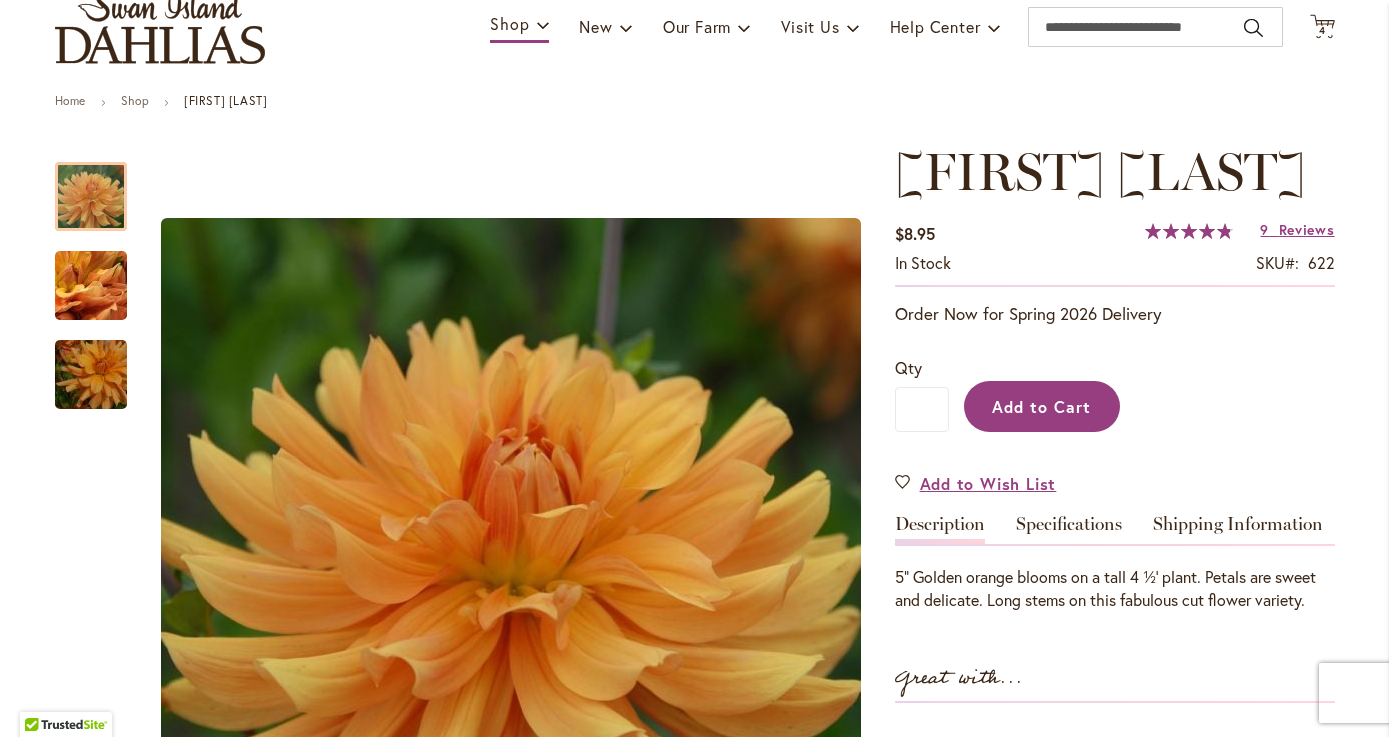 click on "Add to Cart" at bounding box center [1042, 406] 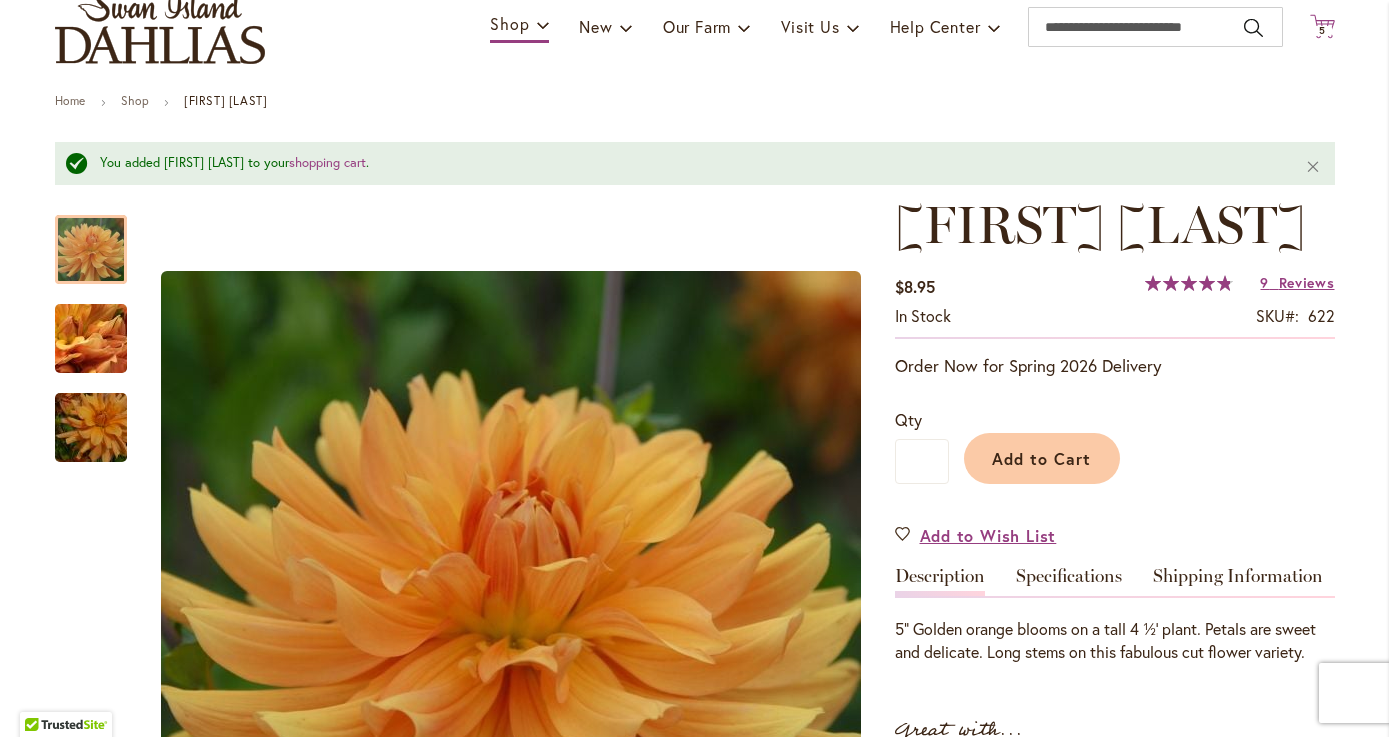 click on "Cart
.cls-1 {
fill: #231f20;
}" 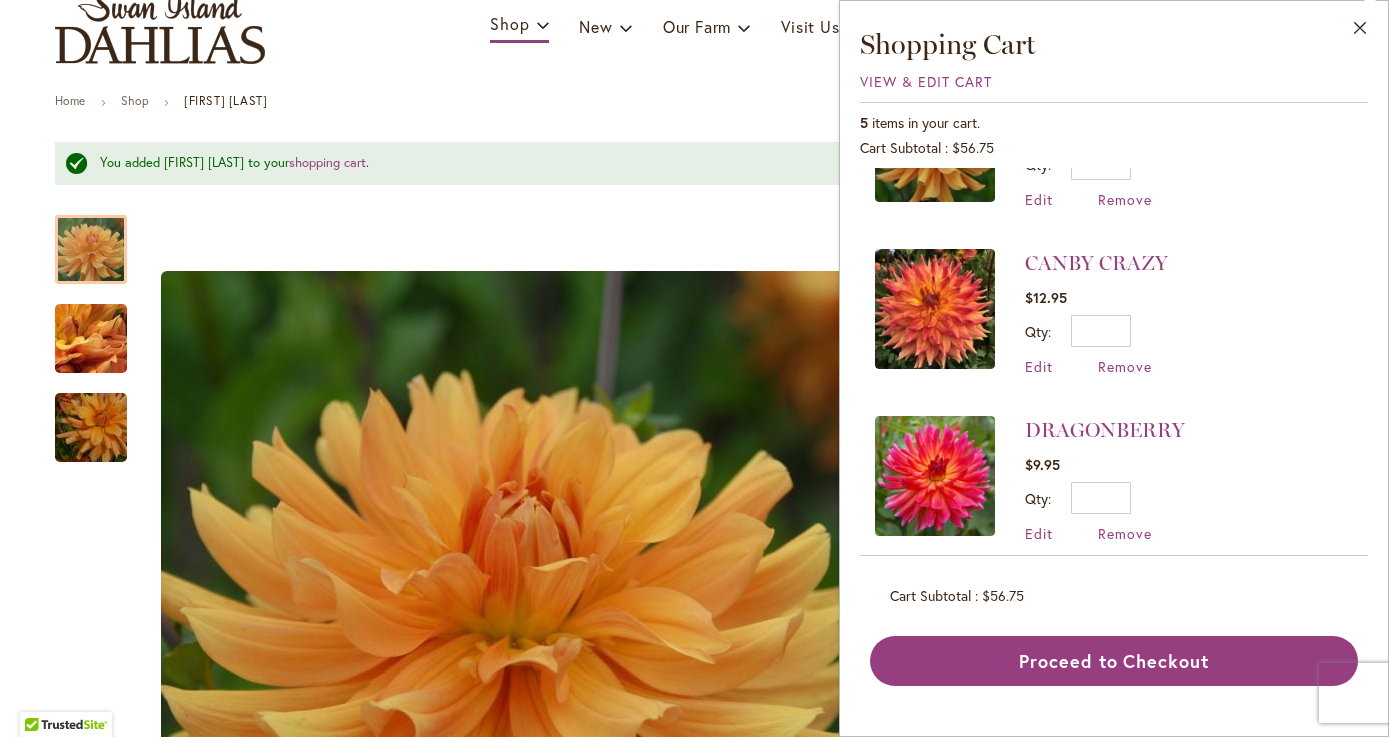 scroll, scrollTop: 100, scrollLeft: 0, axis: vertical 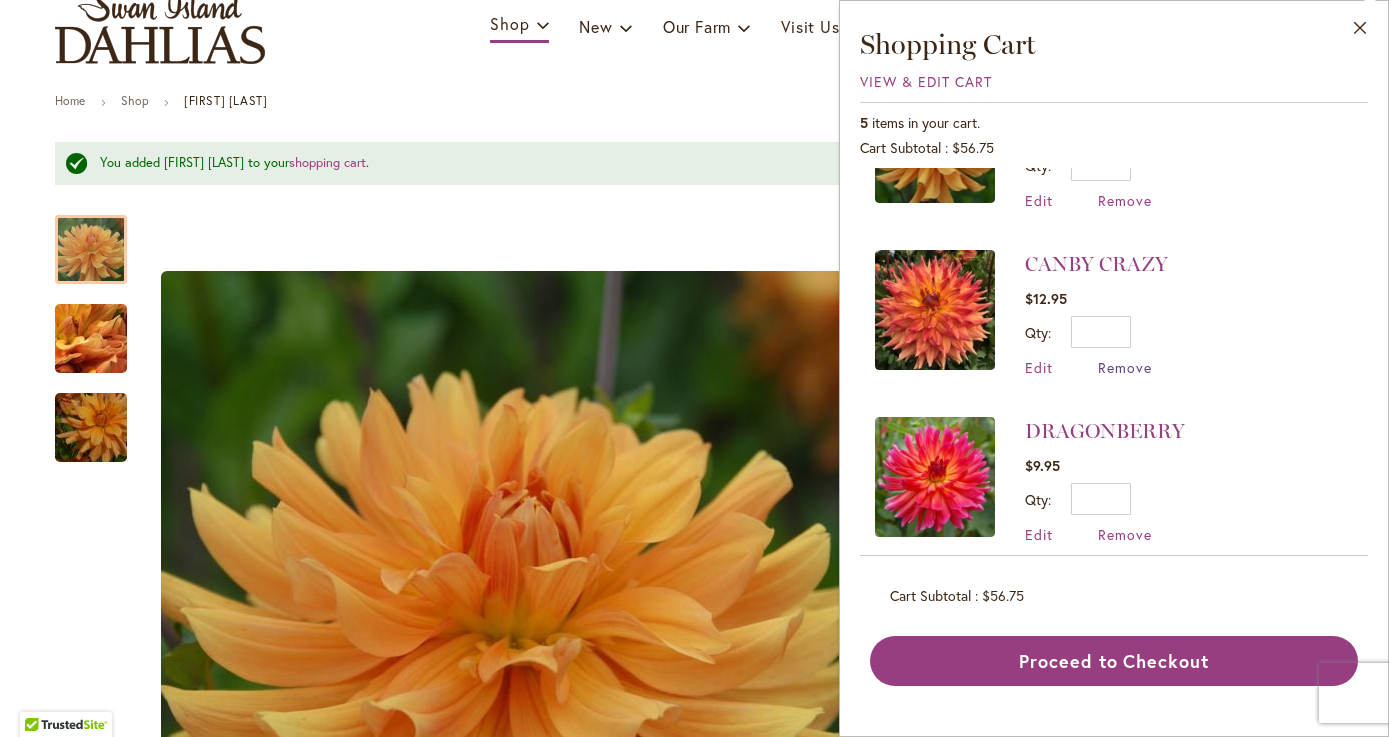 click on "Remove" at bounding box center (1125, 367) 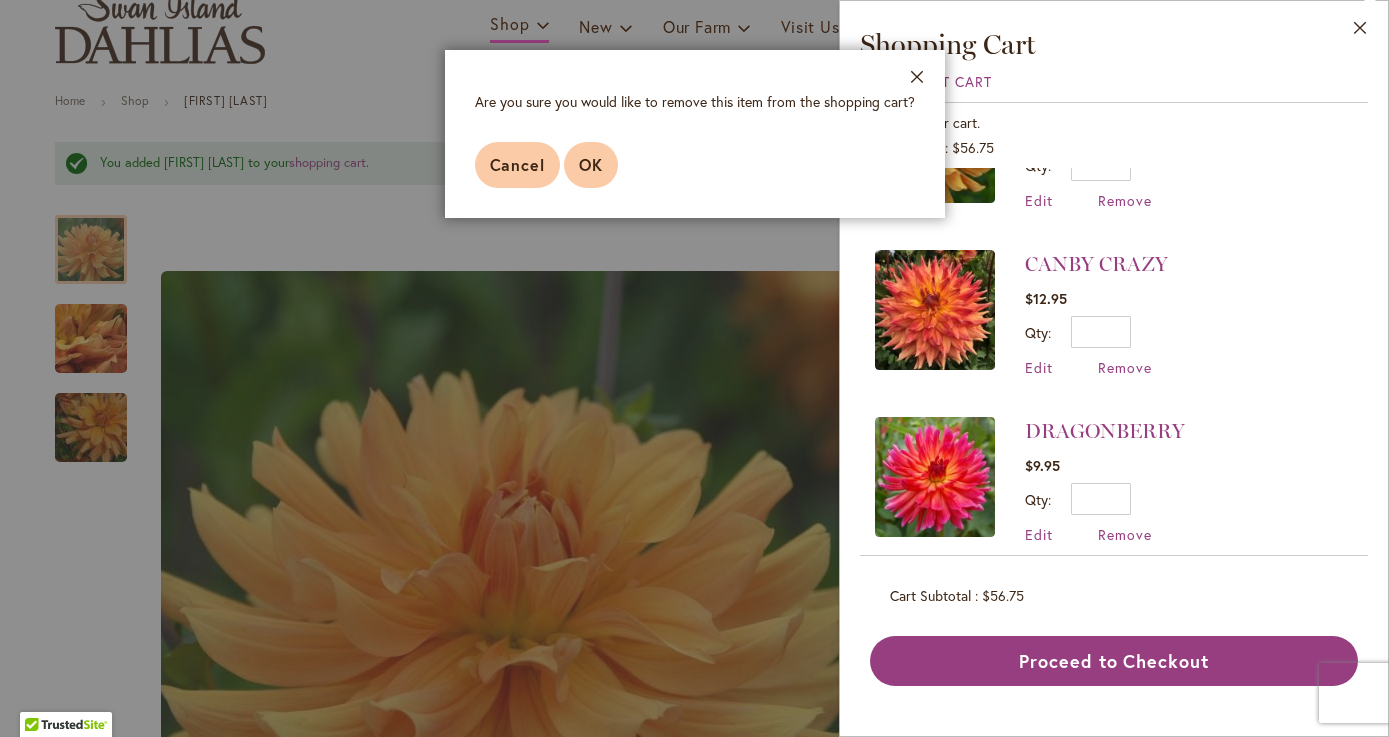 click on "OK" at bounding box center (591, 164) 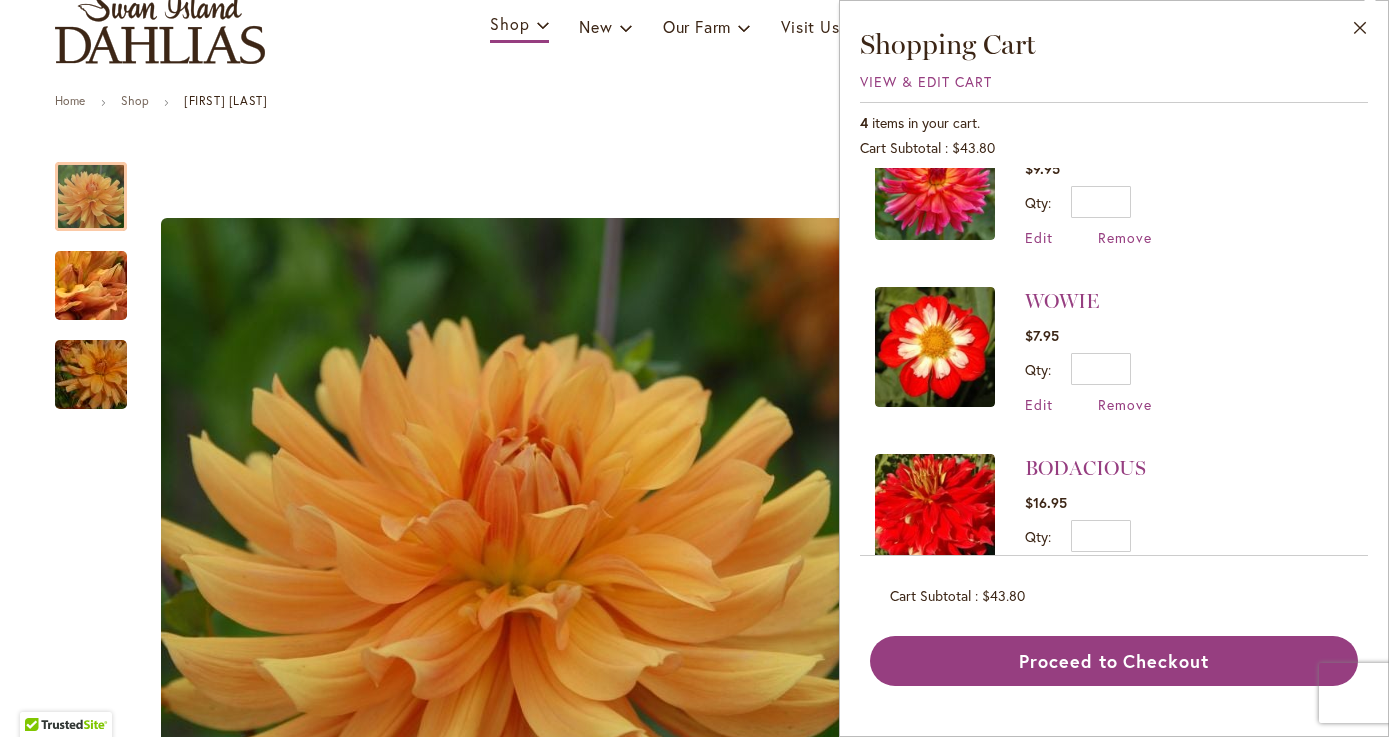 scroll, scrollTop: 289, scrollLeft: 0, axis: vertical 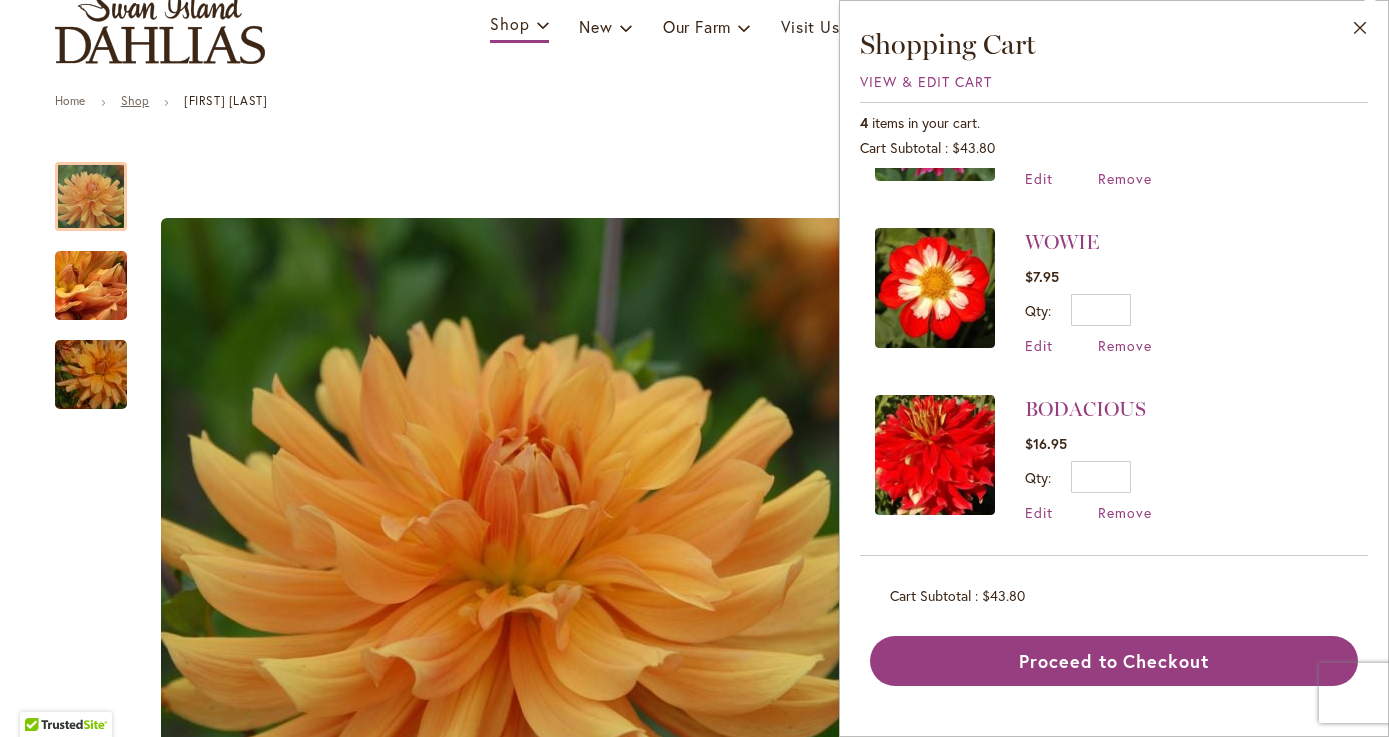 click on "Shop" at bounding box center [135, 100] 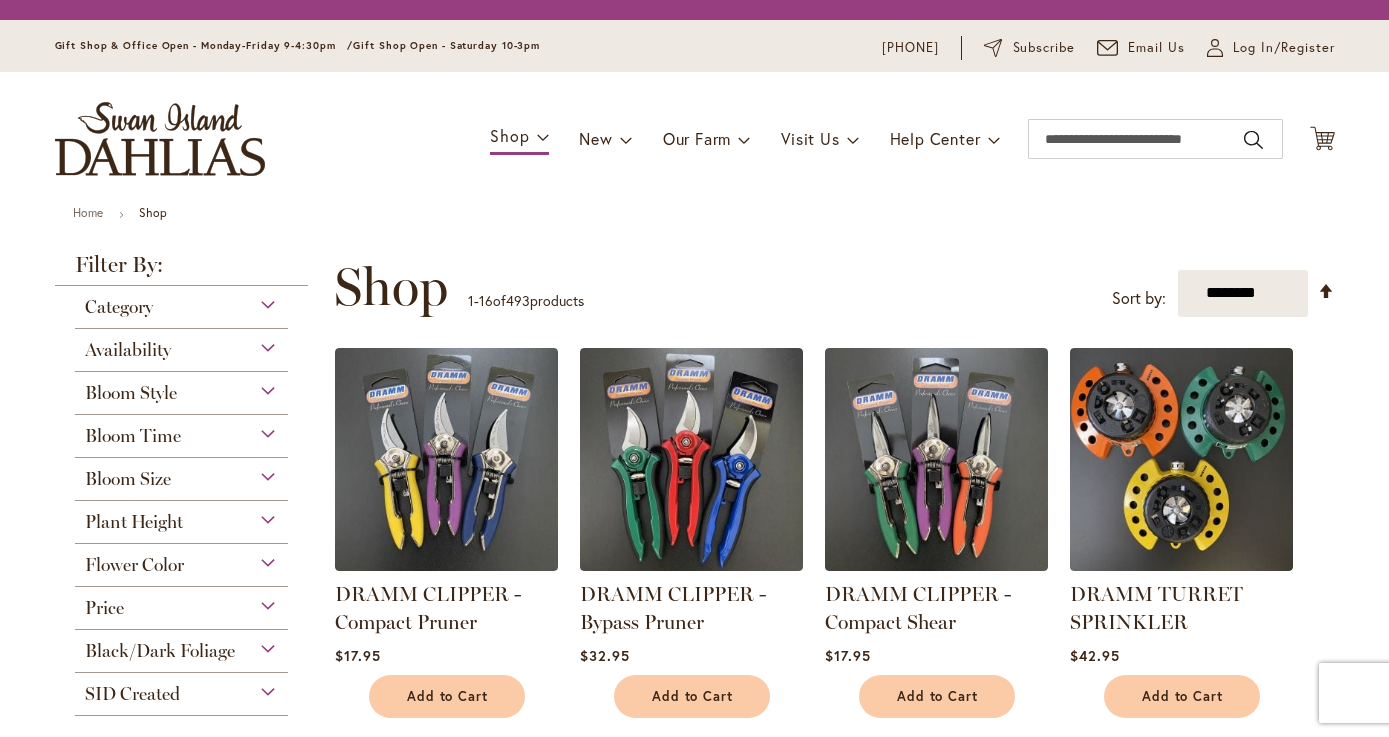 scroll, scrollTop: 0, scrollLeft: 0, axis: both 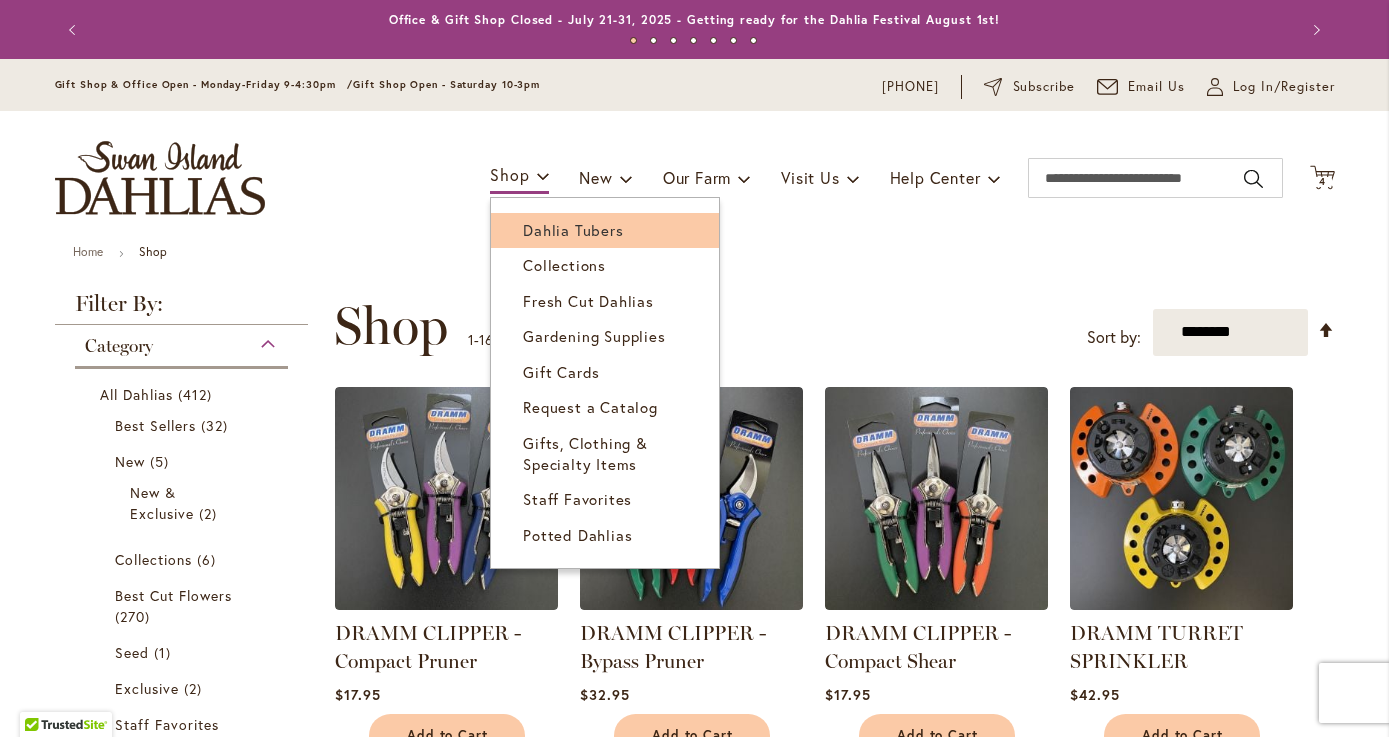 click on "Dahlia Tubers" at bounding box center (573, 230) 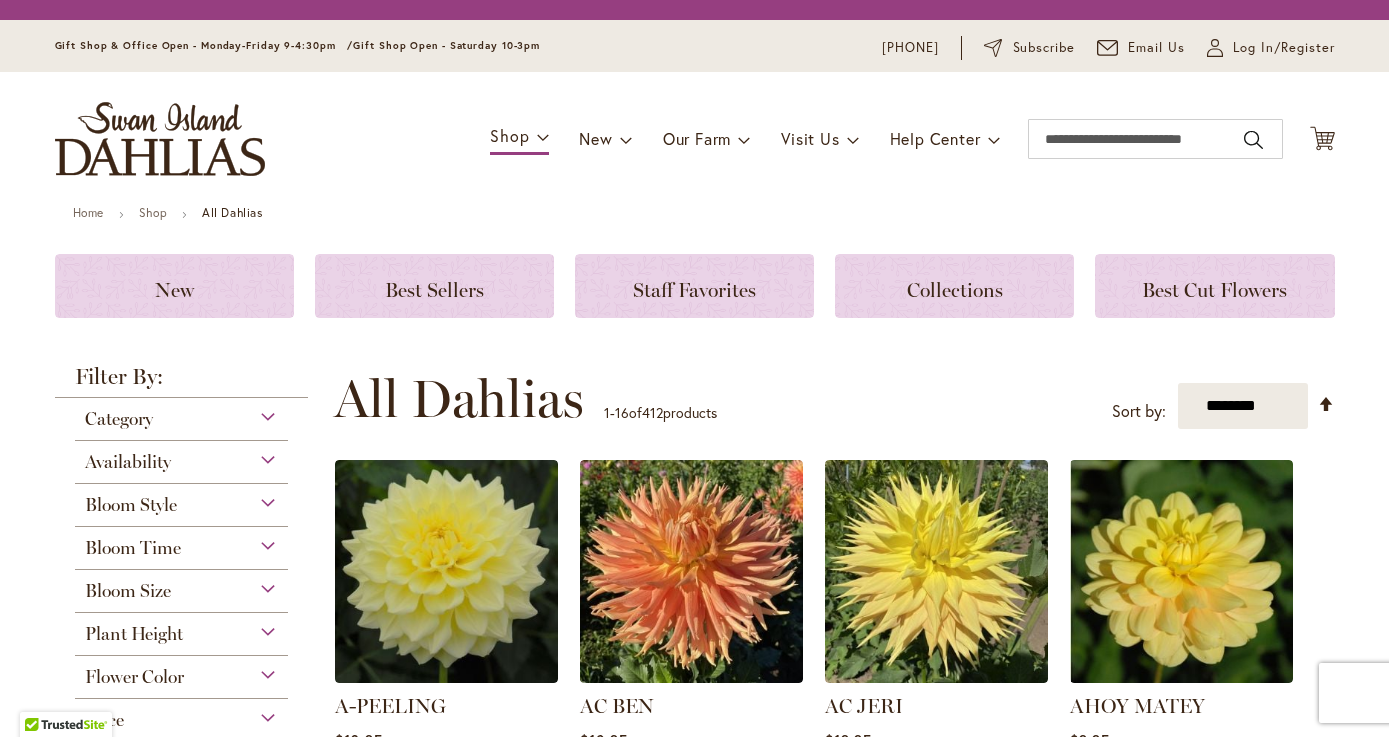 scroll, scrollTop: 0, scrollLeft: 0, axis: both 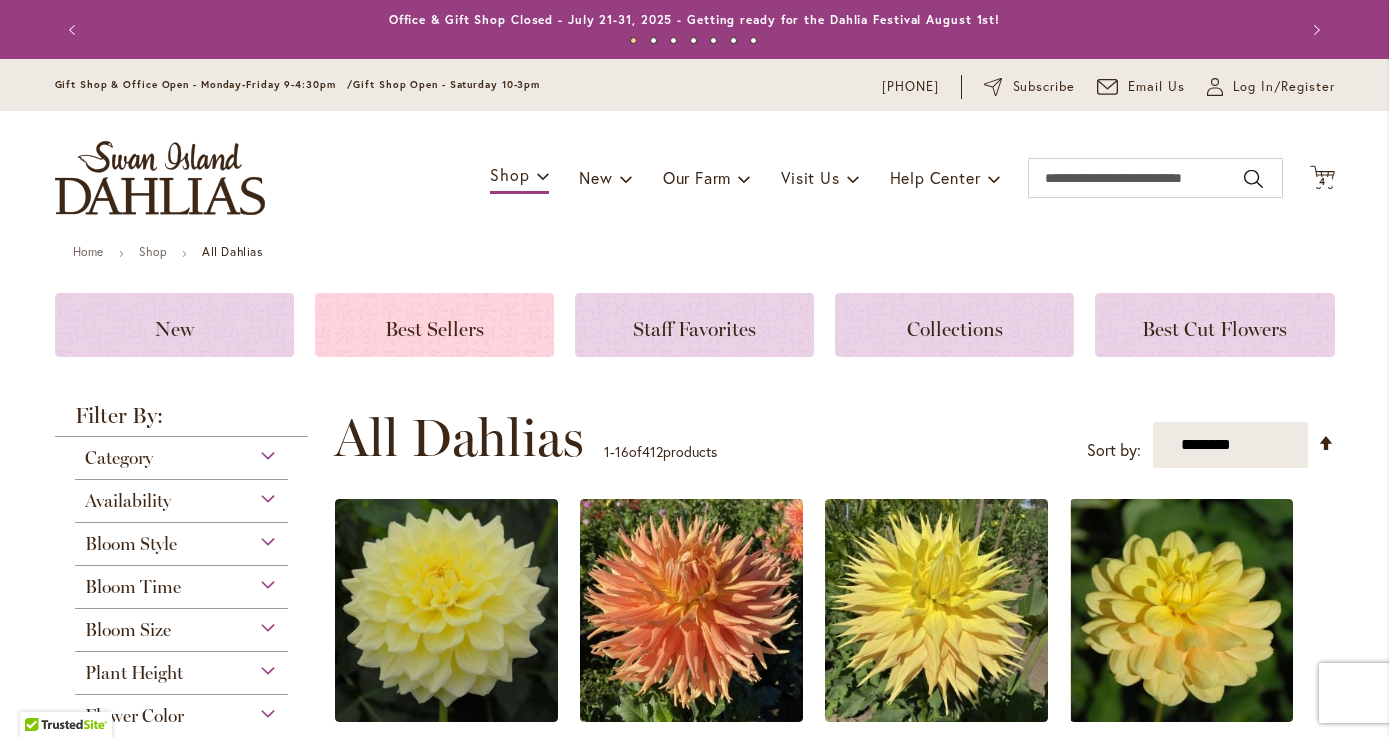 click on "Best Sellers" 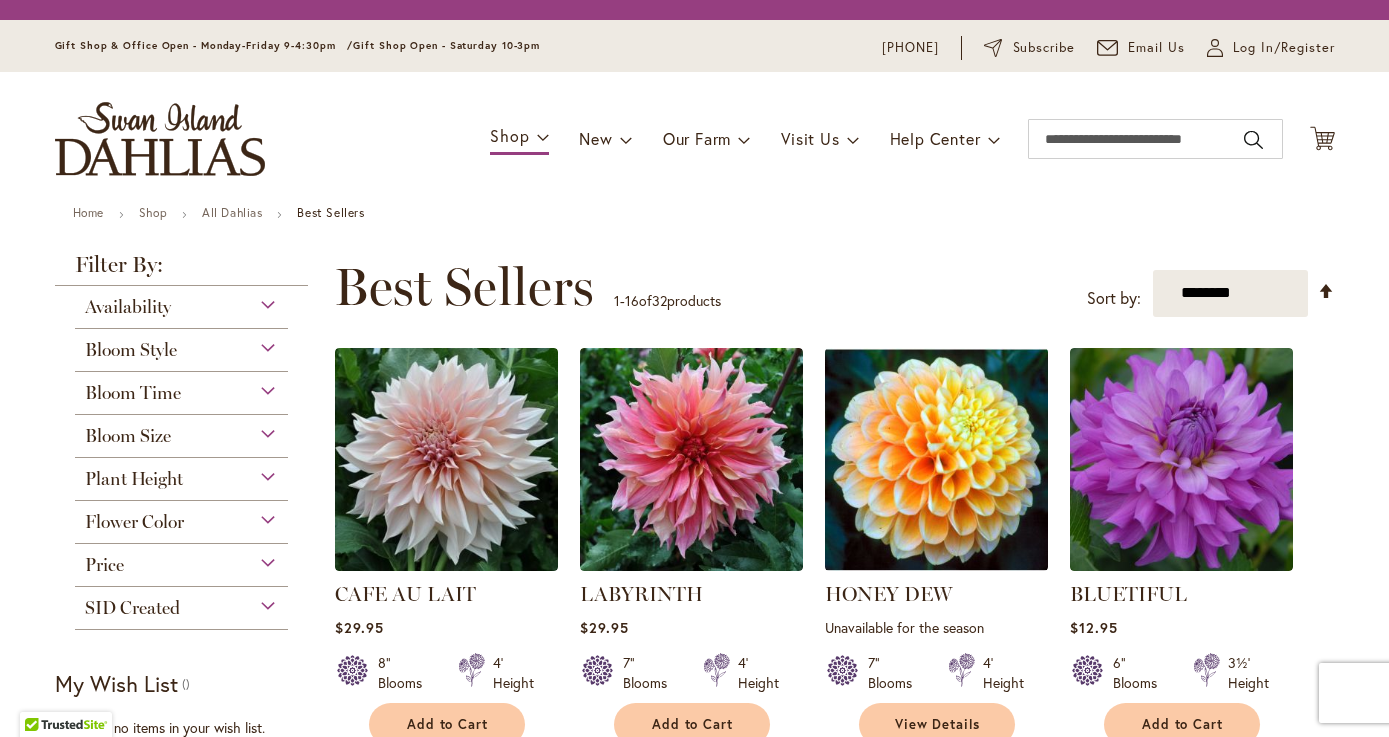 scroll, scrollTop: 0, scrollLeft: 0, axis: both 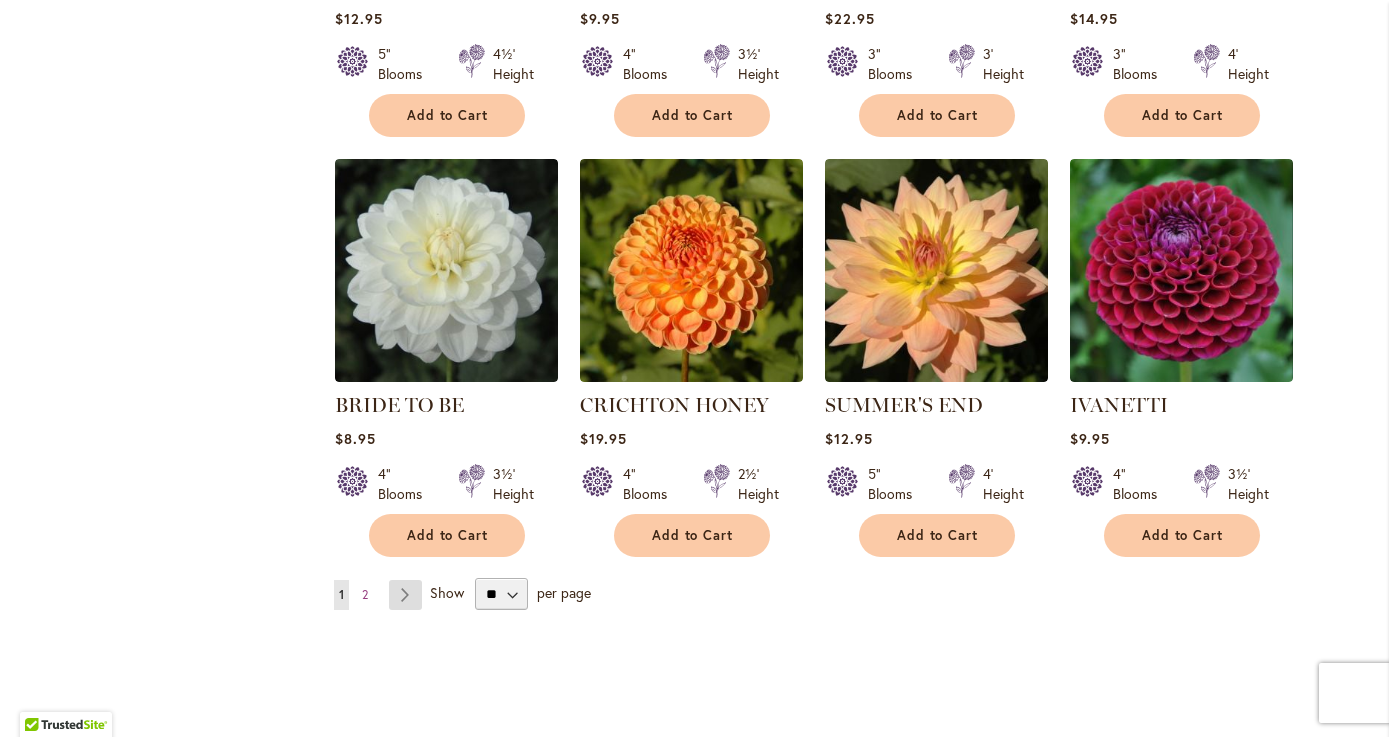 click on "Page
Next" at bounding box center [405, 595] 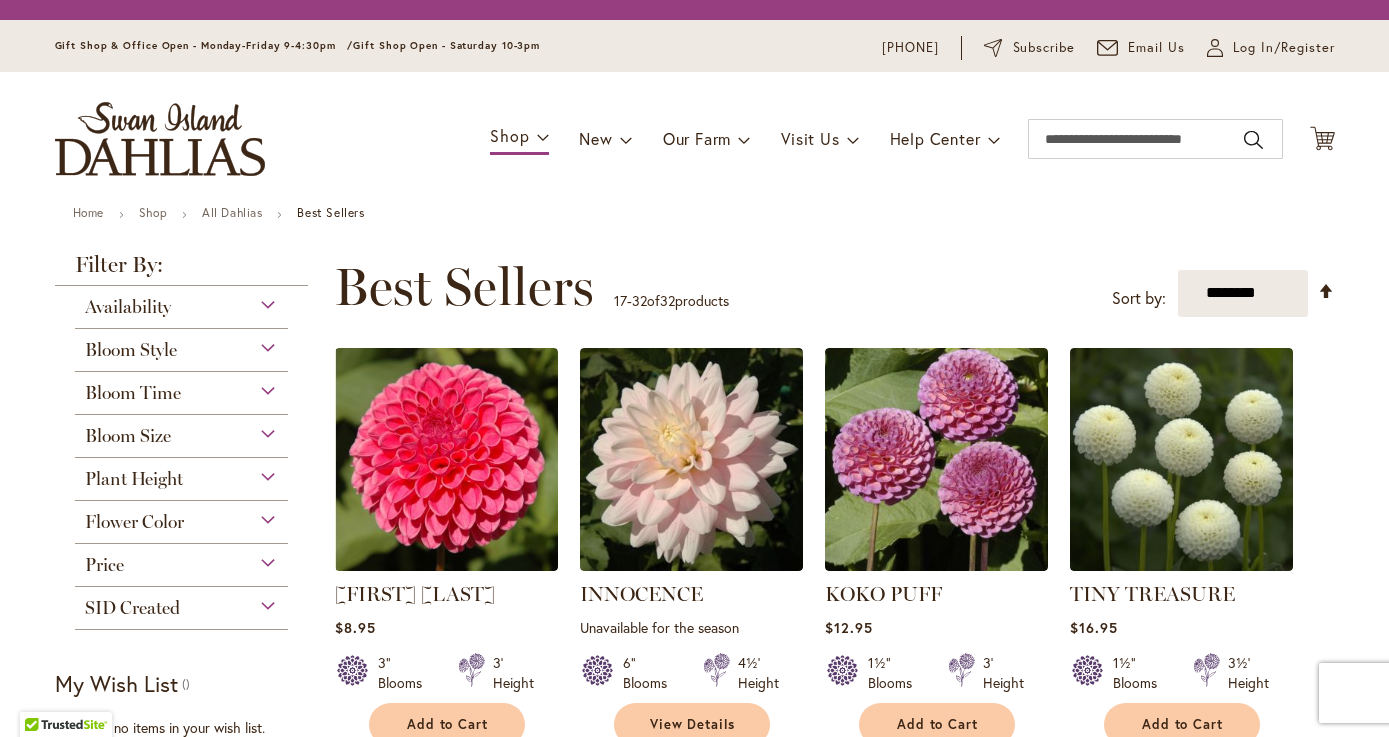 scroll, scrollTop: 0, scrollLeft: 0, axis: both 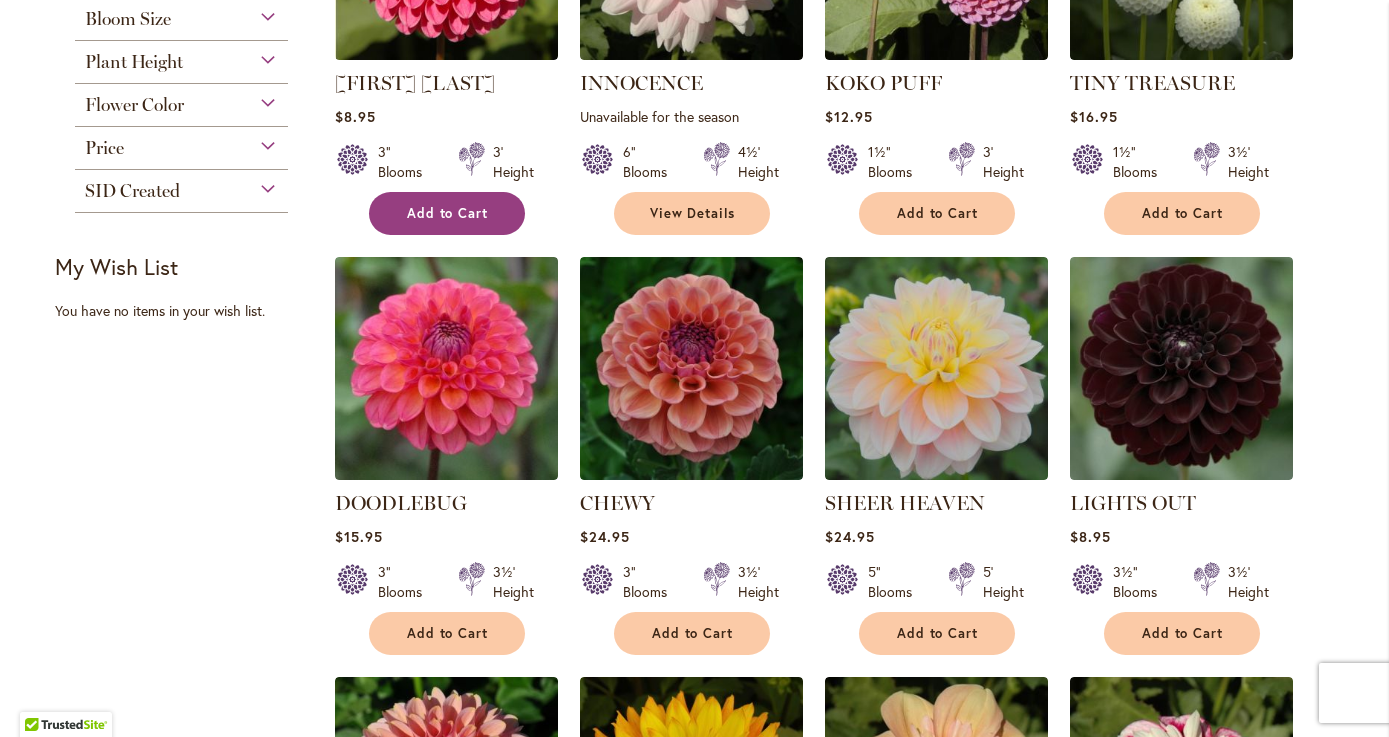 click on "Add to Cart" at bounding box center (447, 213) 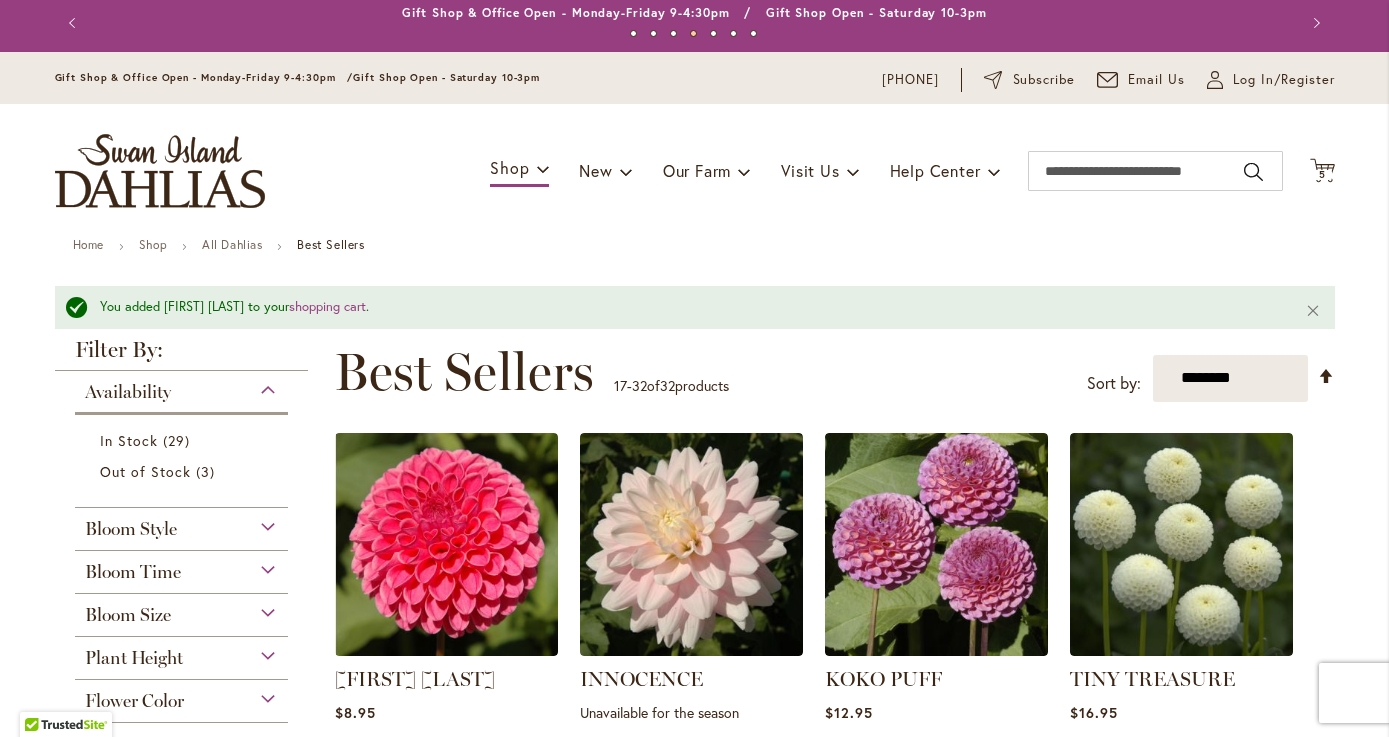 scroll, scrollTop: 0, scrollLeft: 0, axis: both 